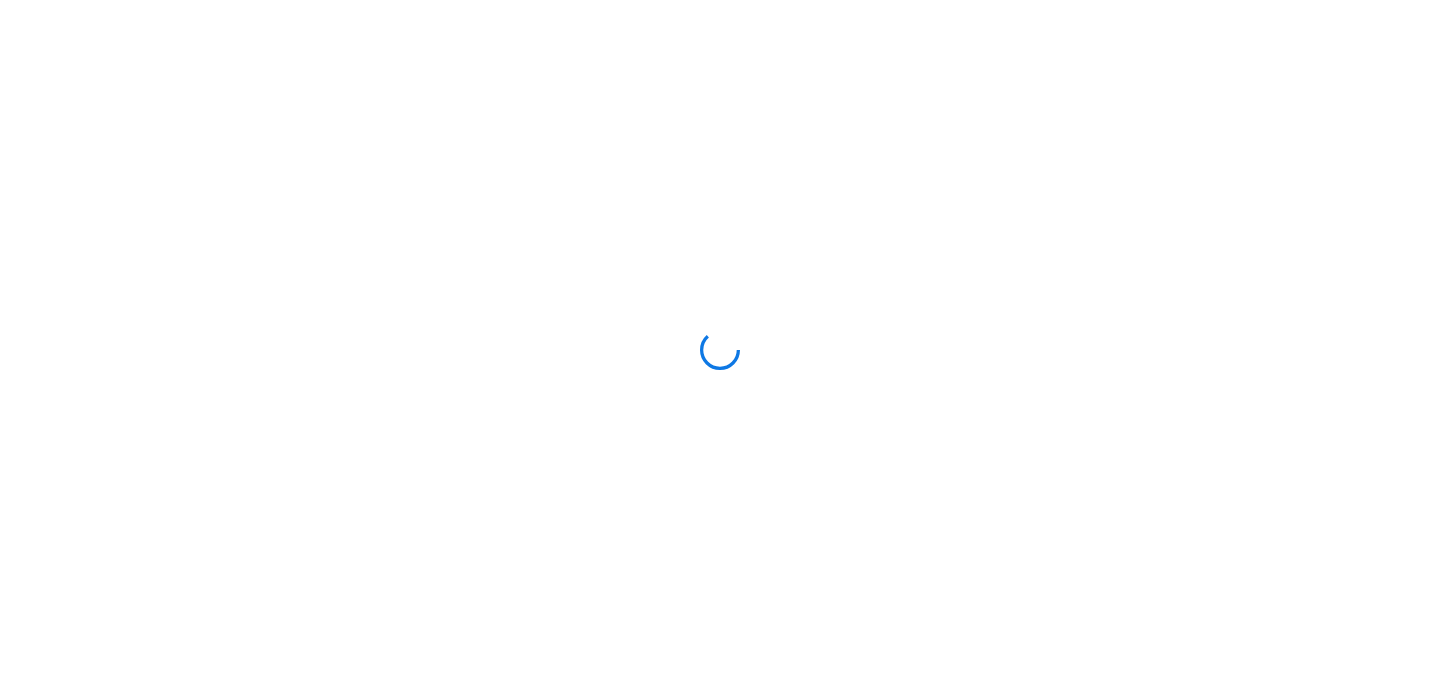 scroll, scrollTop: 0, scrollLeft: 0, axis: both 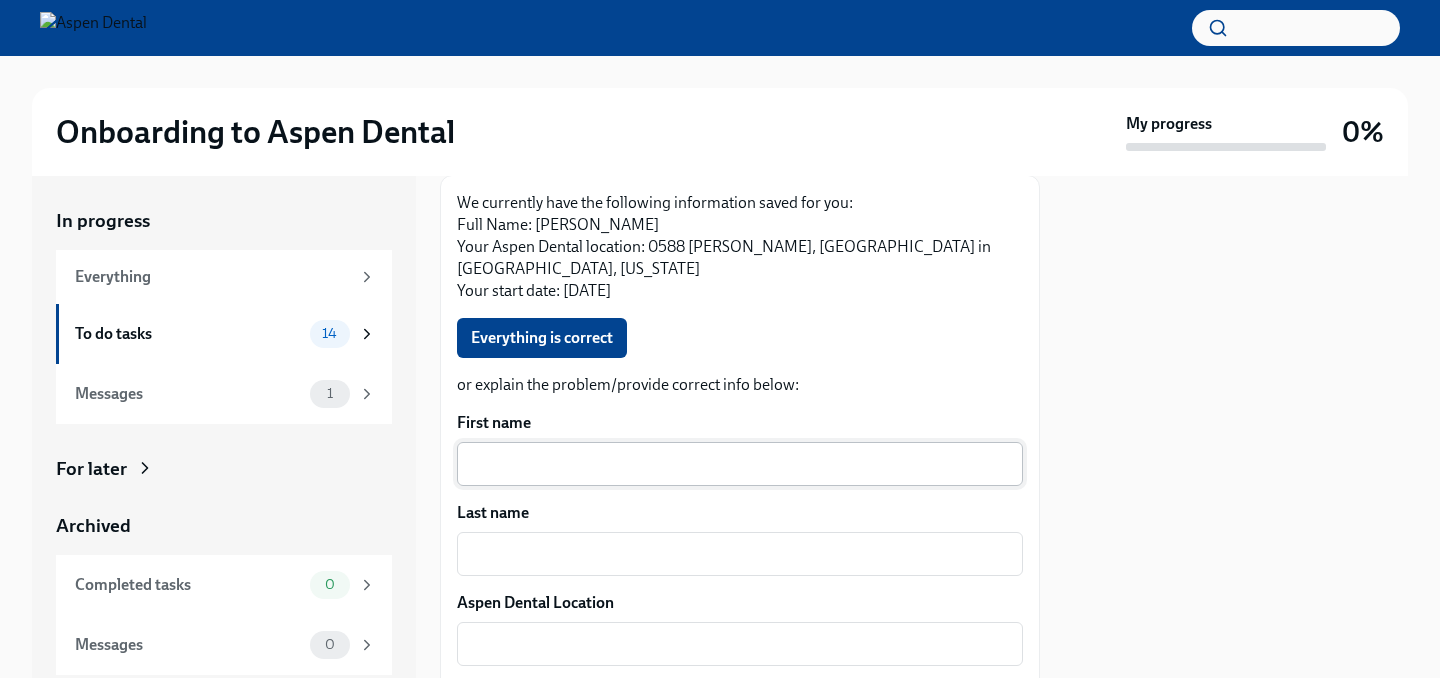 click on "First name" at bounding box center (740, 464) 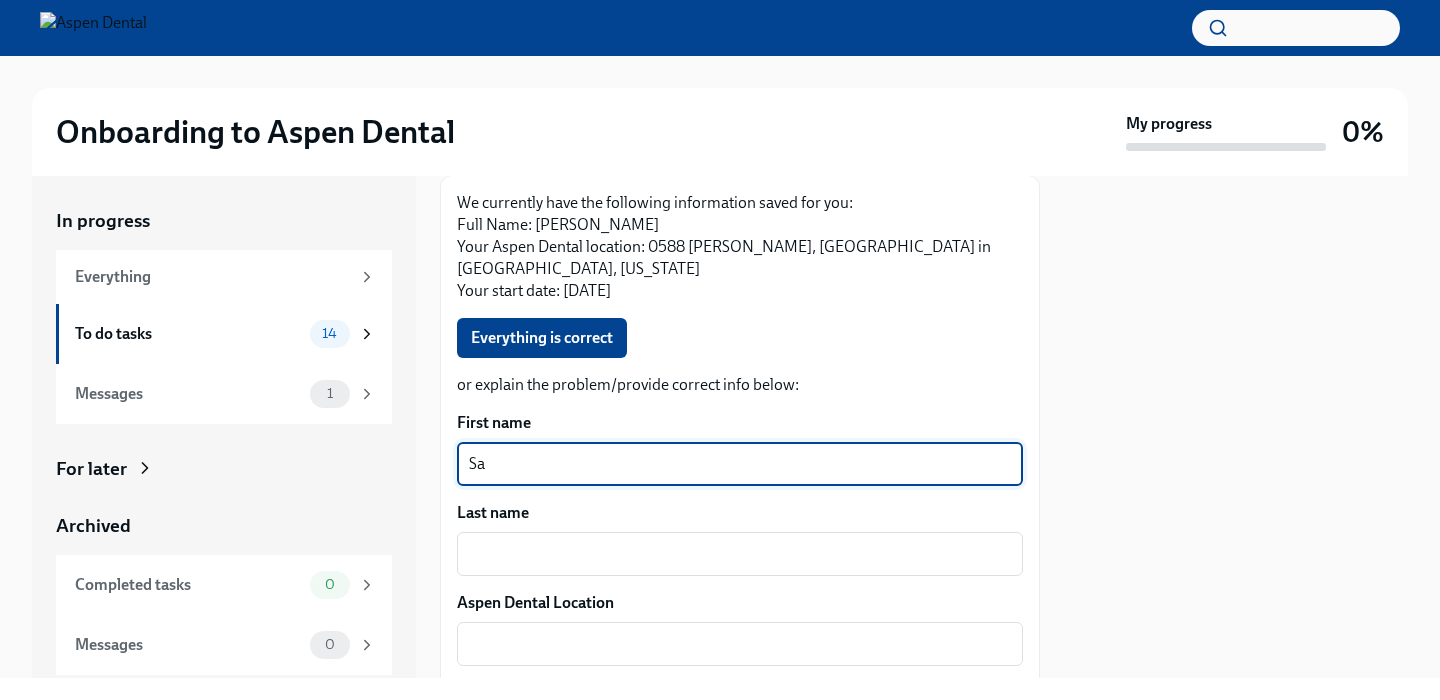 type on "S" 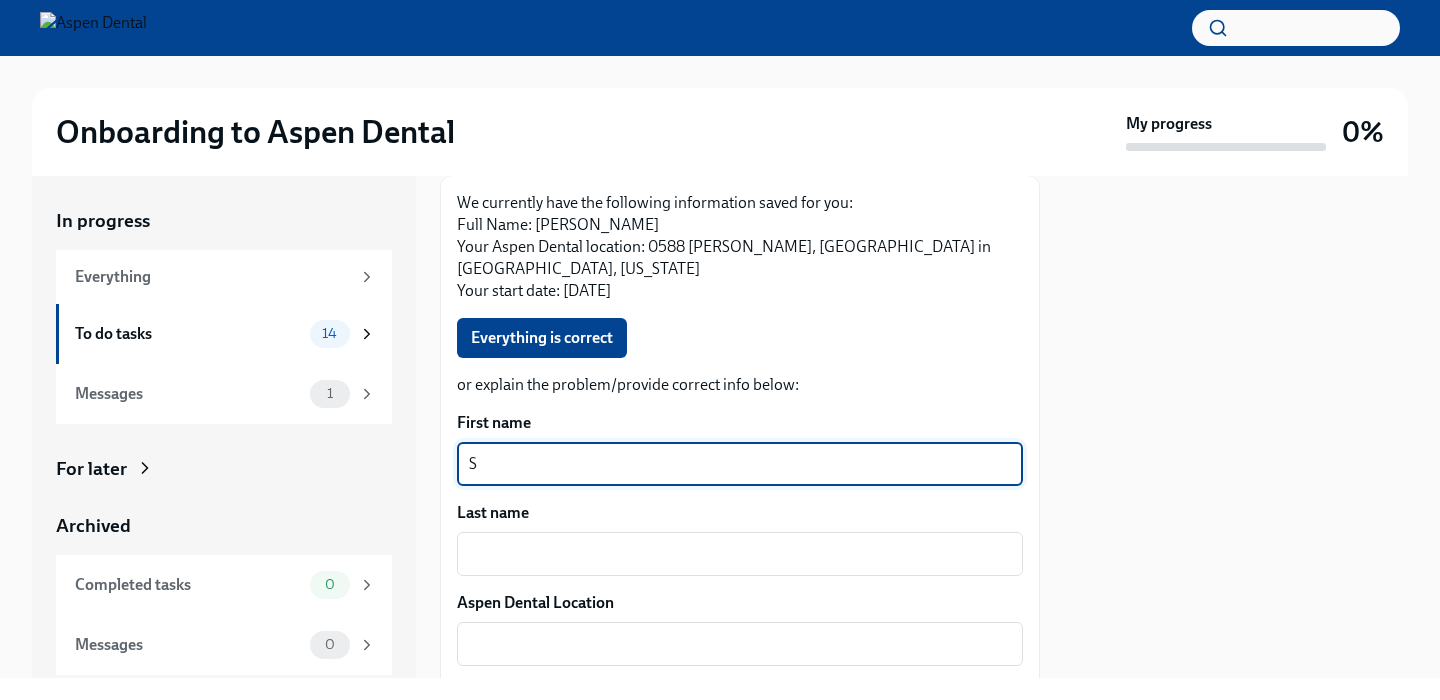 type 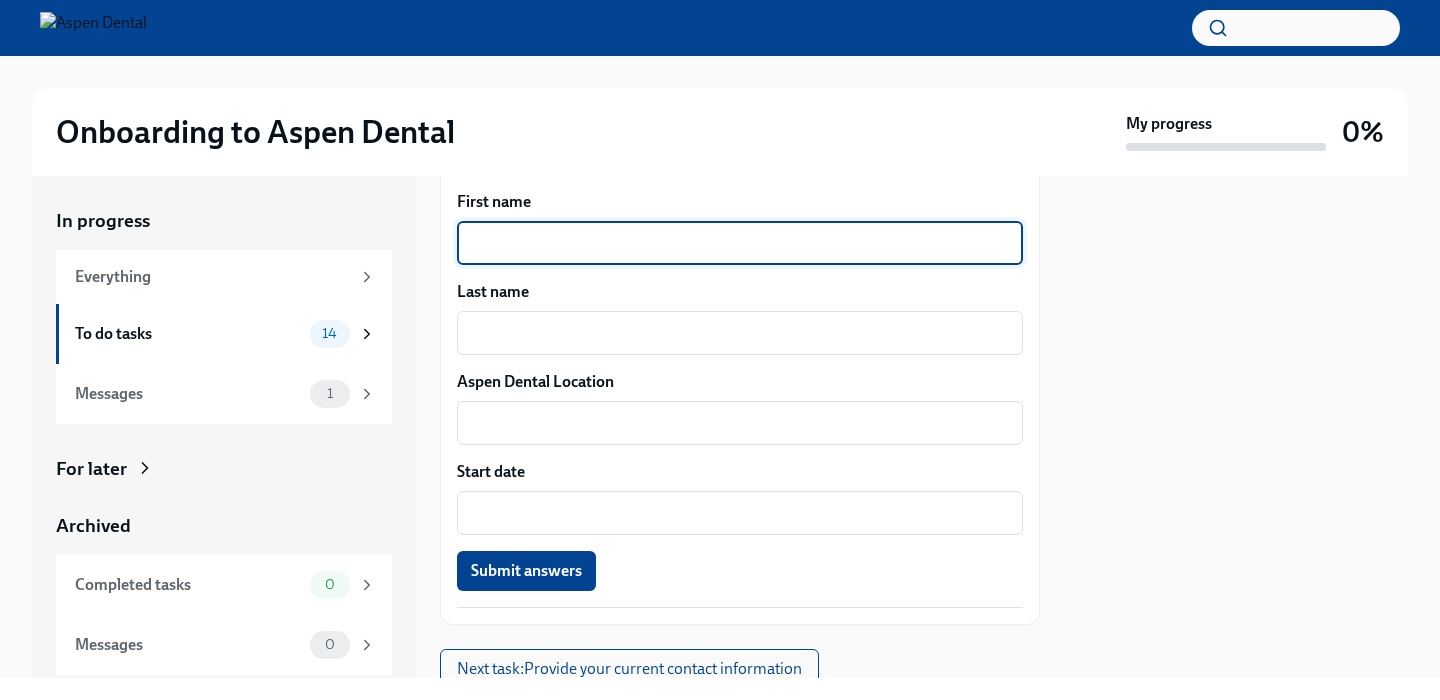 scroll, scrollTop: 496, scrollLeft: 0, axis: vertical 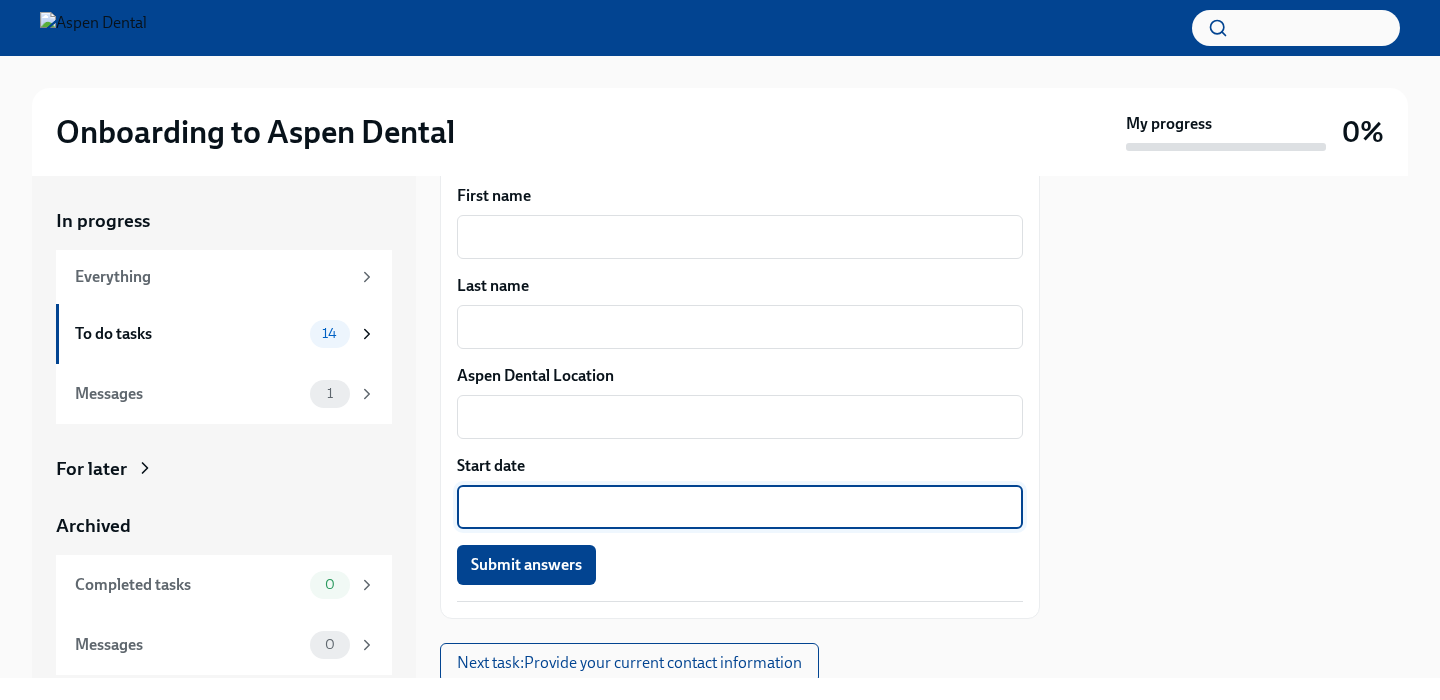 click on "Start date" at bounding box center (740, 507) 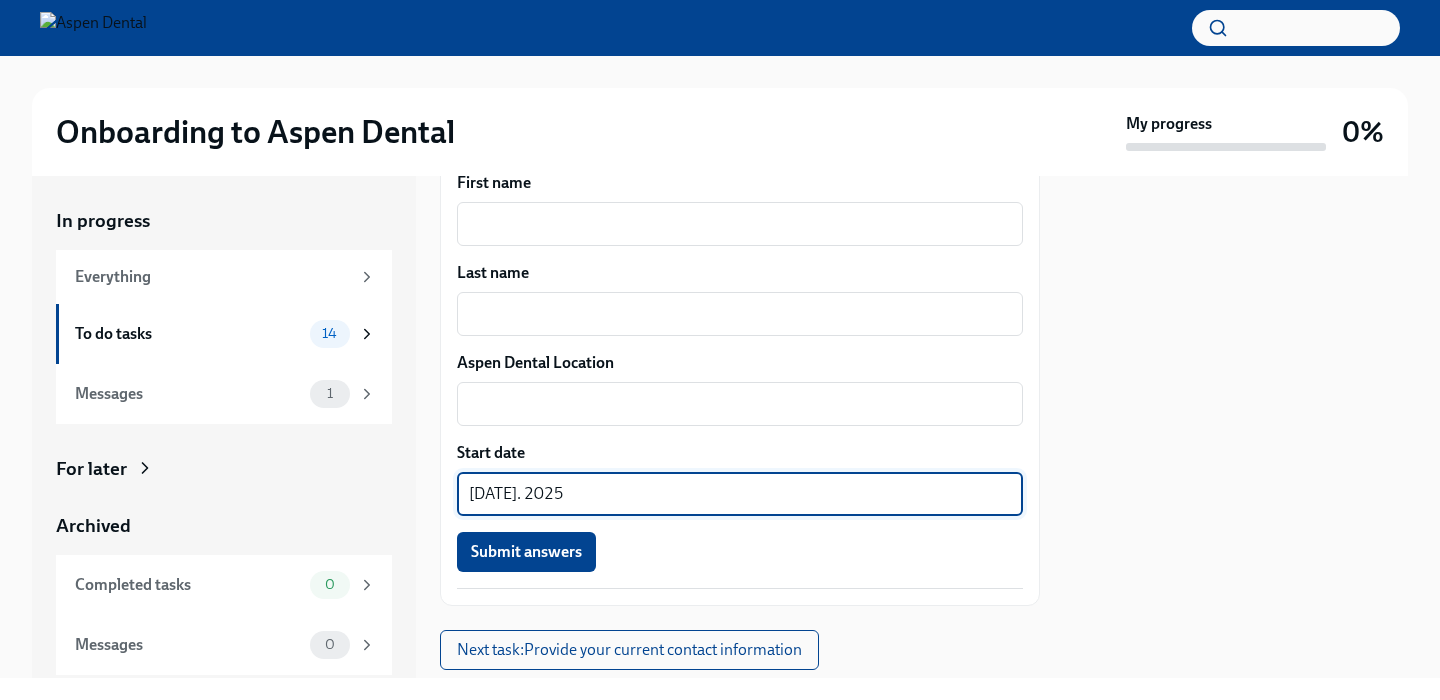 scroll, scrollTop: 565, scrollLeft: 0, axis: vertical 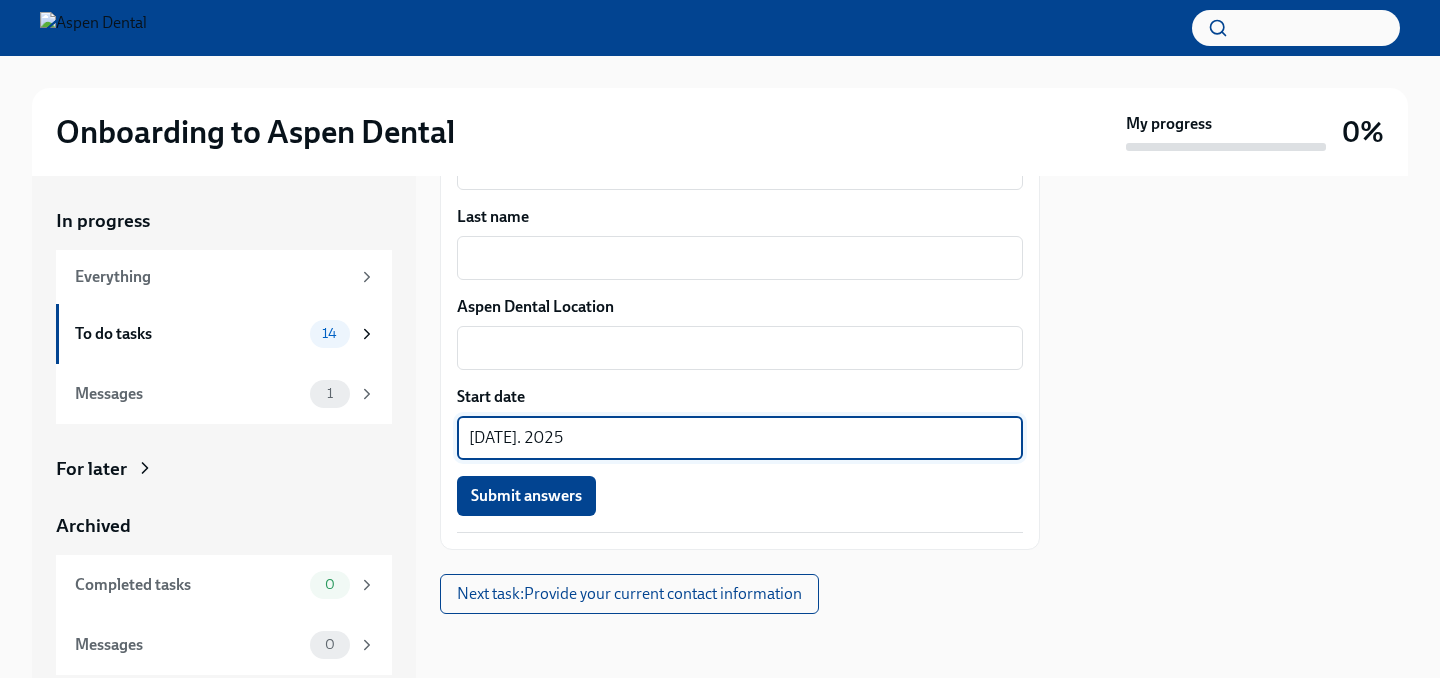 click on "[DATE]. 2025 x ​" at bounding box center [740, 438] 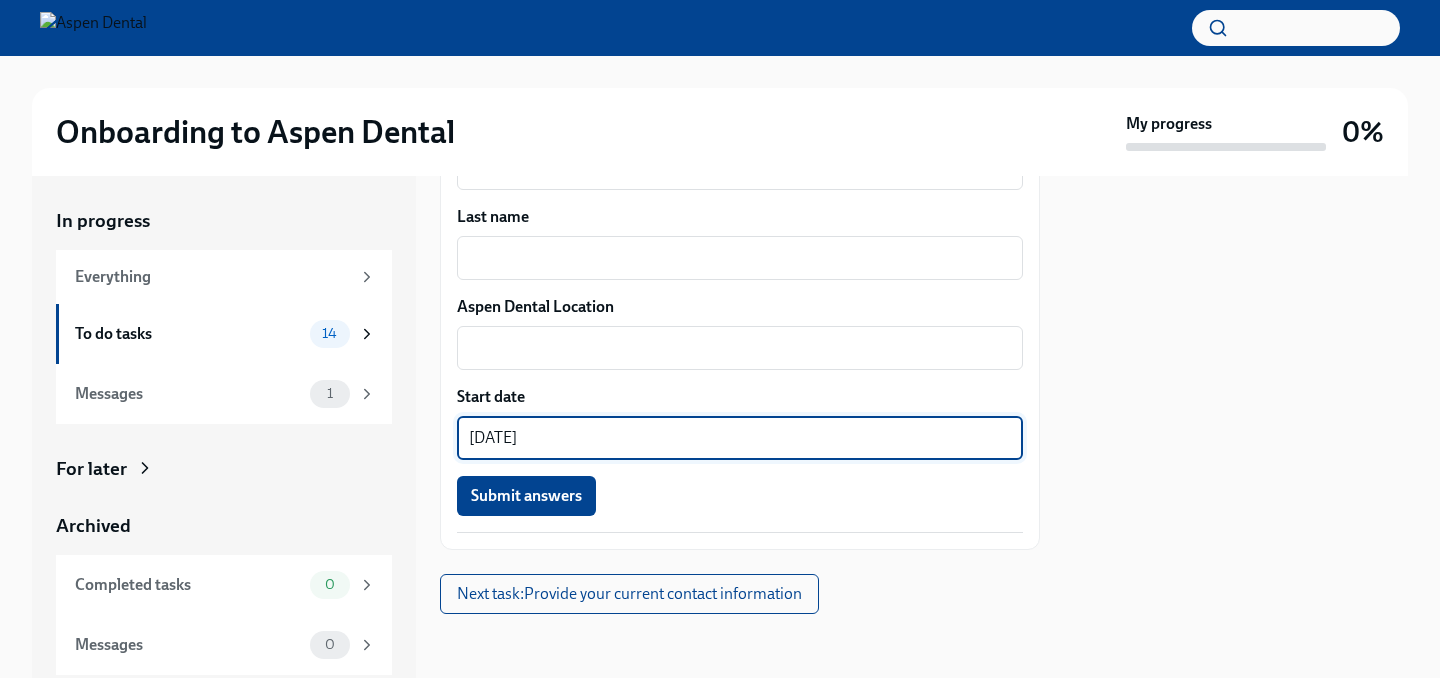 click on "[DATE]" at bounding box center [740, 438] 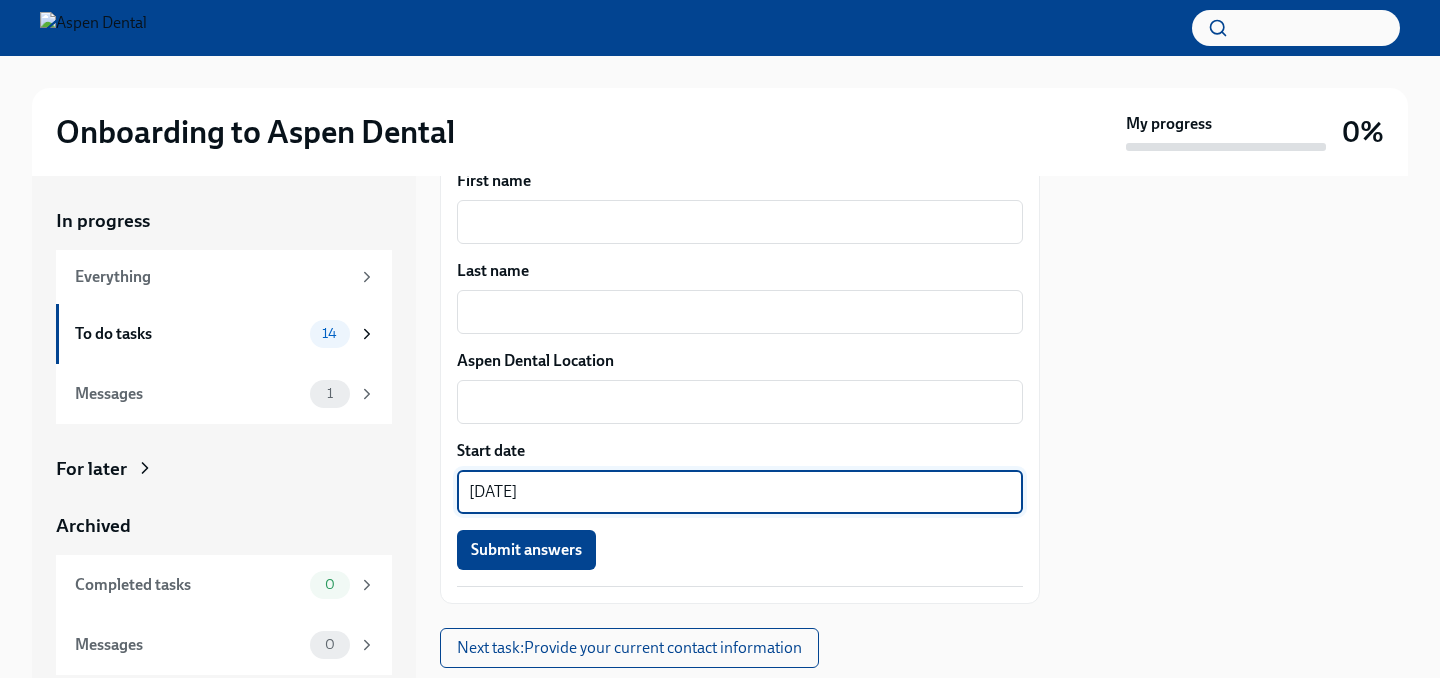 scroll, scrollTop: 565, scrollLeft: 0, axis: vertical 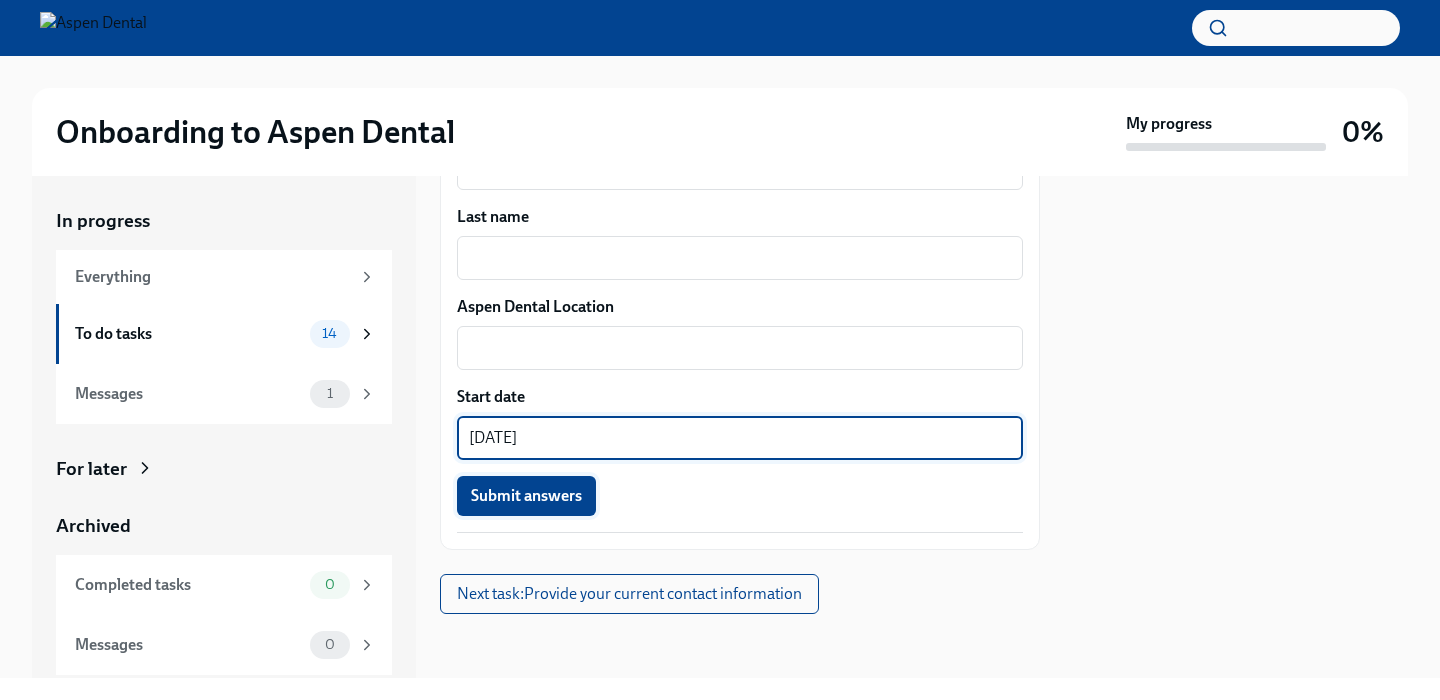 type on "[DATE]" 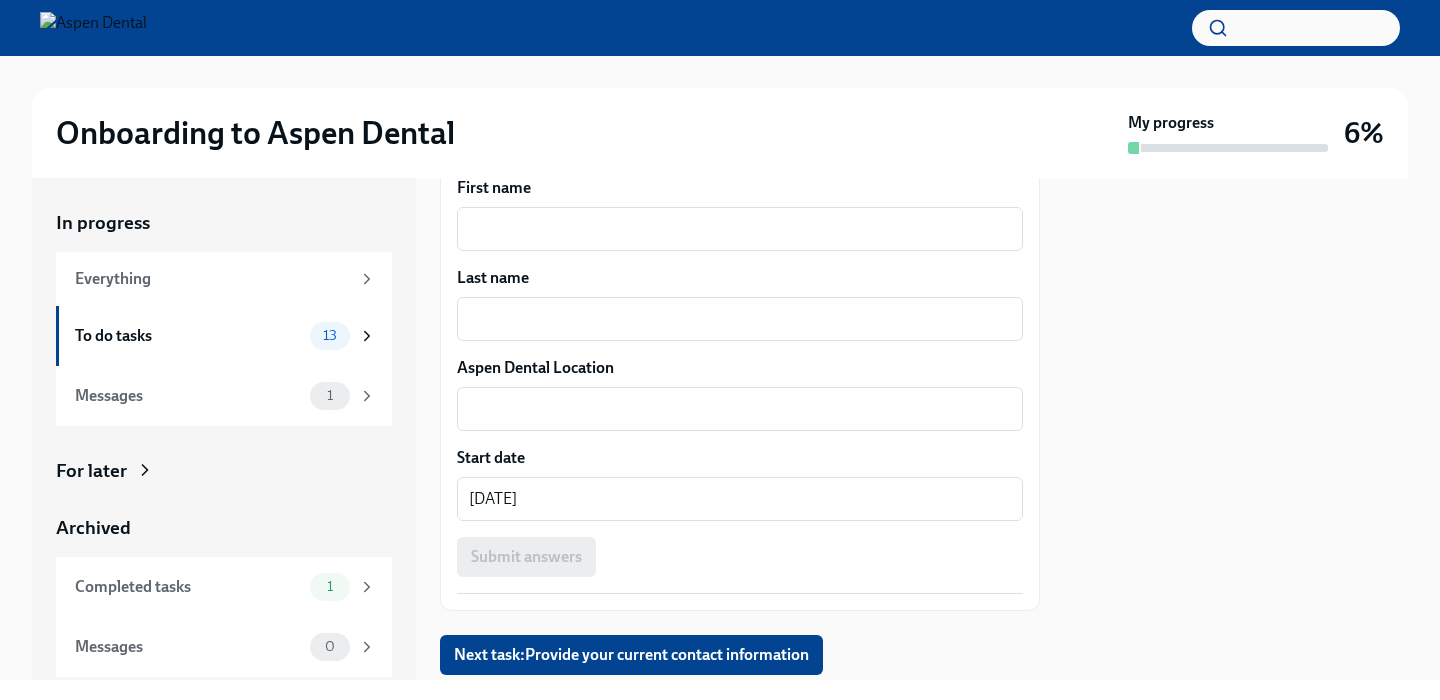 scroll, scrollTop: 565, scrollLeft: 0, axis: vertical 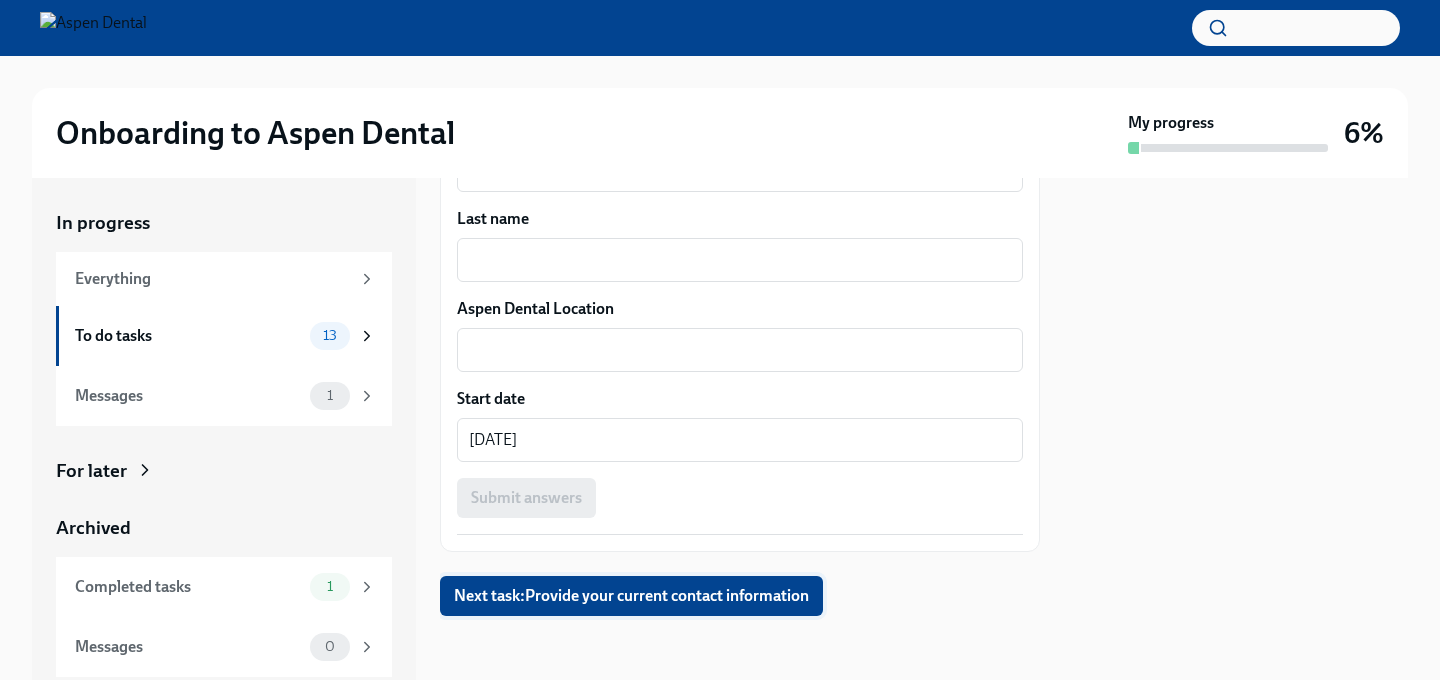 click on "Next task :  Provide your current contact information" at bounding box center [631, 596] 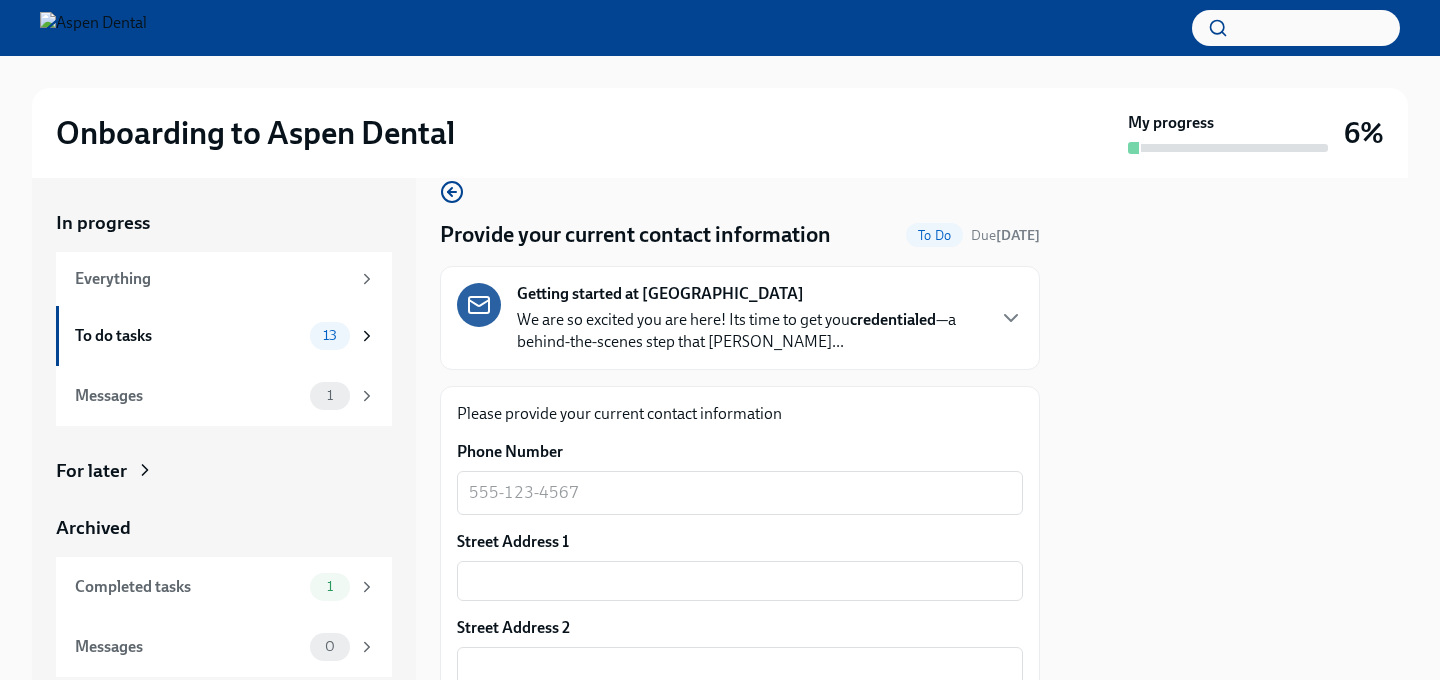 scroll, scrollTop: 33, scrollLeft: 0, axis: vertical 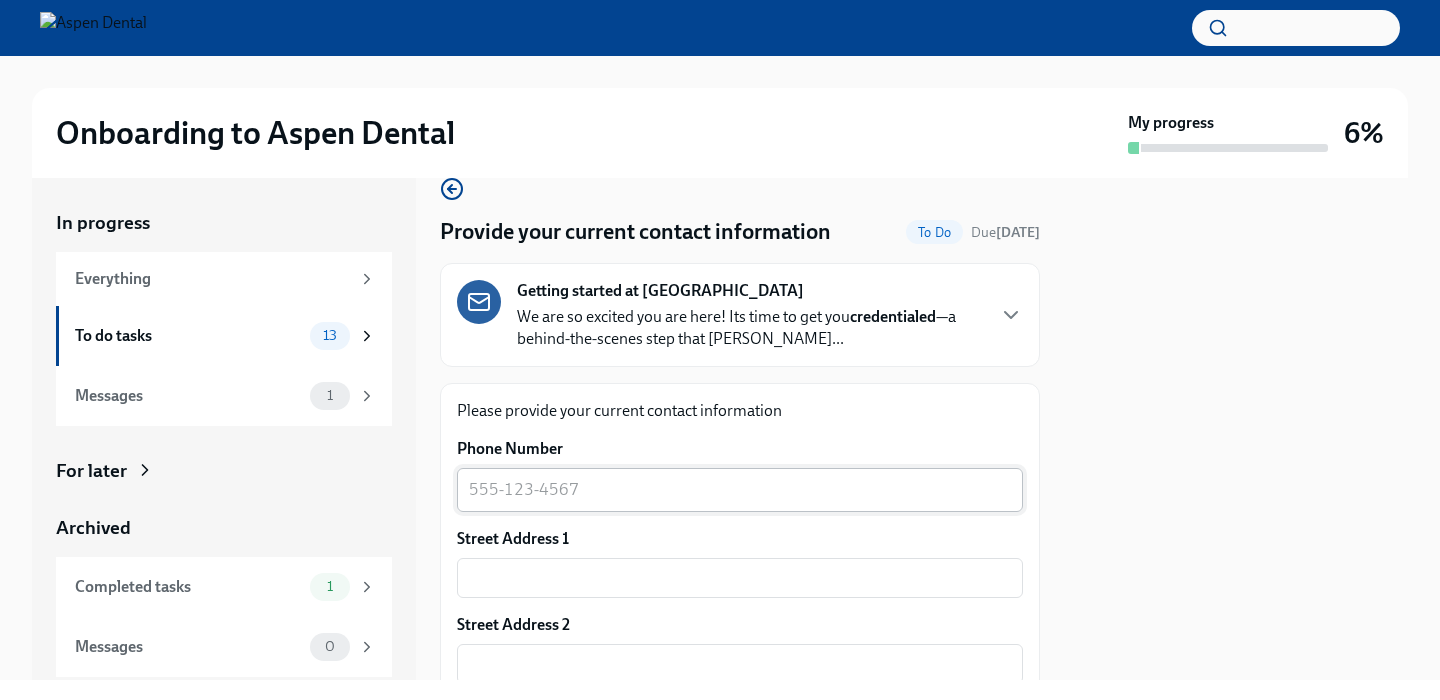 click on "Phone Number" at bounding box center [740, 490] 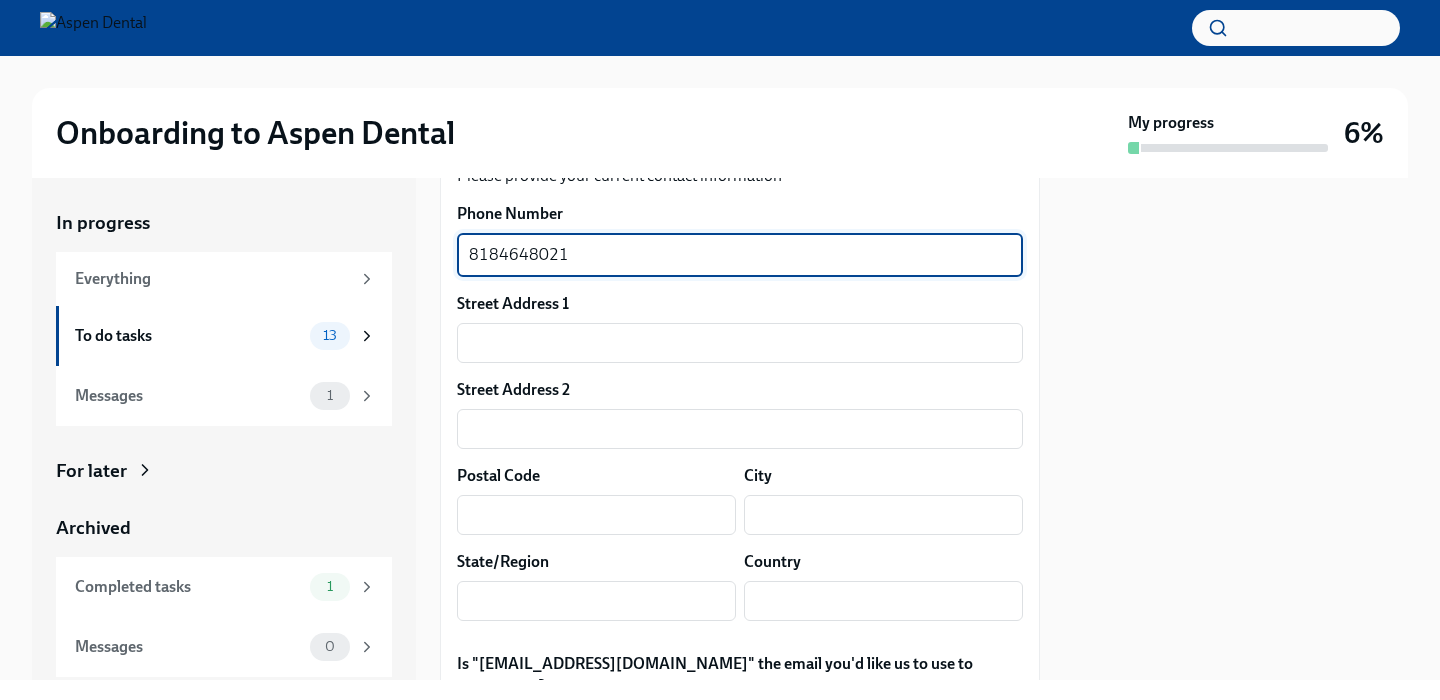 scroll, scrollTop: 292, scrollLeft: 0, axis: vertical 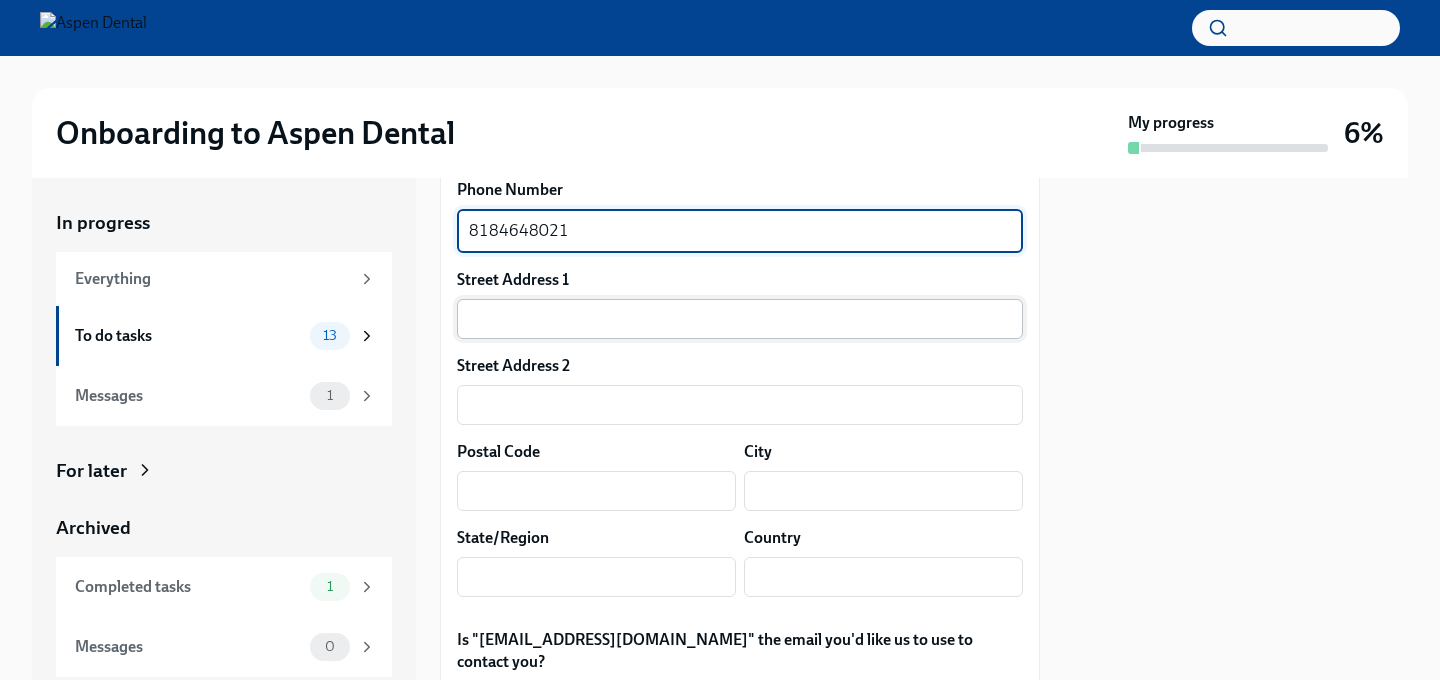 type on "8184648021" 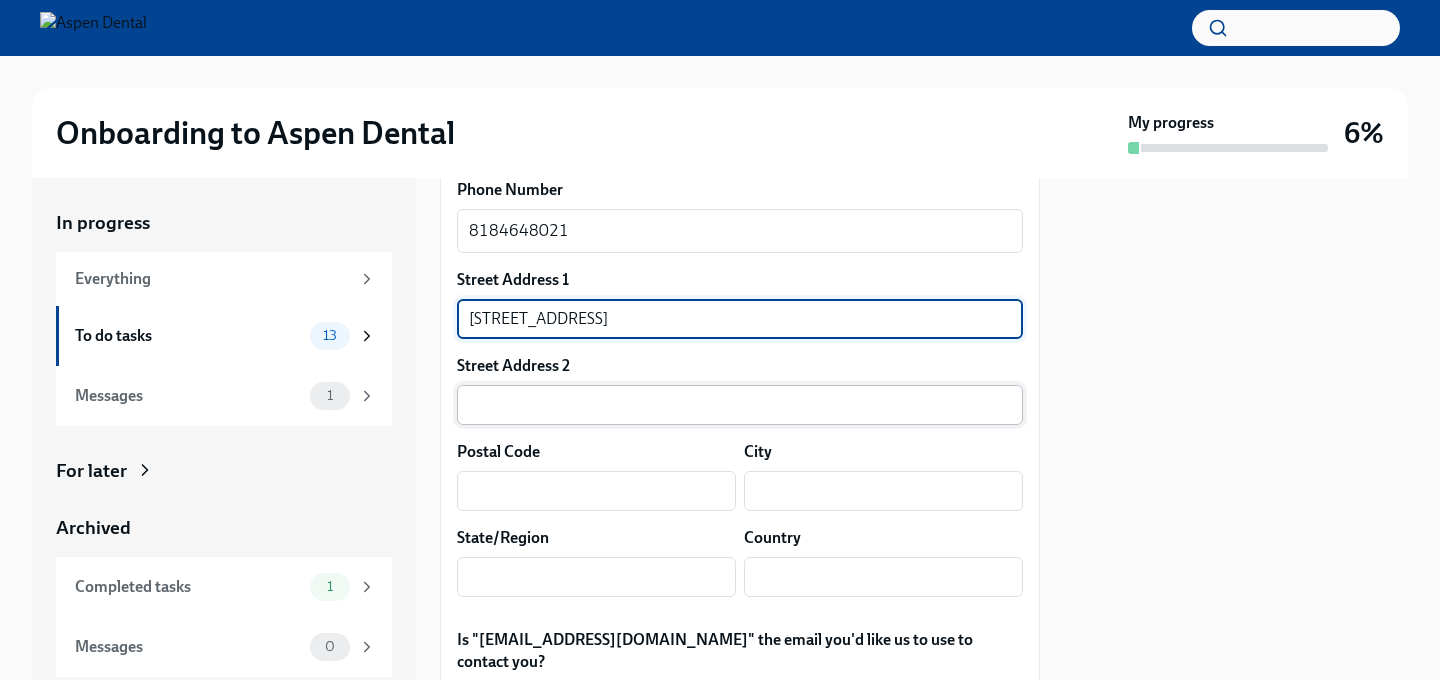 type on "[STREET_ADDRESS]" 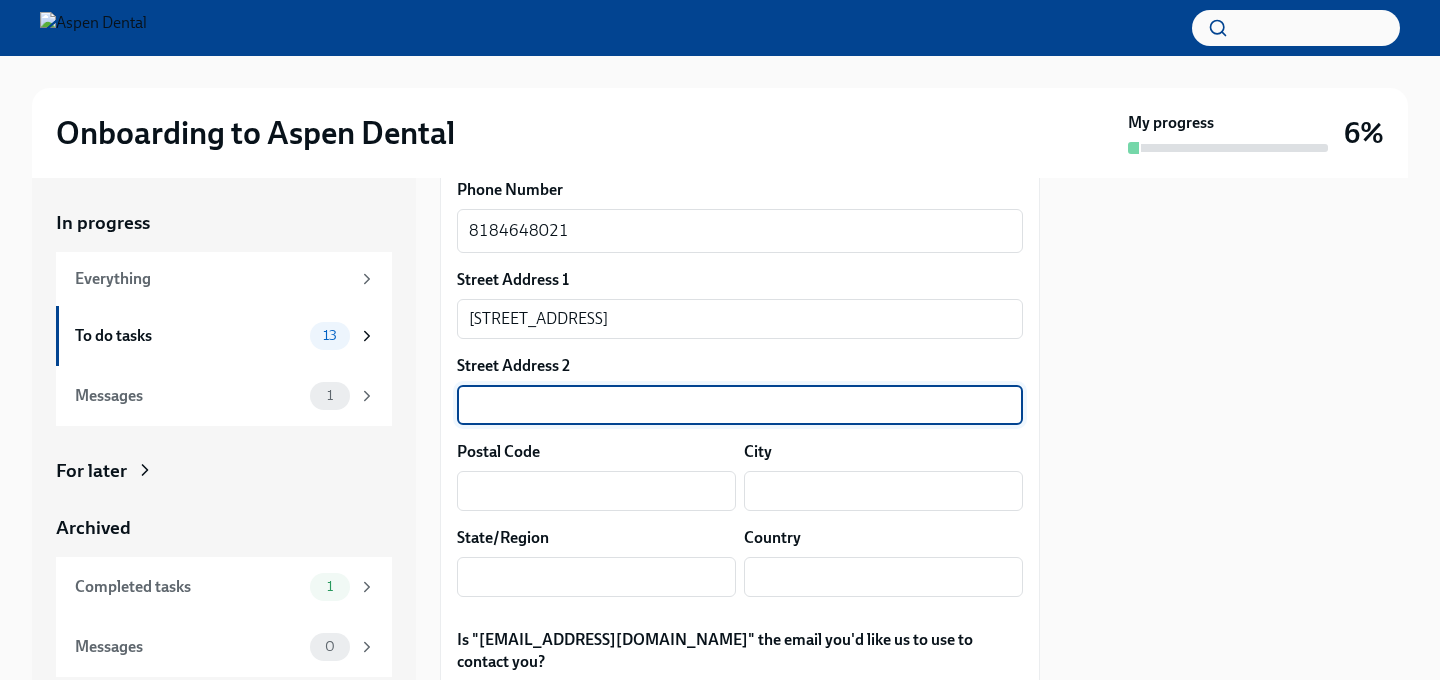 click at bounding box center (740, 405) 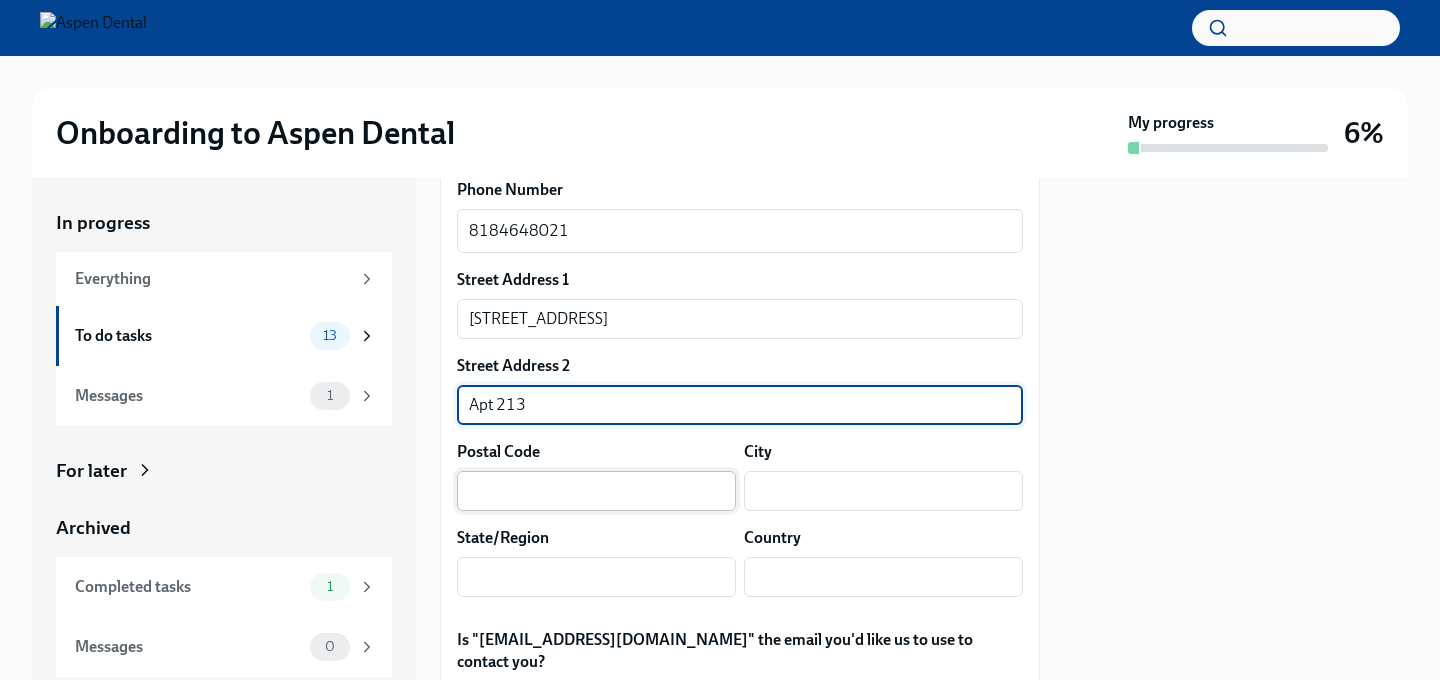 scroll, scrollTop: 335, scrollLeft: 0, axis: vertical 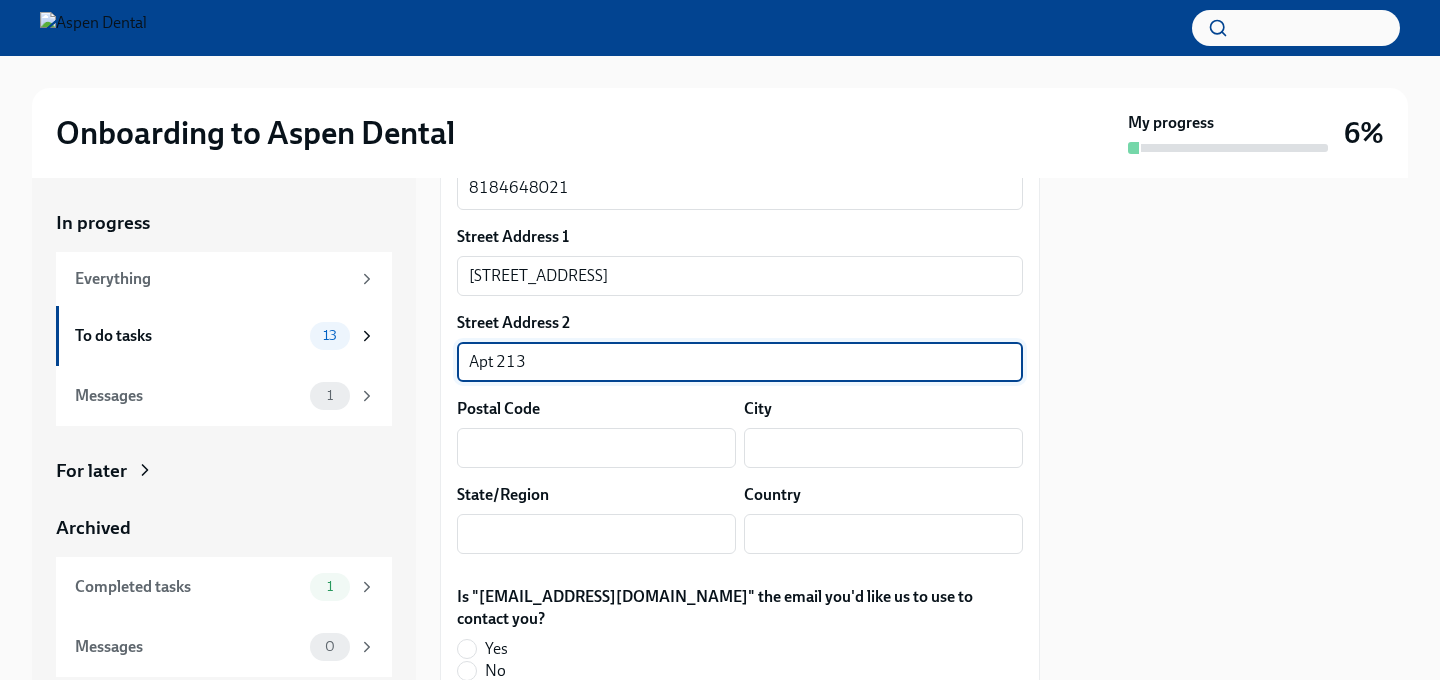 click on "Apt 213" at bounding box center (740, 362) 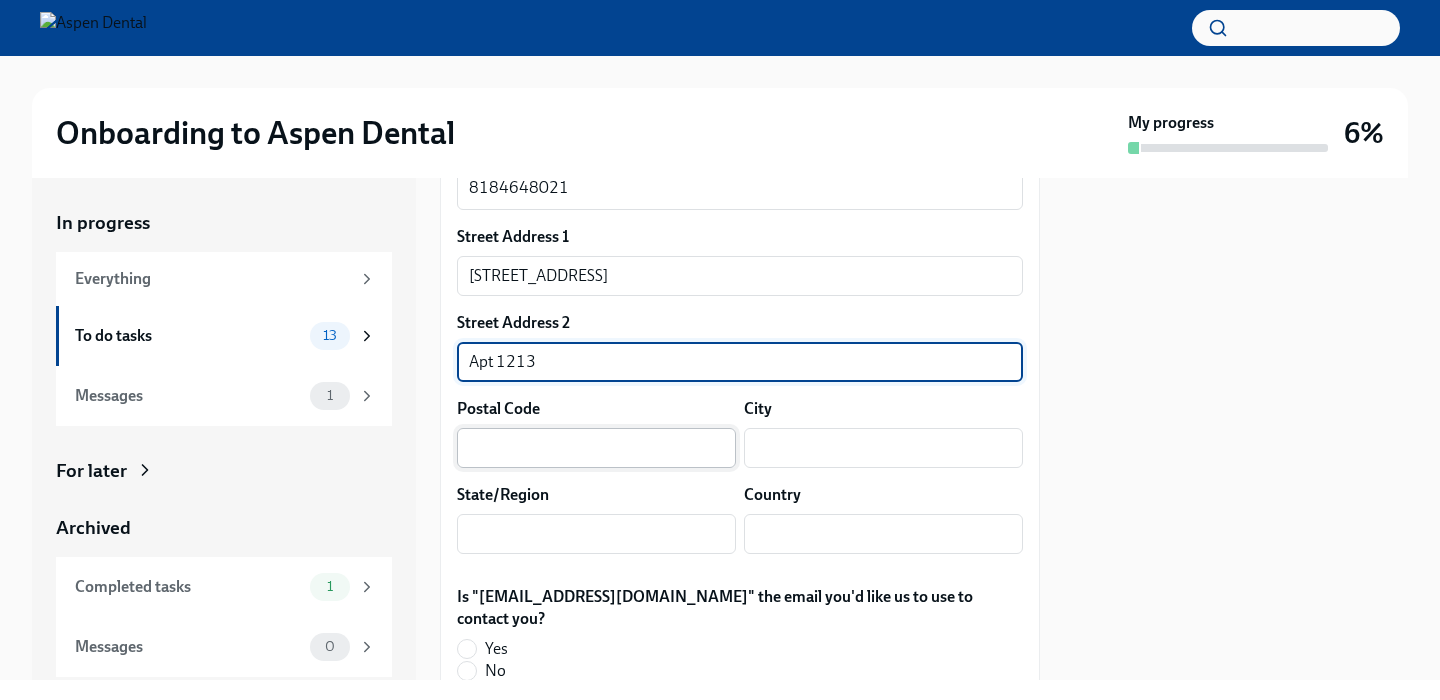 type on "Apt 1213" 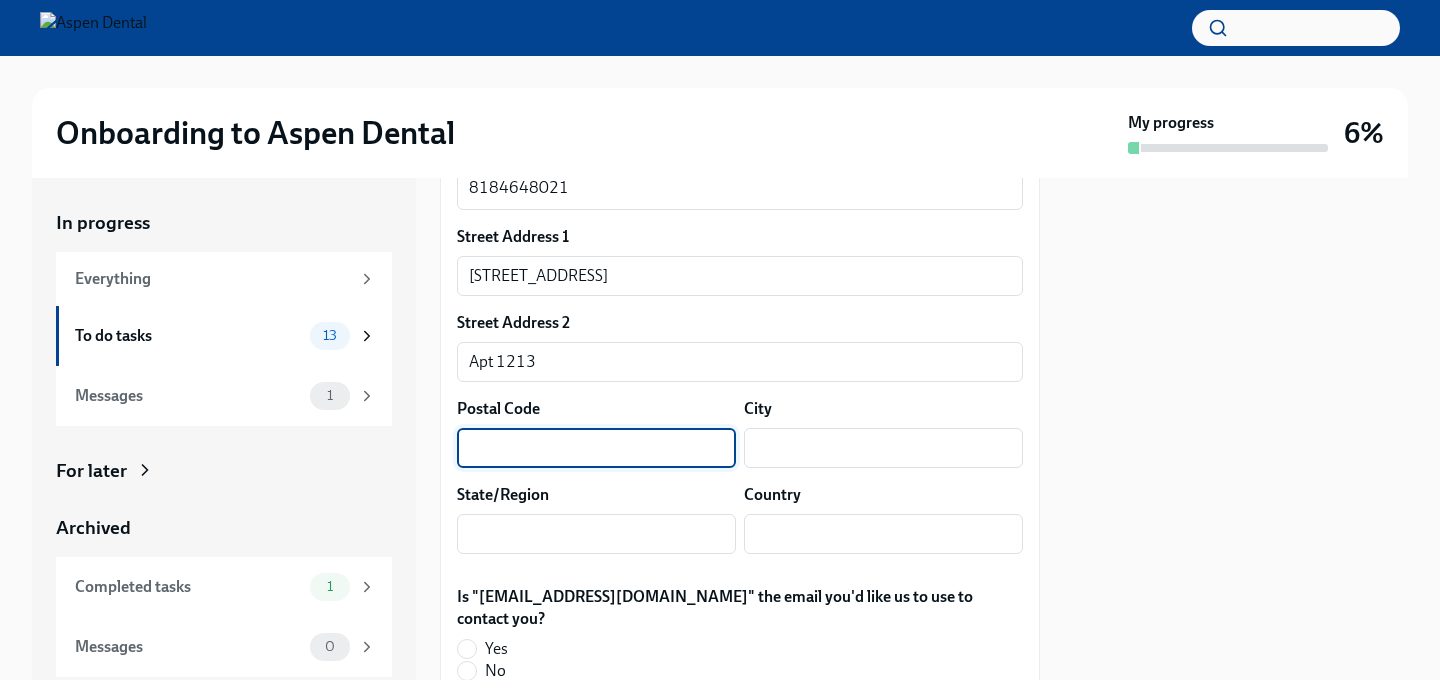 click at bounding box center [596, 448] 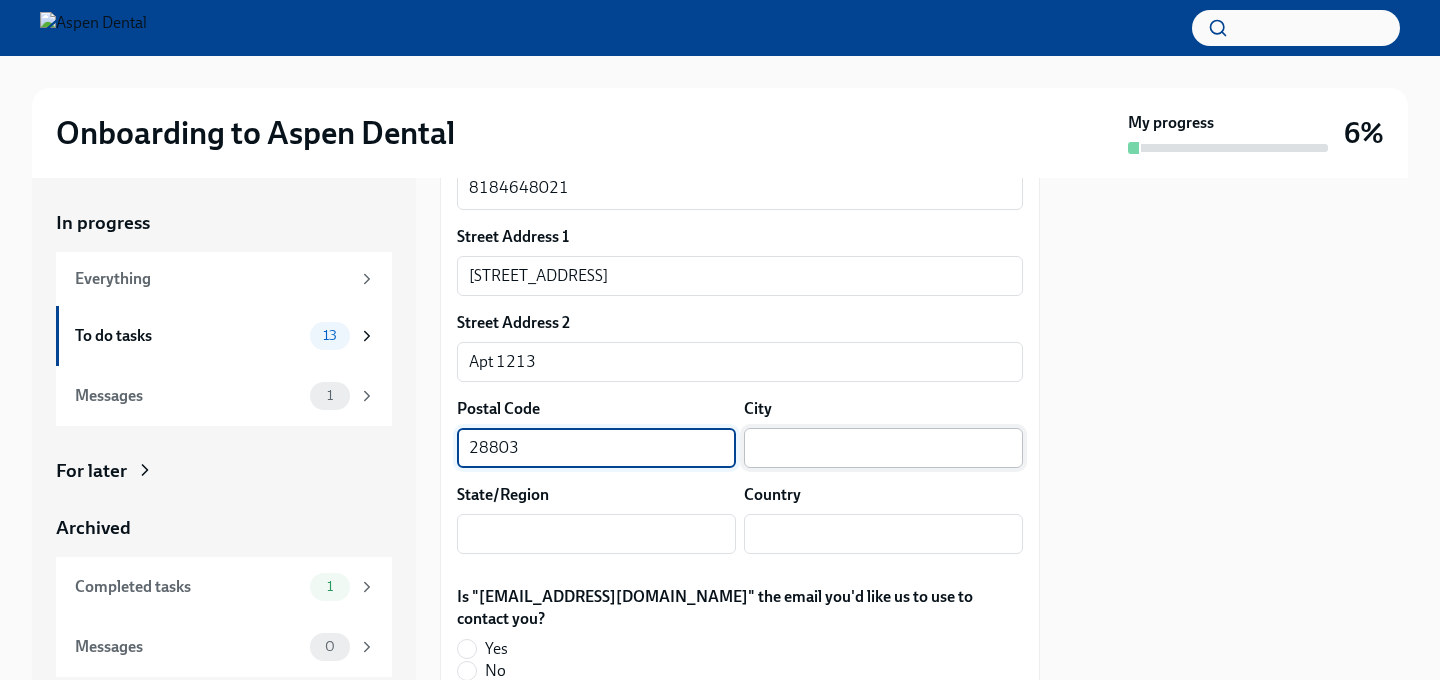 type on "28803" 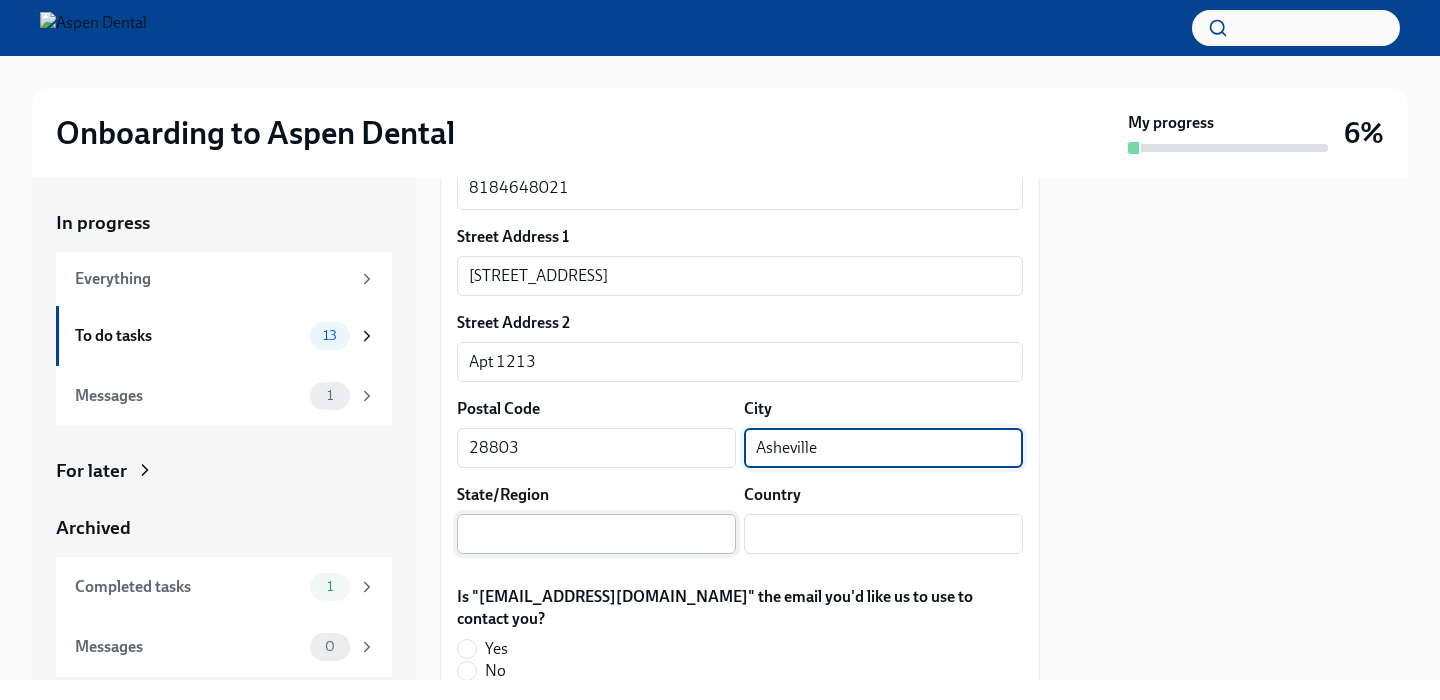 type on "Asheville" 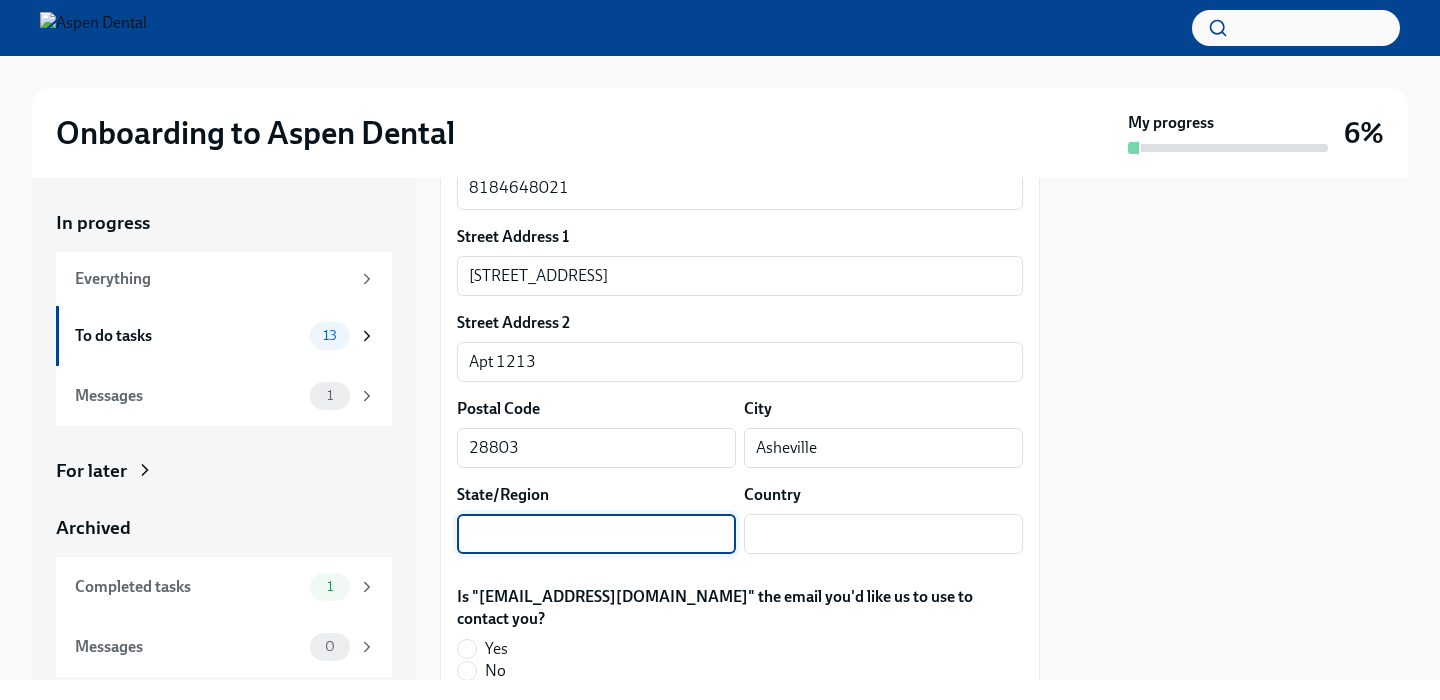 click at bounding box center [596, 534] 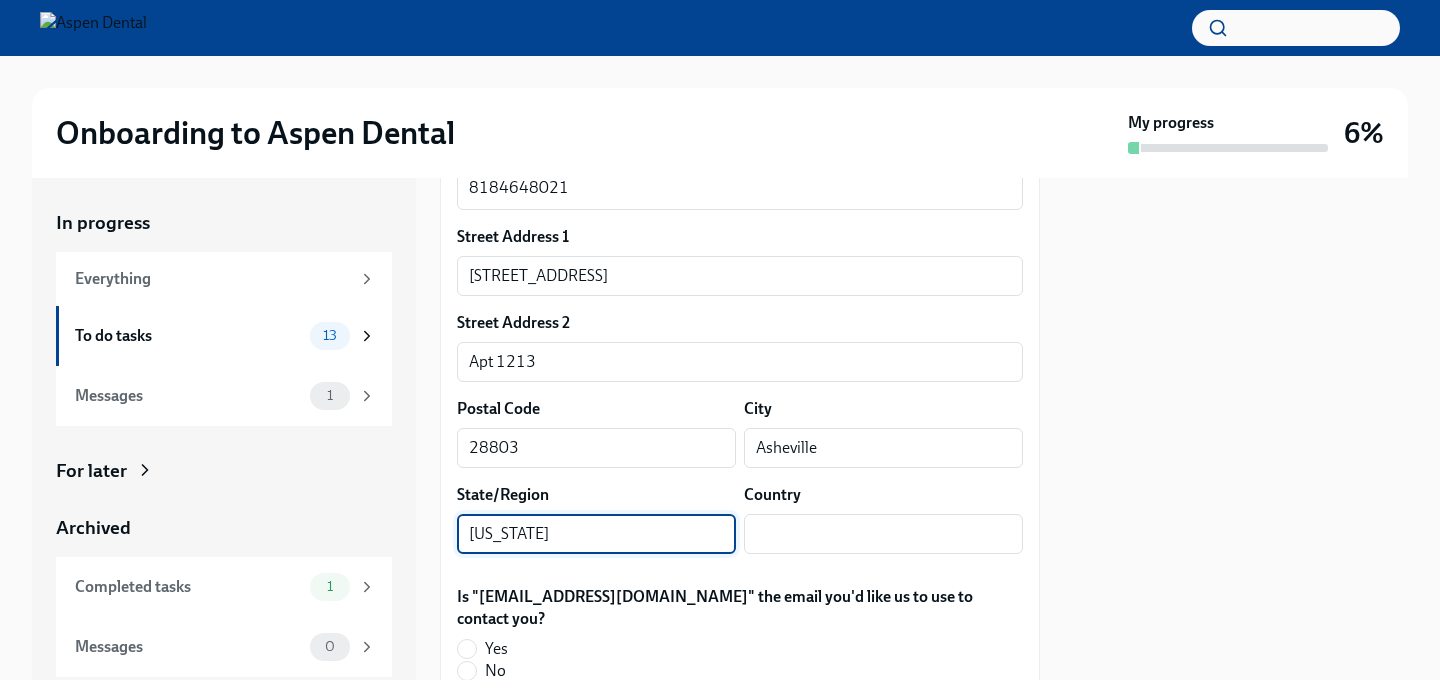type on "[US_STATE]" 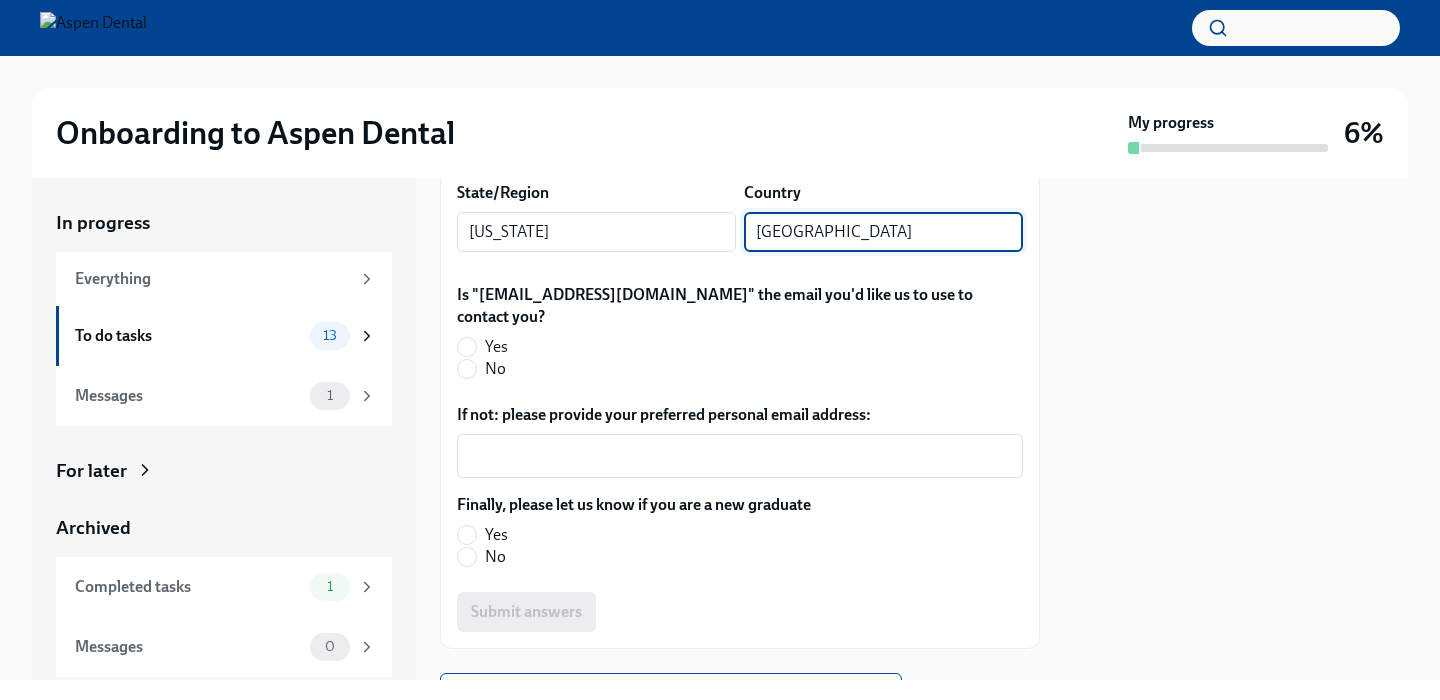 scroll, scrollTop: 683, scrollLeft: 0, axis: vertical 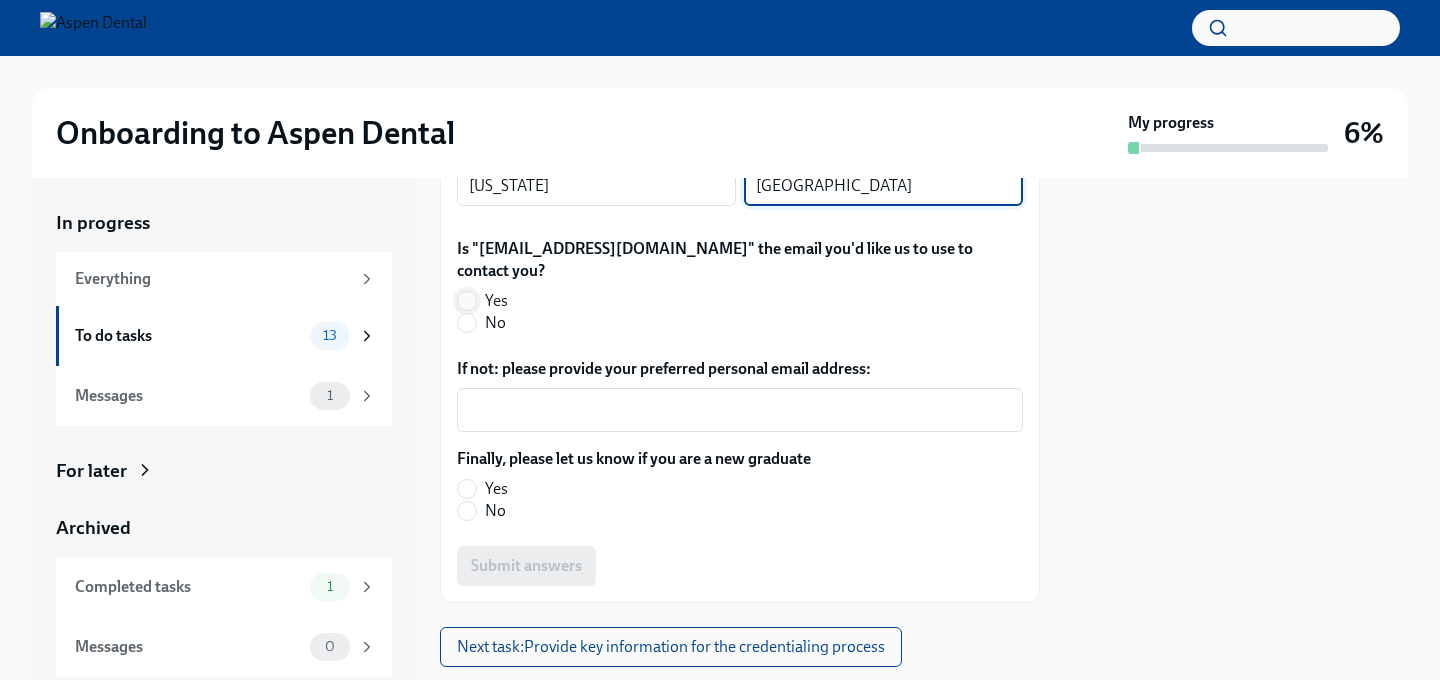 type on "[GEOGRAPHIC_DATA]" 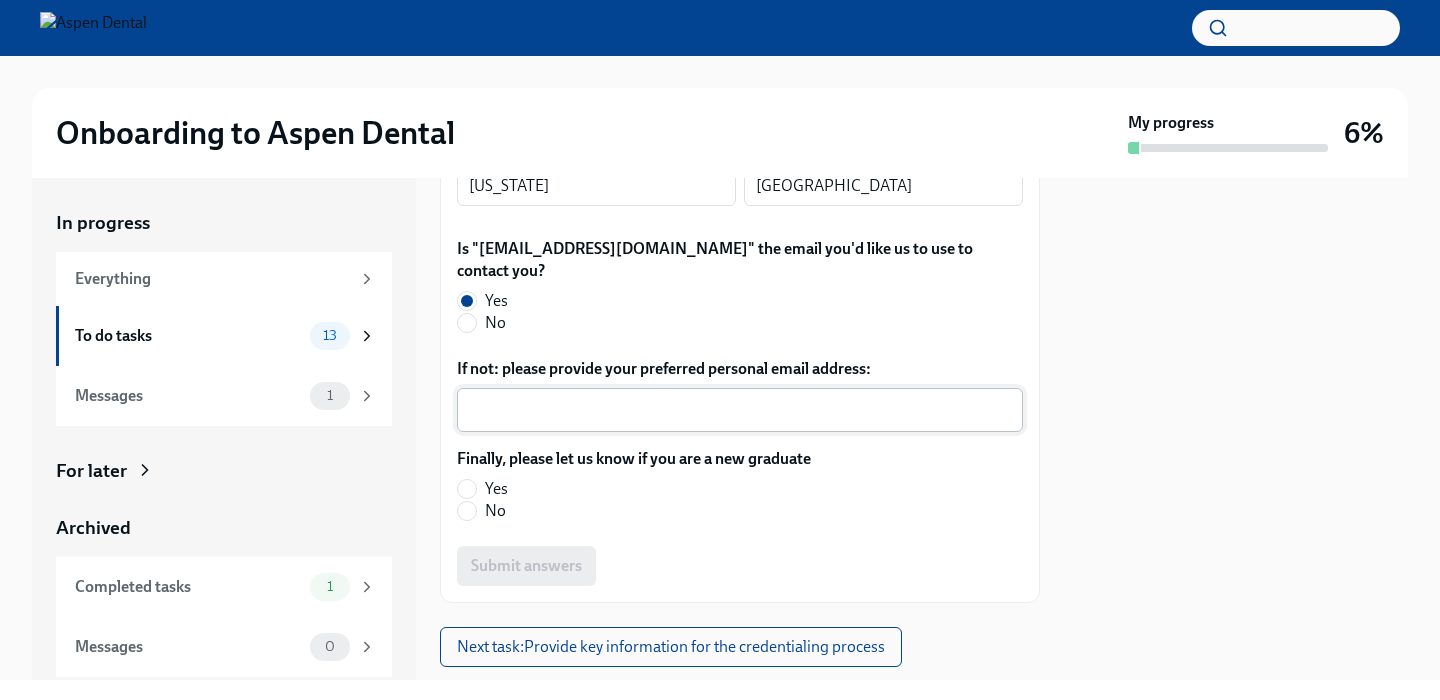 scroll, scrollTop: 712, scrollLeft: 0, axis: vertical 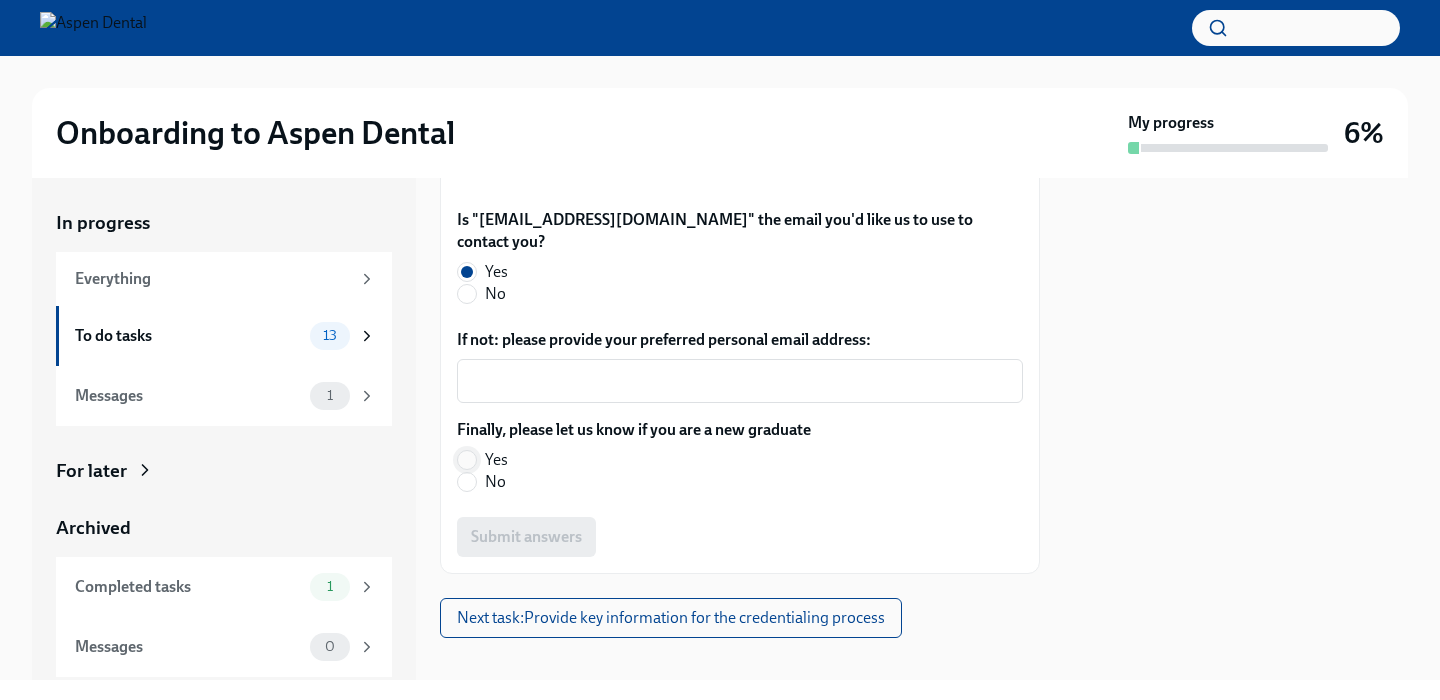 click on "Yes" at bounding box center [467, 460] 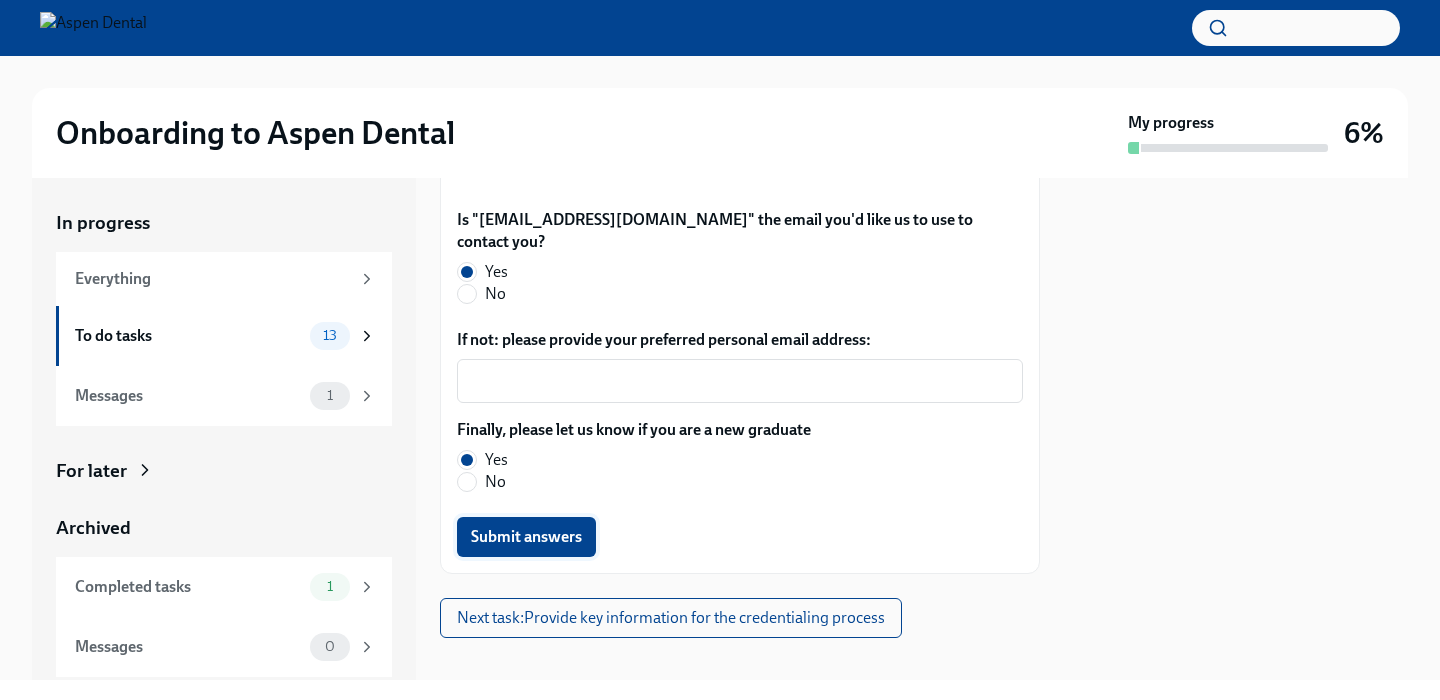 click on "Submit answers" at bounding box center [526, 537] 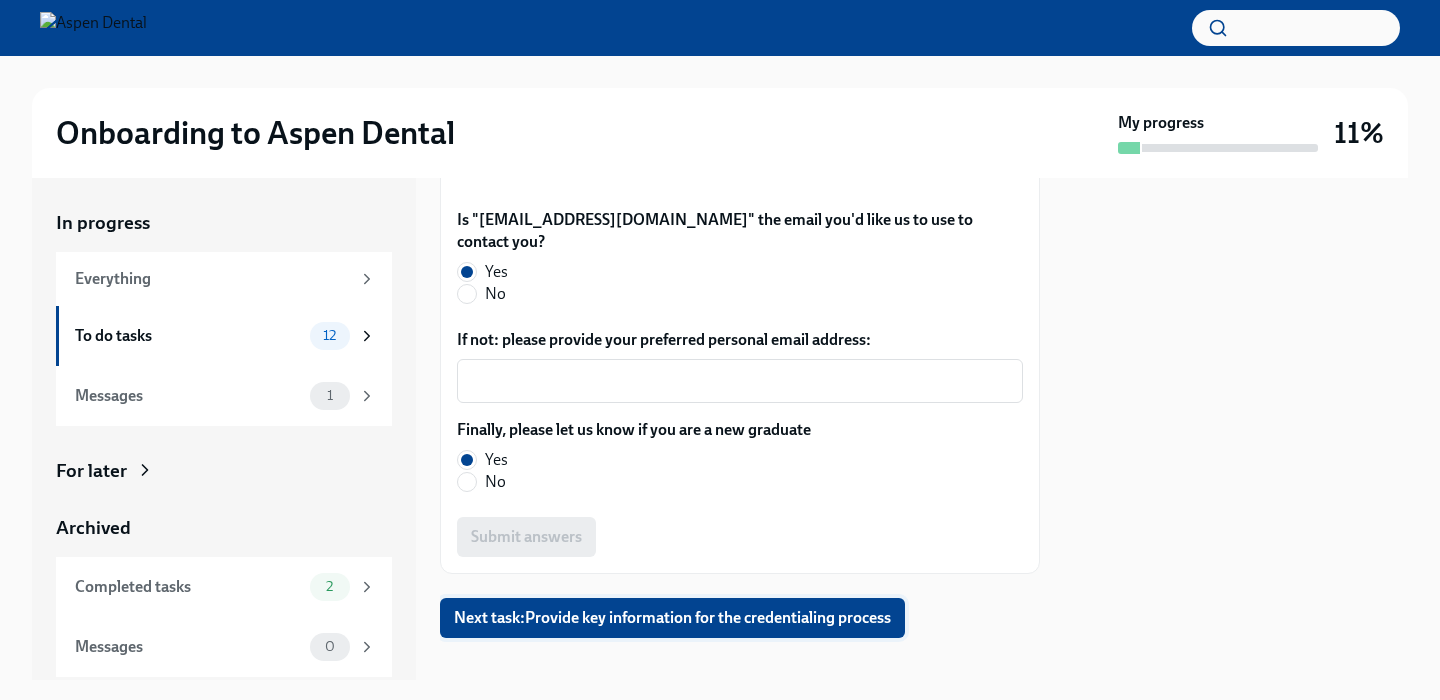 click on "Next task :  Provide key information for the credentialing process" at bounding box center (672, 618) 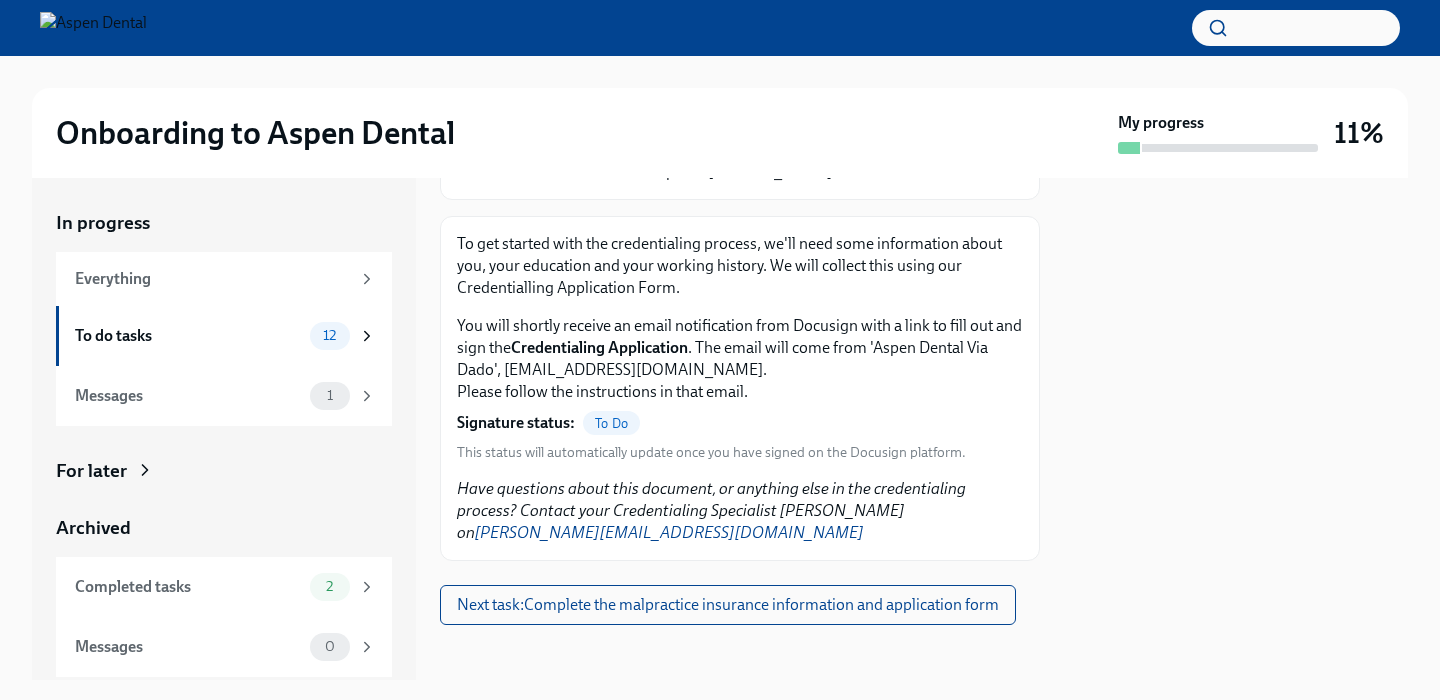 scroll, scrollTop: 239, scrollLeft: 0, axis: vertical 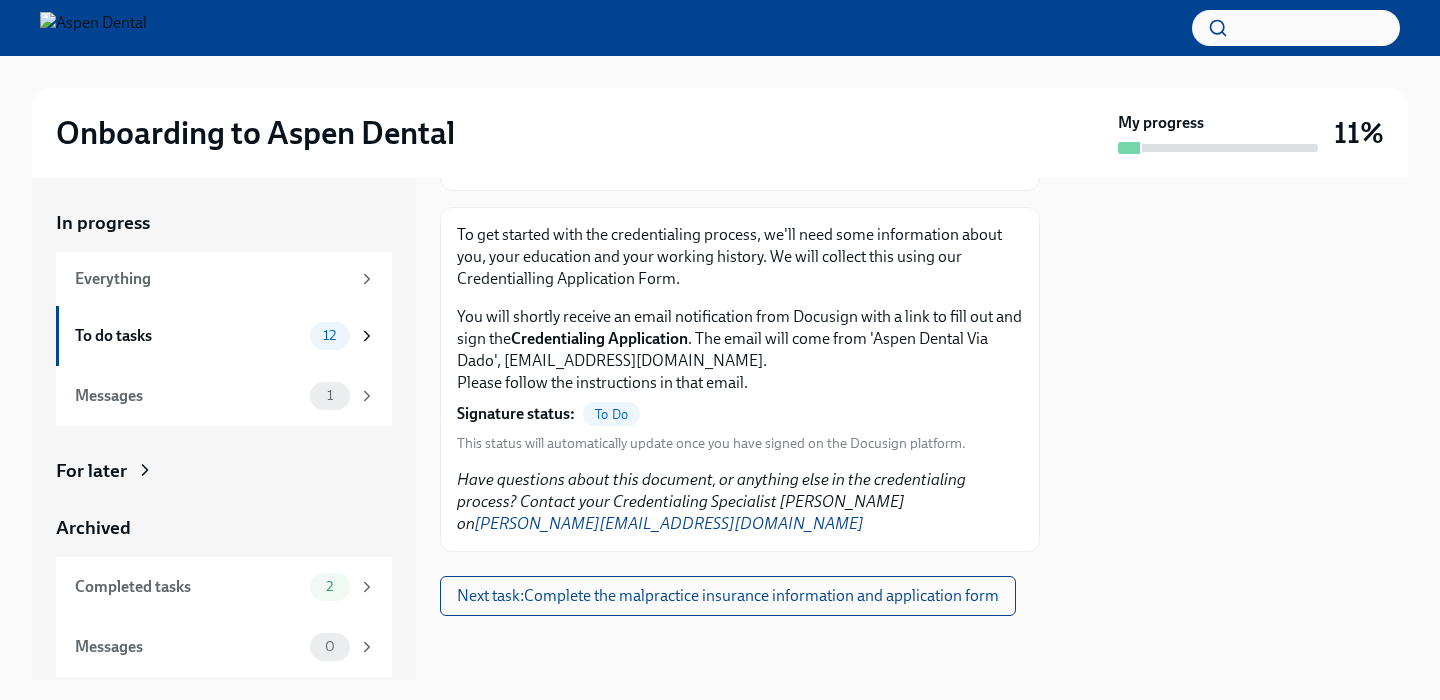 click on "To Do" at bounding box center [611, 414] 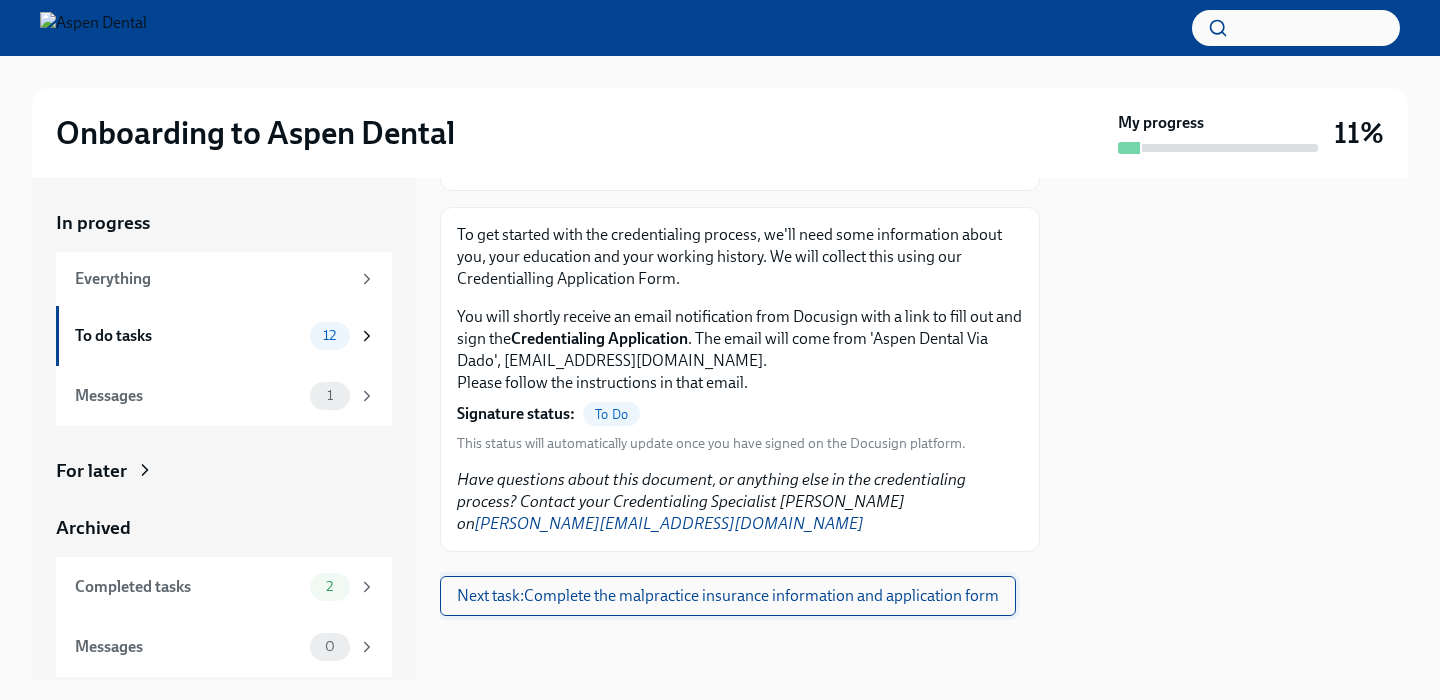 click on "Next task :  Complete the malpractice insurance information and application form" at bounding box center [728, 596] 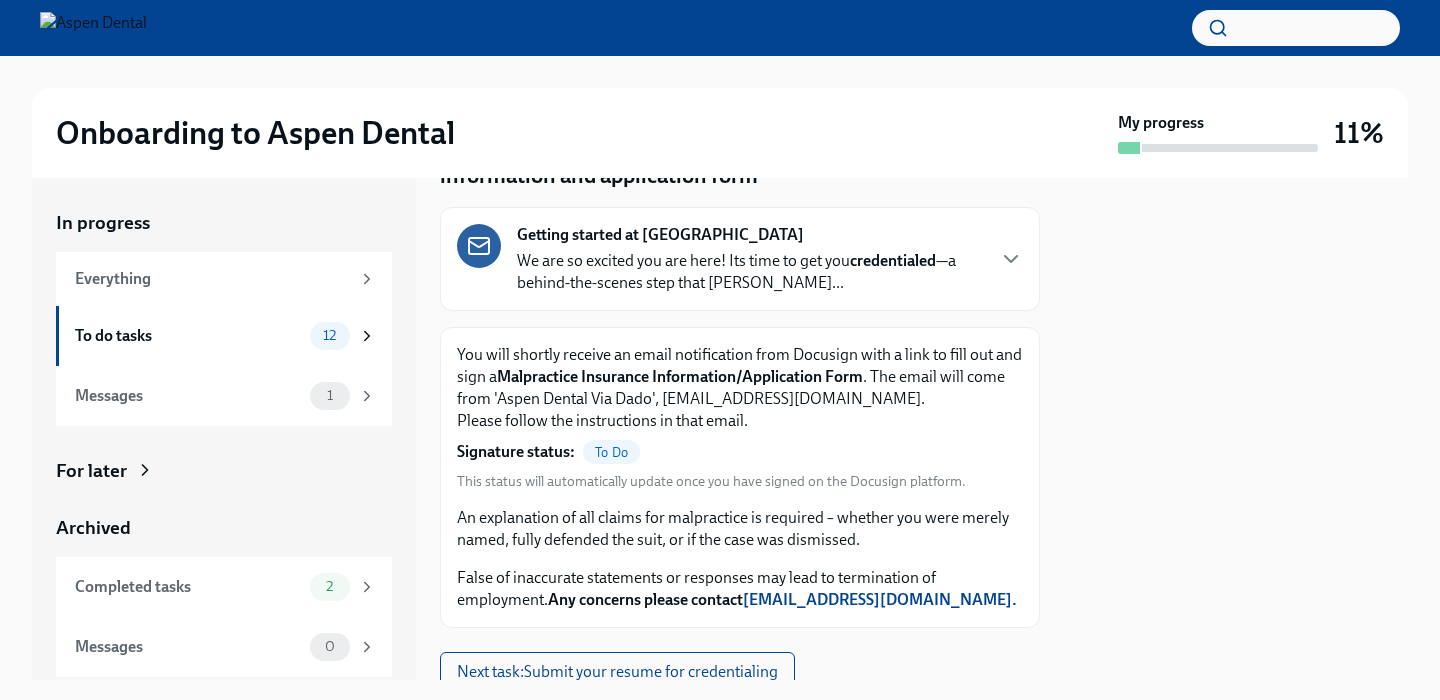 scroll, scrollTop: 189, scrollLeft: 0, axis: vertical 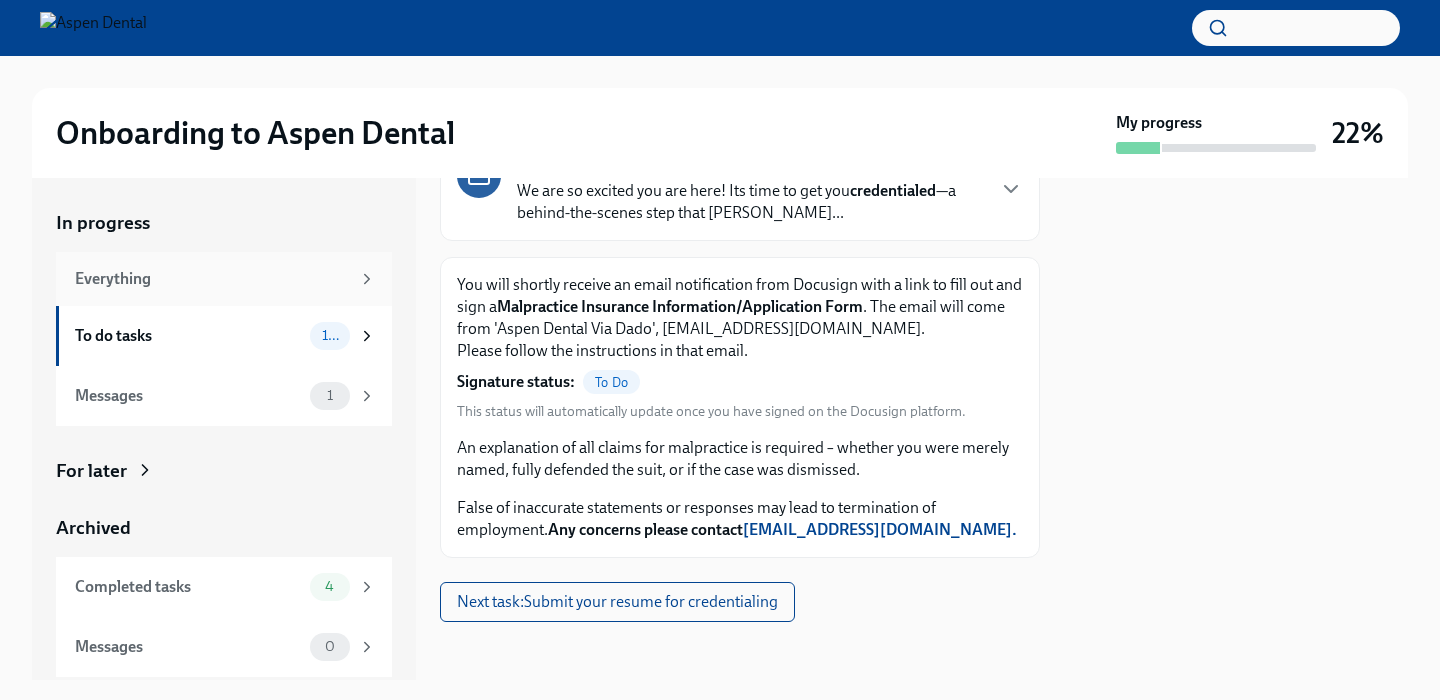 click on "Everything" at bounding box center [212, 279] 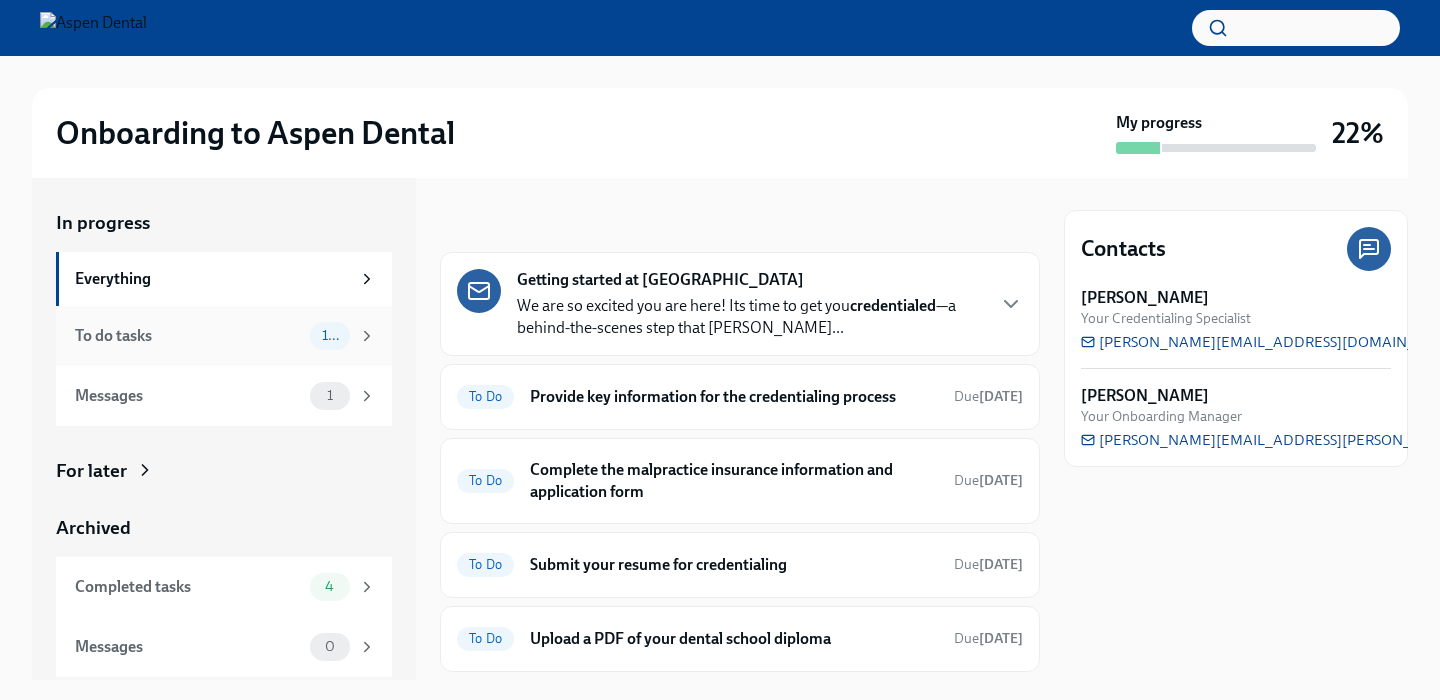 click on "To do tasks" at bounding box center (188, 336) 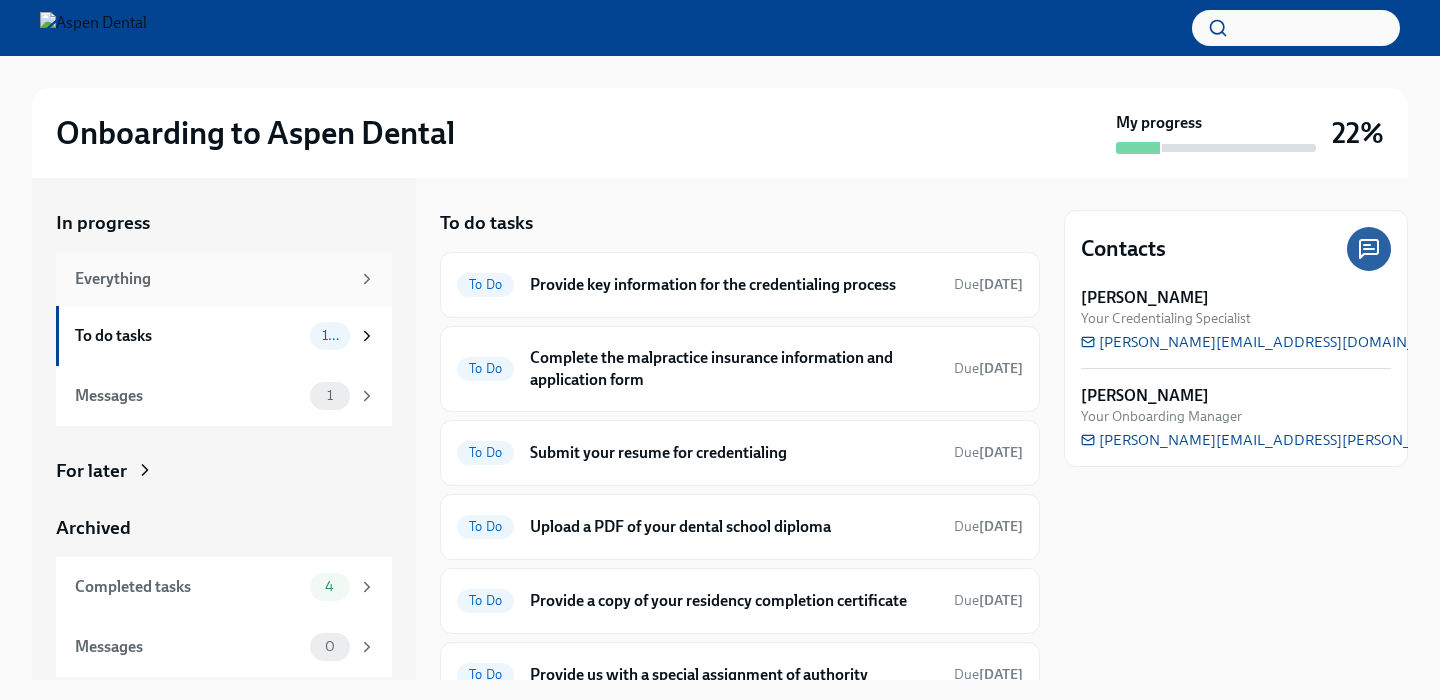 click on "Everything" at bounding box center [212, 279] 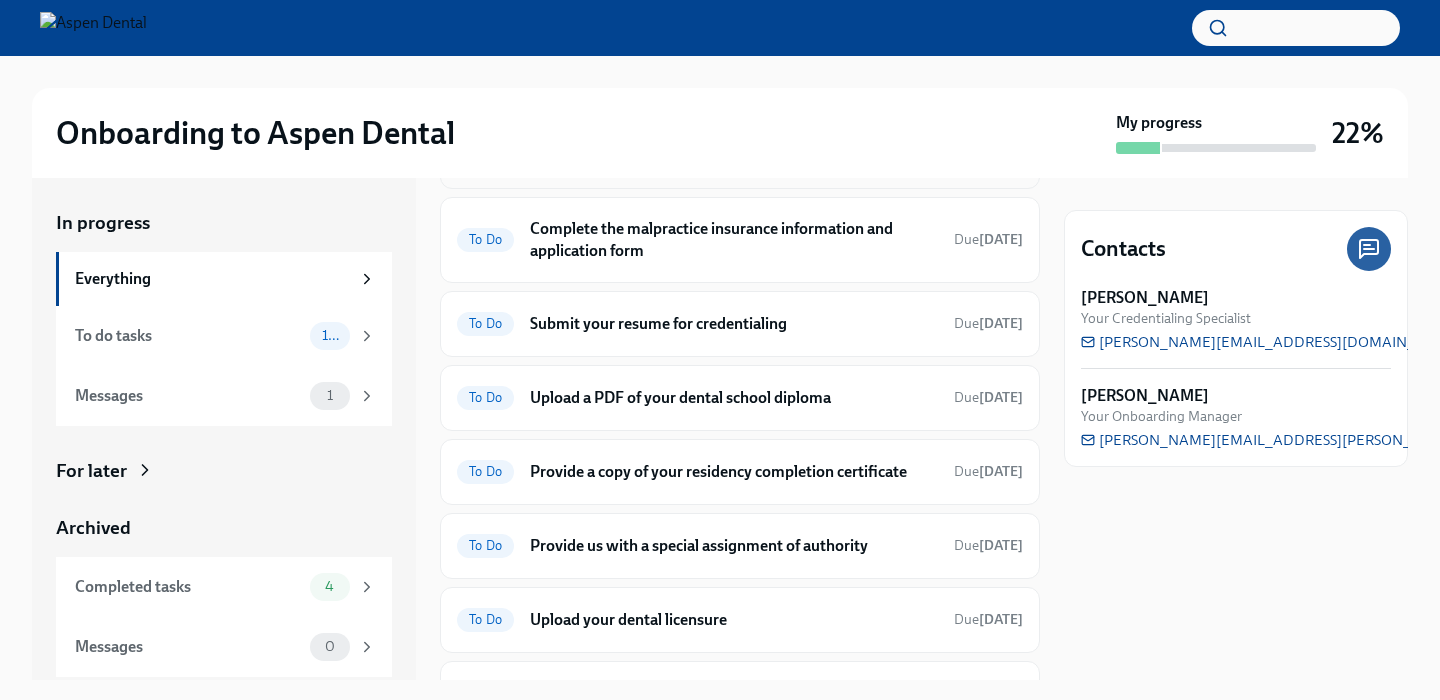scroll, scrollTop: 0, scrollLeft: 0, axis: both 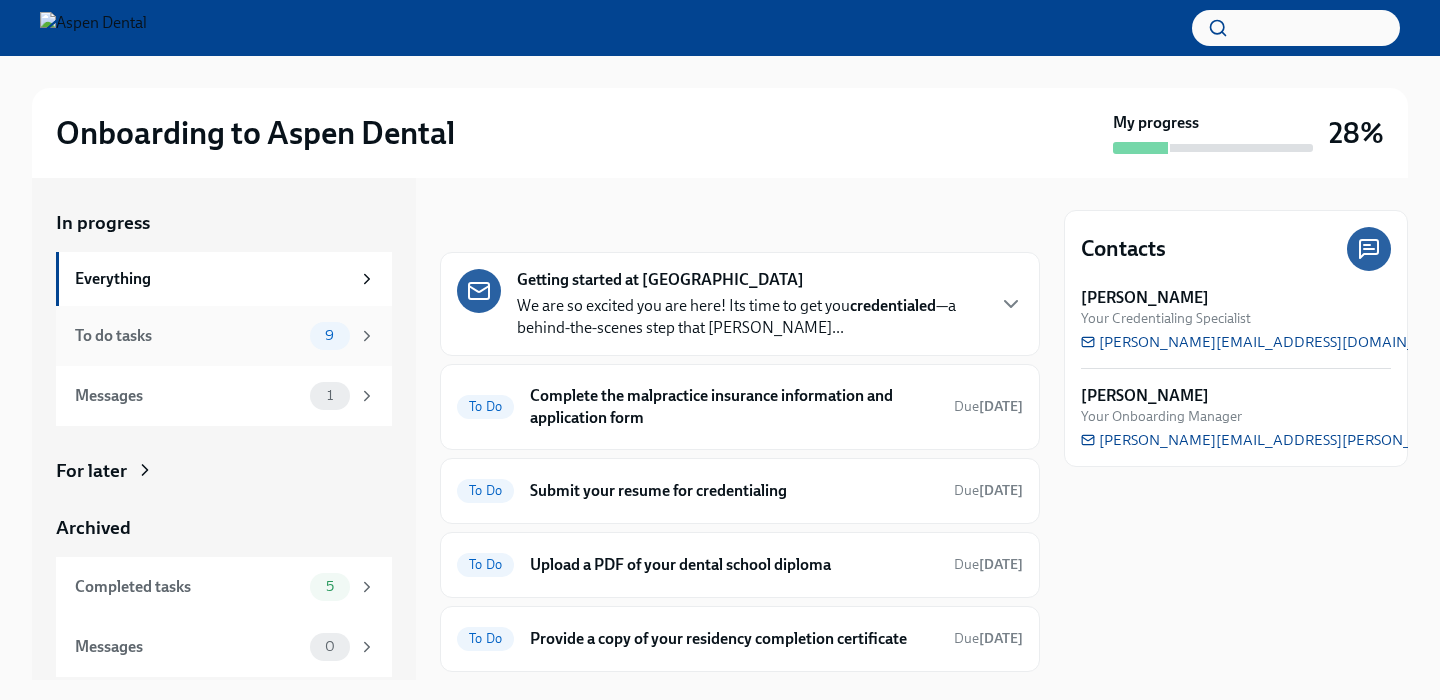 click on "To do tasks" at bounding box center [188, 336] 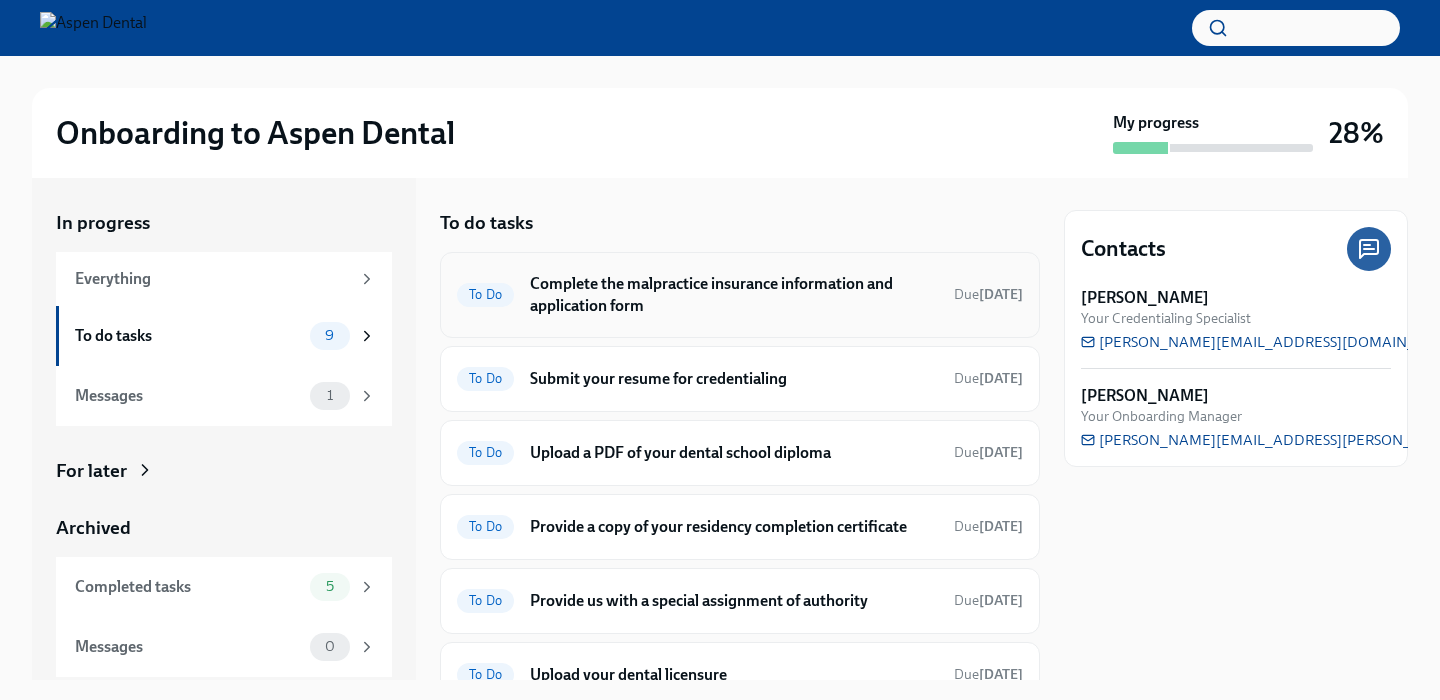 click on "Complete the malpractice insurance information and application form" at bounding box center [734, 295] 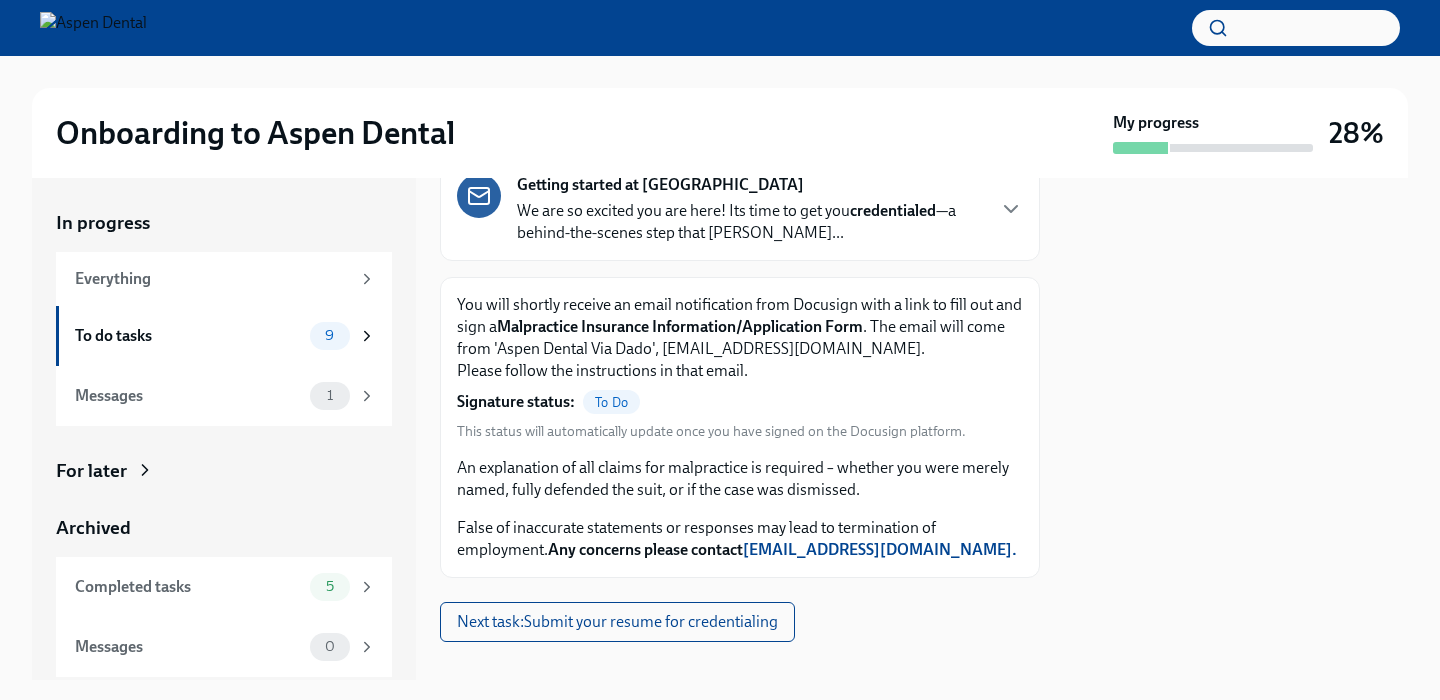 scroll, scrollTop: 195, scrollLeft: 0, axis: vertical 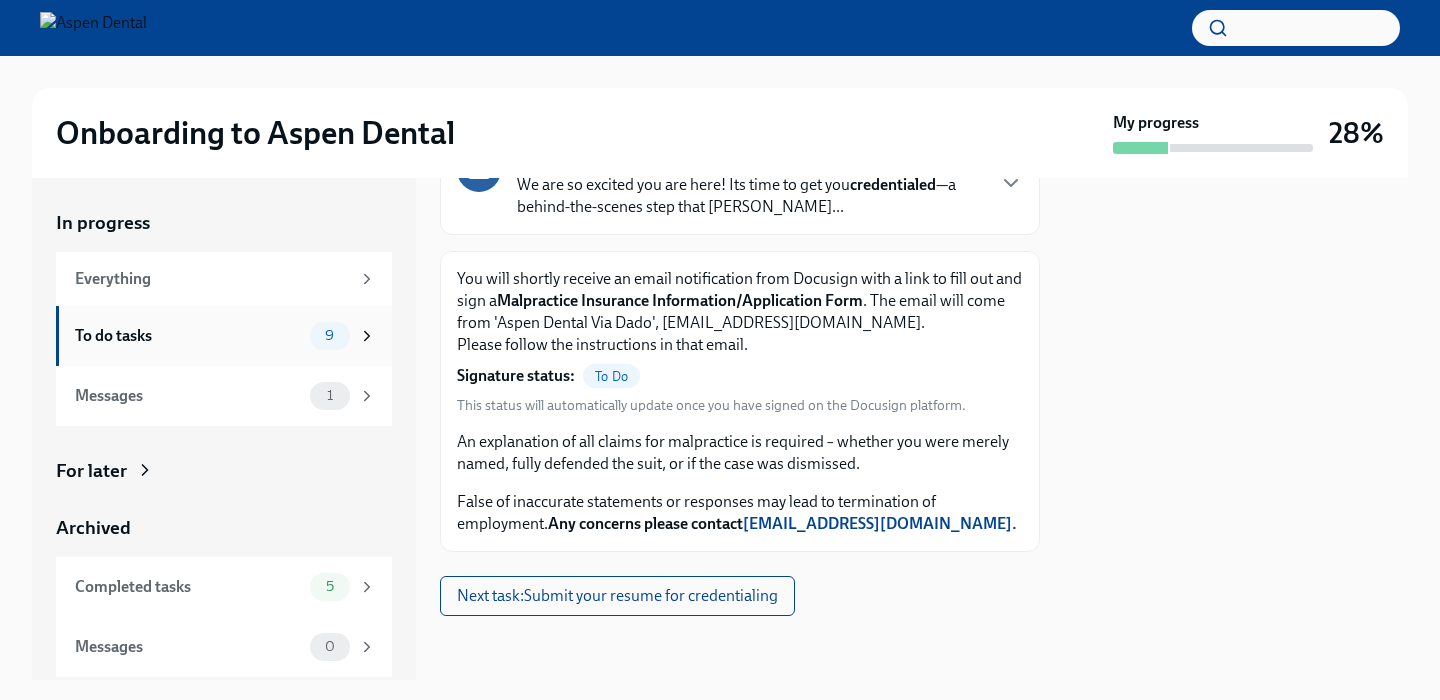 click on "9" at bounding box center [343, 336] 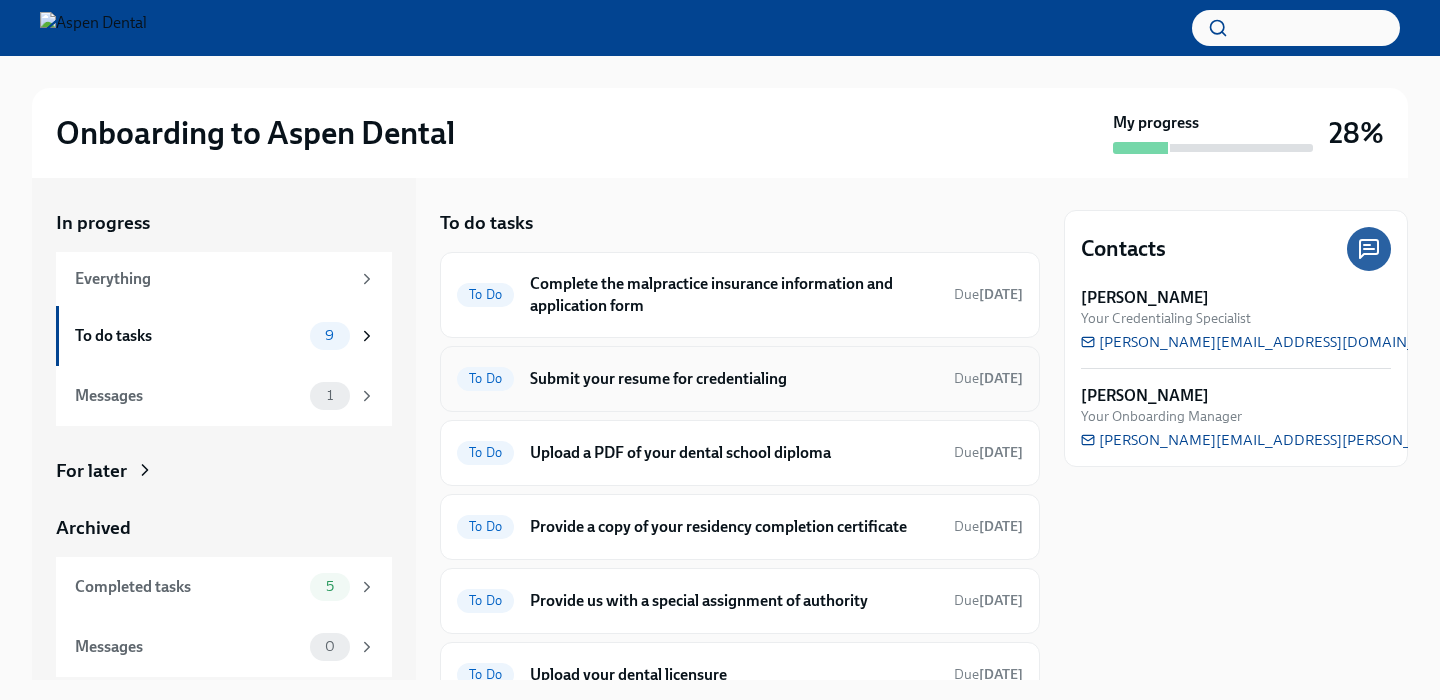 click on "Submit your resume for credentialing" at bounding box center (734, 379) 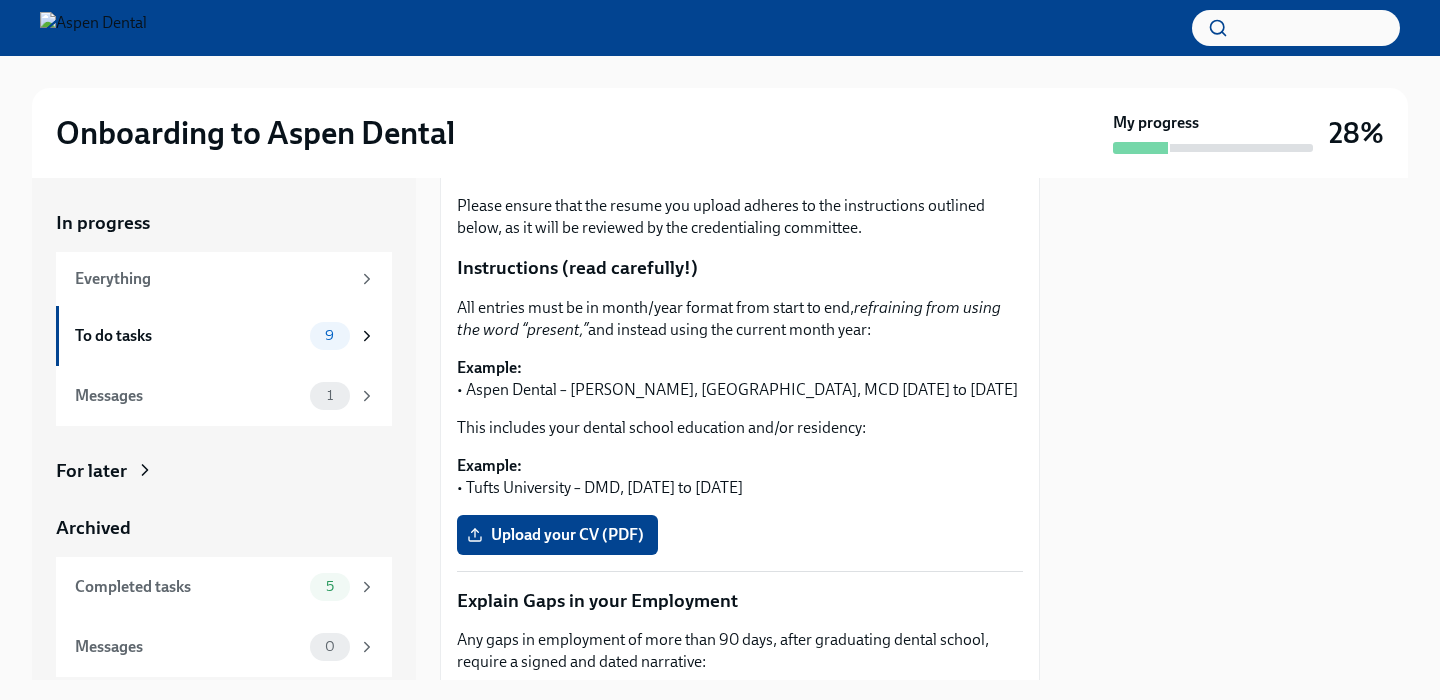 scroll, scrollTop: 333, scrollLeft: 0, axis: vertical 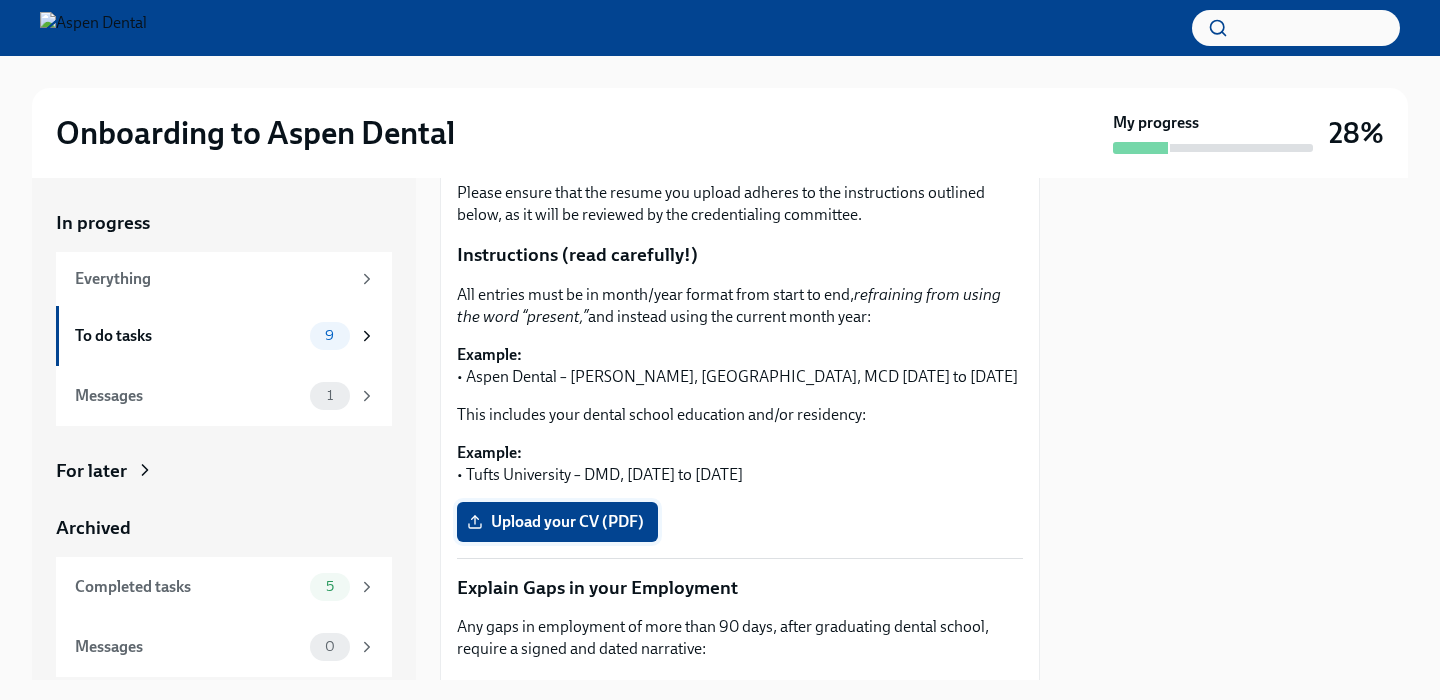 click on "Upload your CV (PDF)" at bounding box center (557, 522) 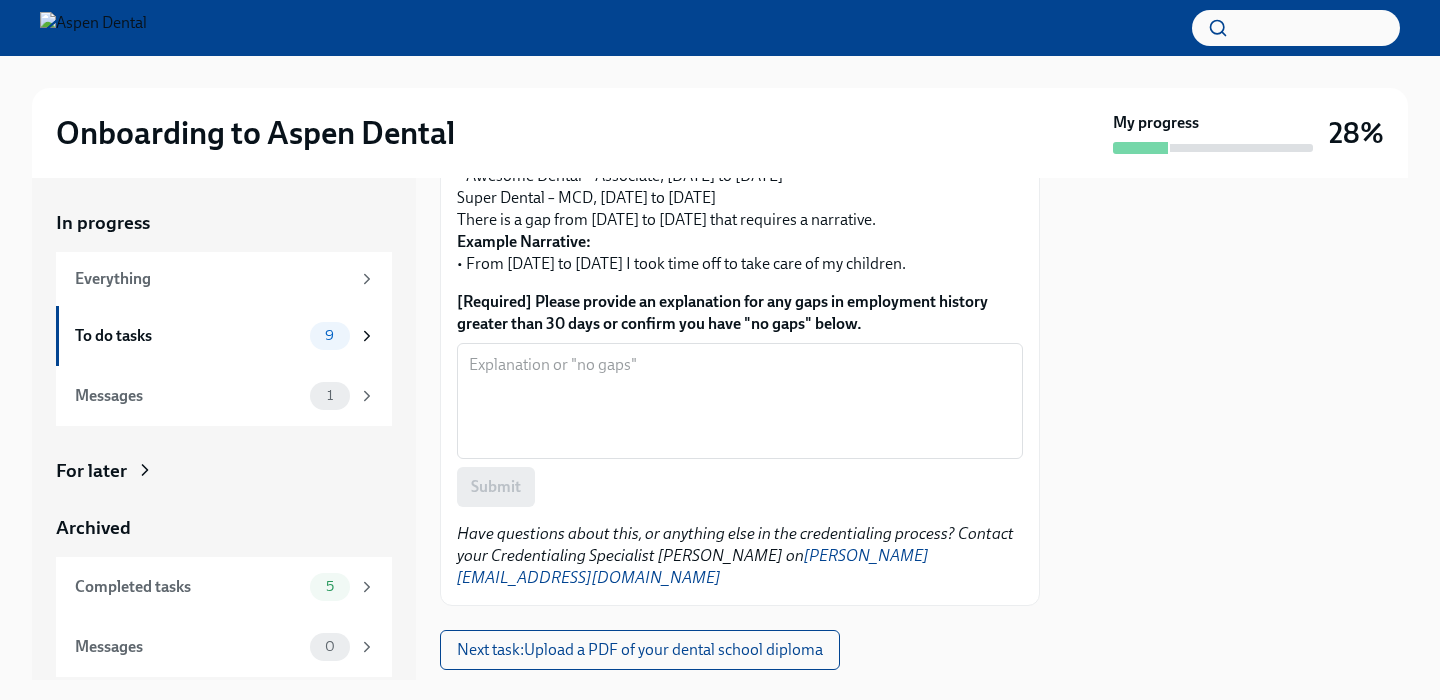 scroll, scrollTop: 899, scrollLeft: 0, axis: vertical 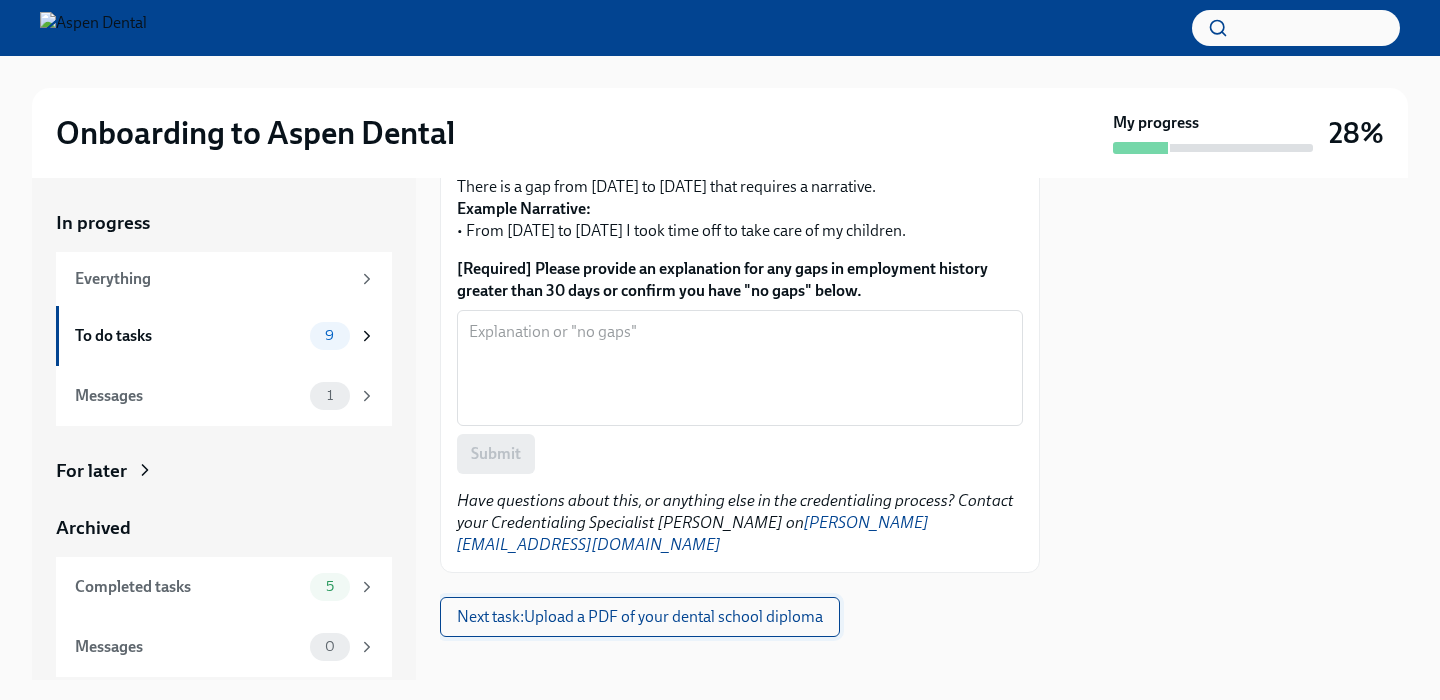 click on "Next task :  Upload a PDF of your dental school diploma" at bounding box center [640, 617] 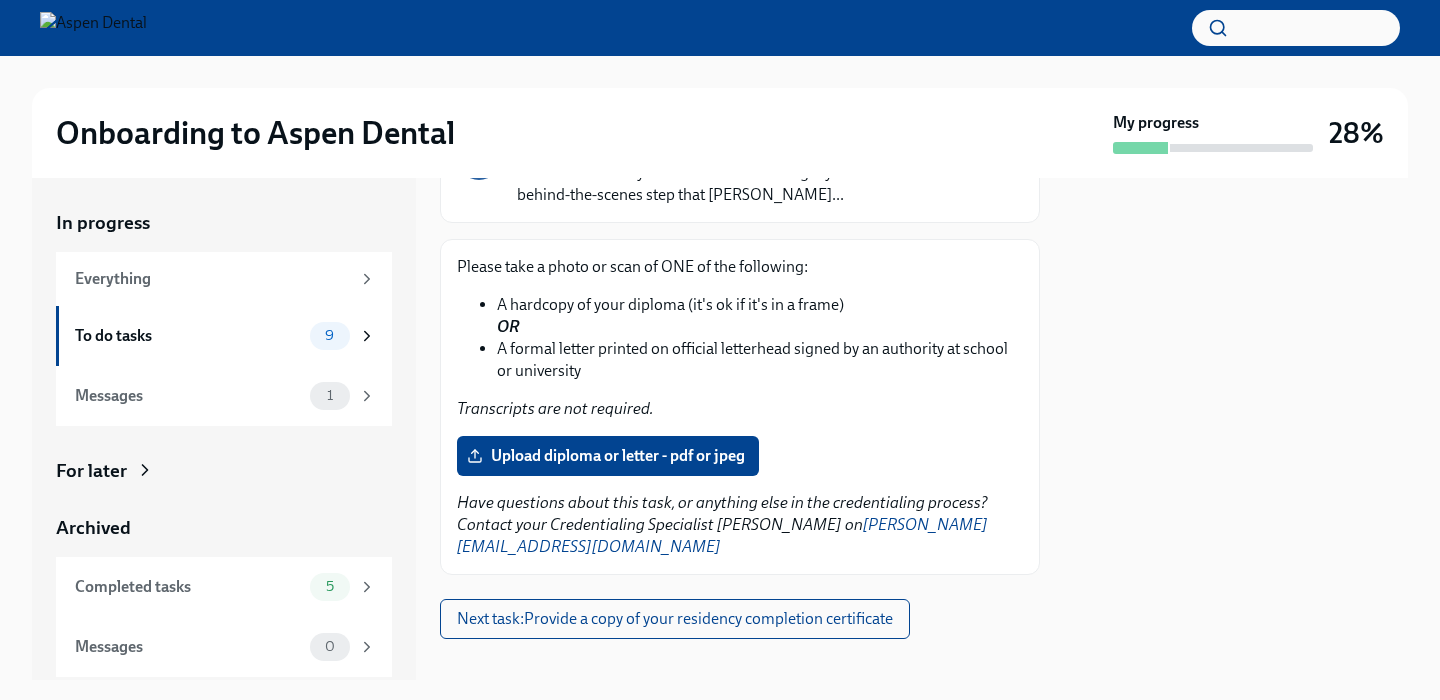 scroll, scrollTop: 200, scrollLeft: 0, axis: vertical 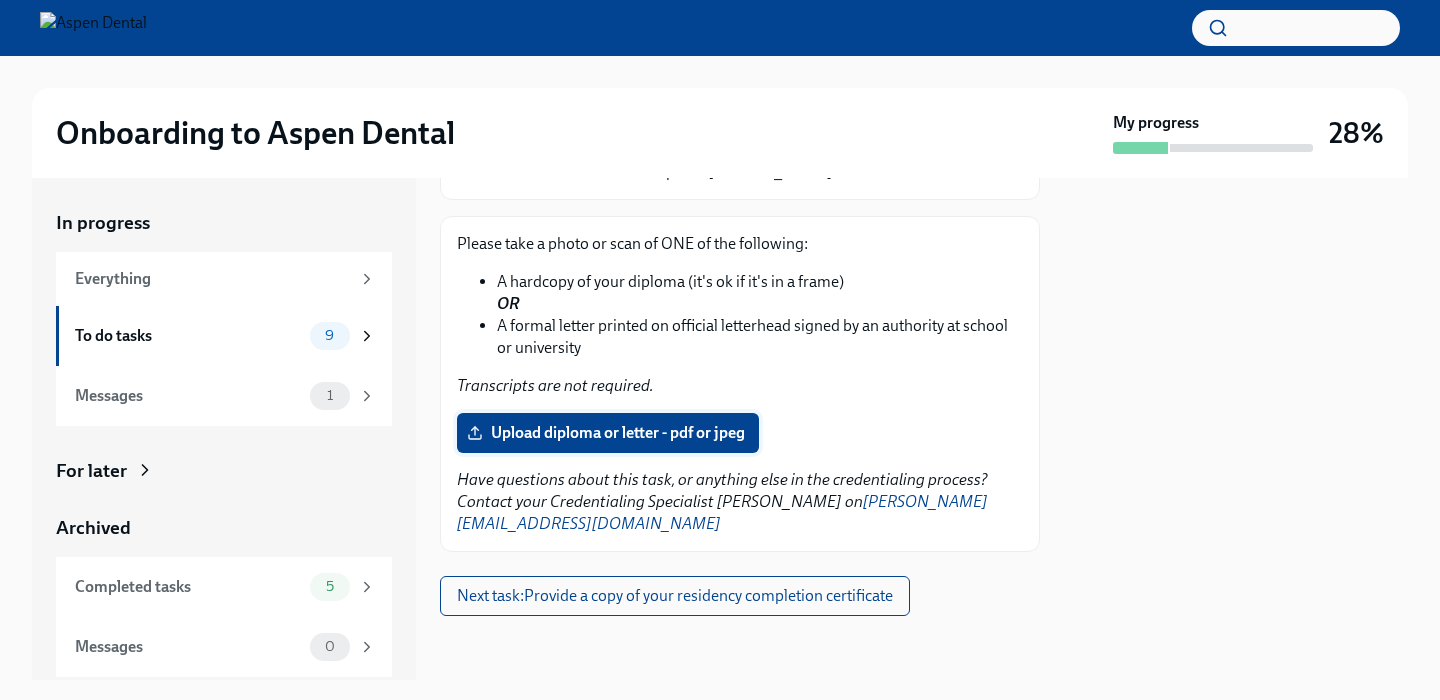 click on "Upload diploma or letter - pdf or jpeg" at bounding box center [608, 433] 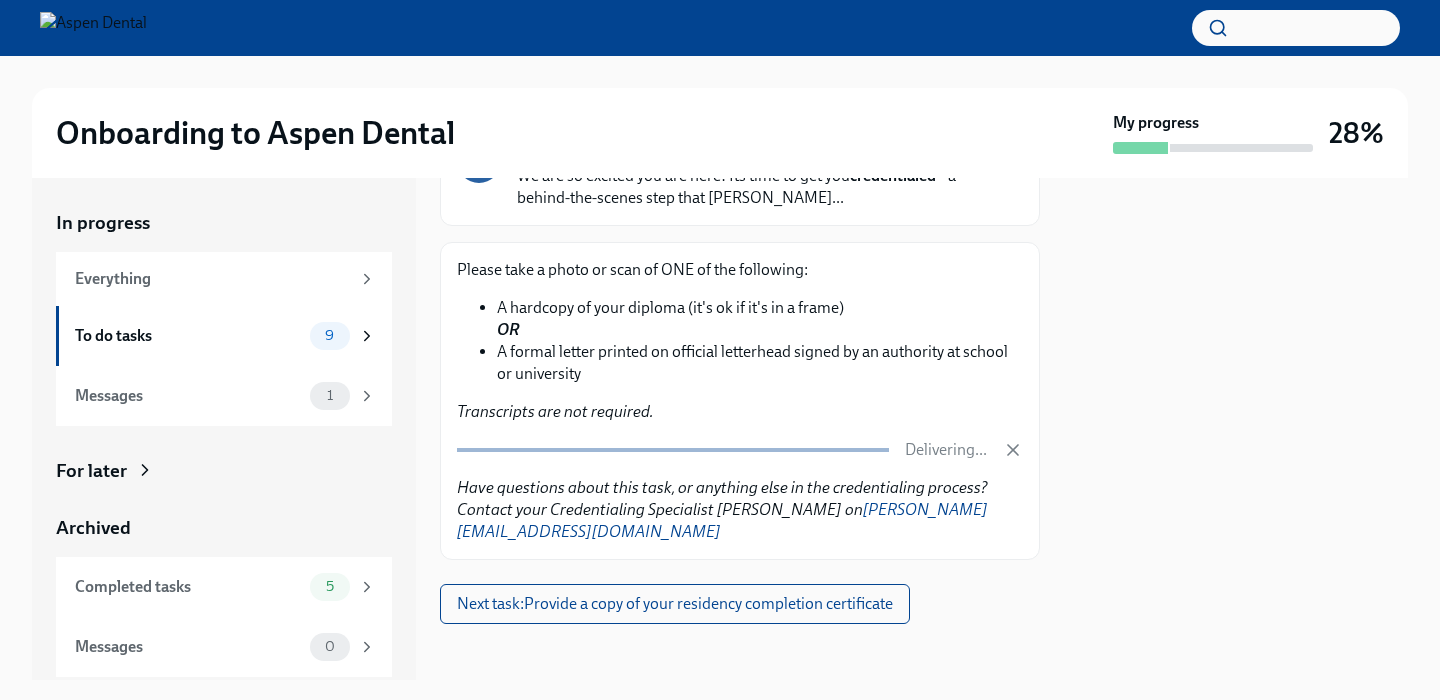 scroll, scrollTop: 178, scrollLeft: 0, axis: vertical 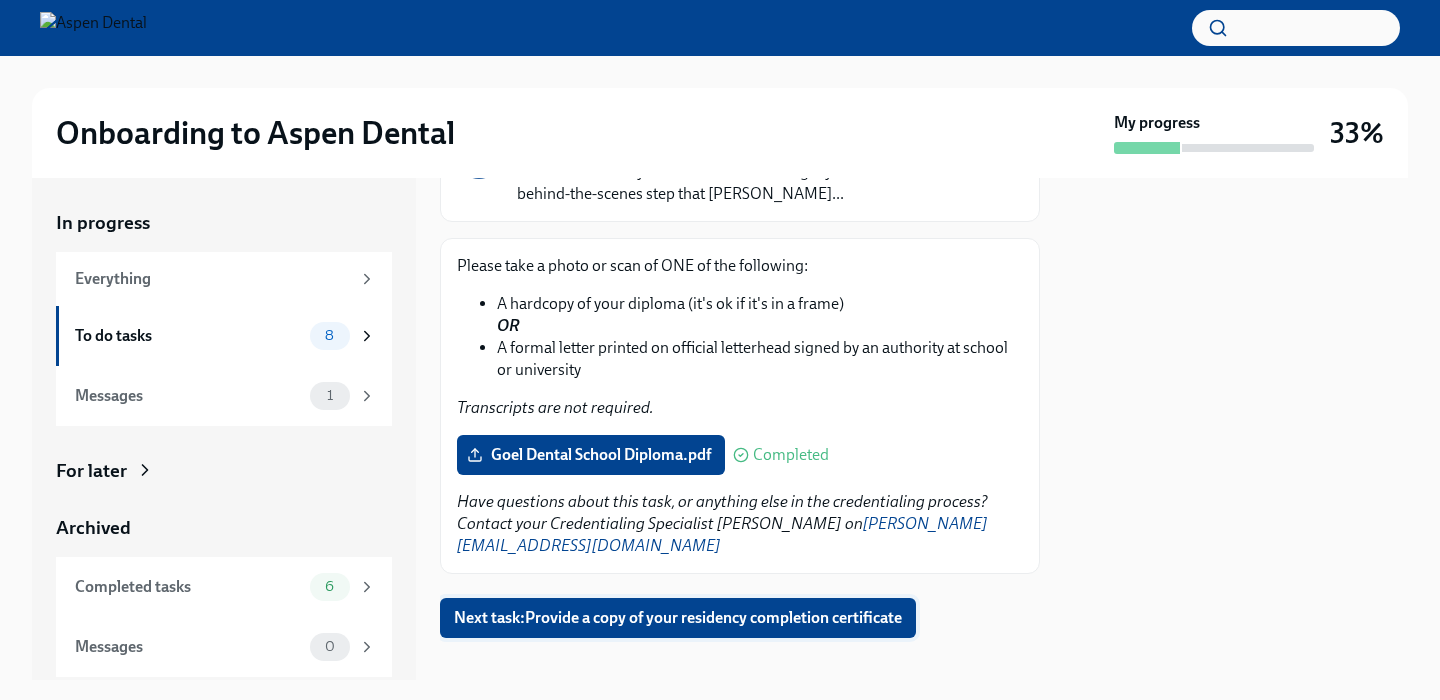 click on "Next task :  Provide a copy of your residency completion certificate" at bounding box center (678, 618) 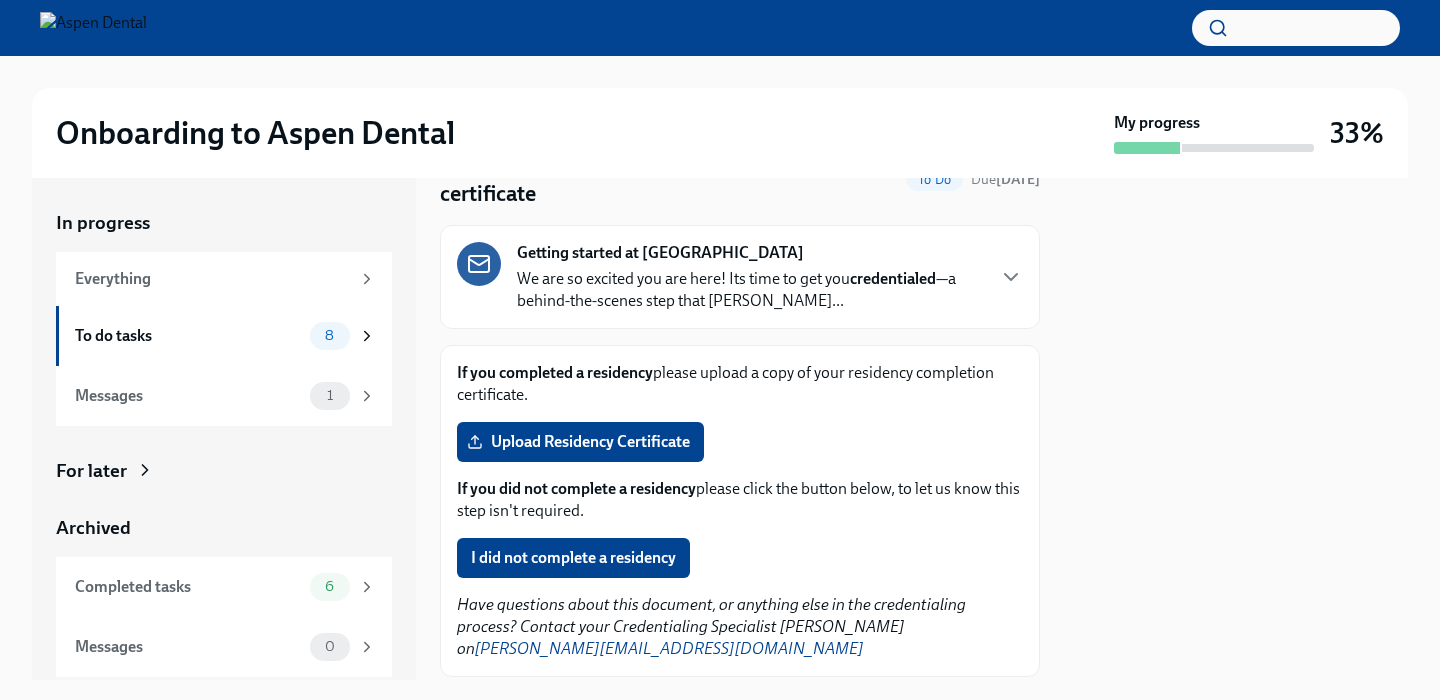 scroll, scrollTop: 103, scrollLeft: 0, axis: vertical 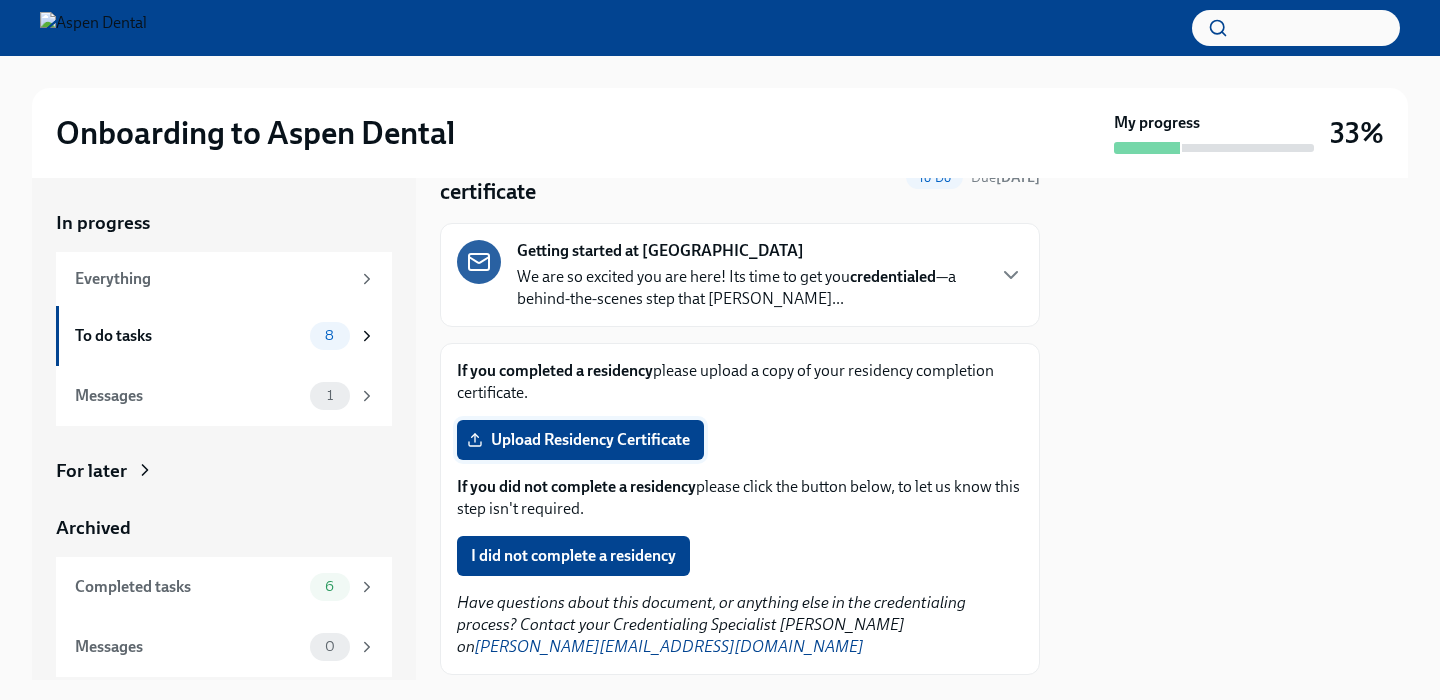 click on "Upload Residency Certificate" at bounding box center [580, 440] 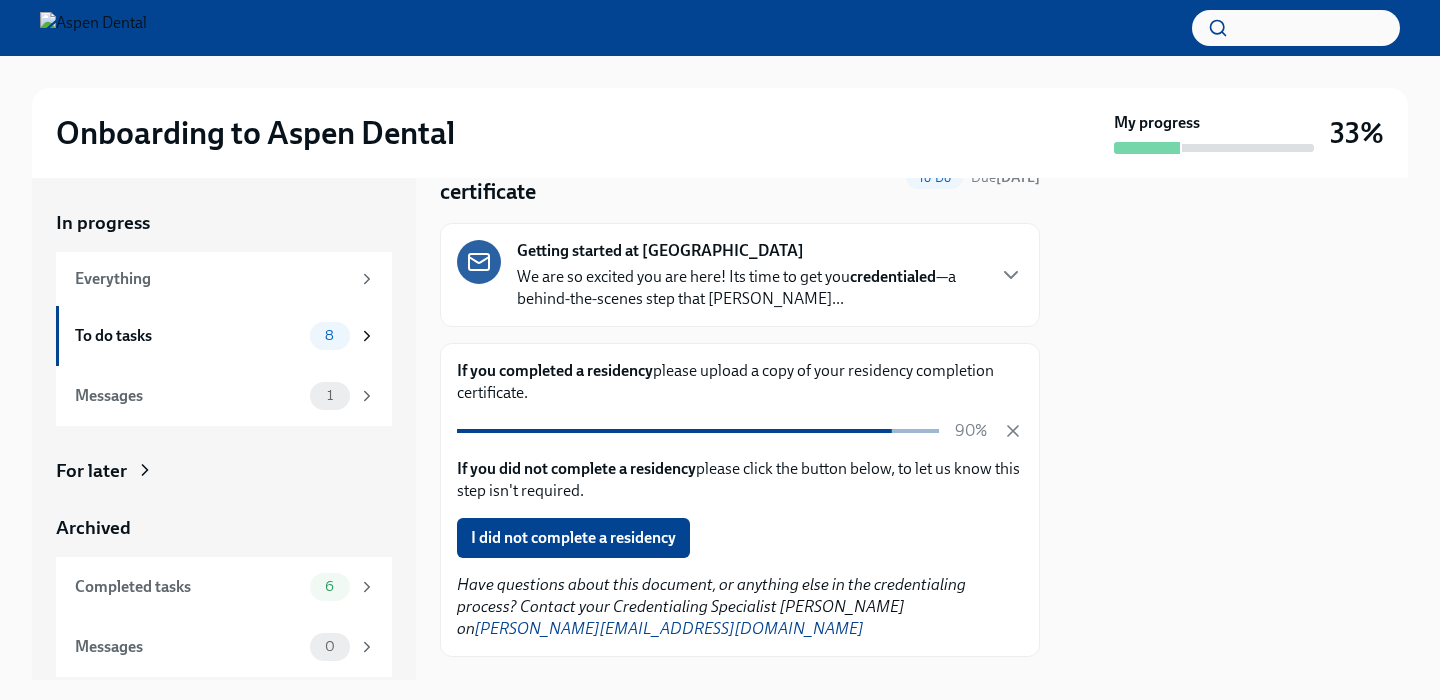 scroll, scrollTop: 208, scrollLeft: 0, axis: vertical 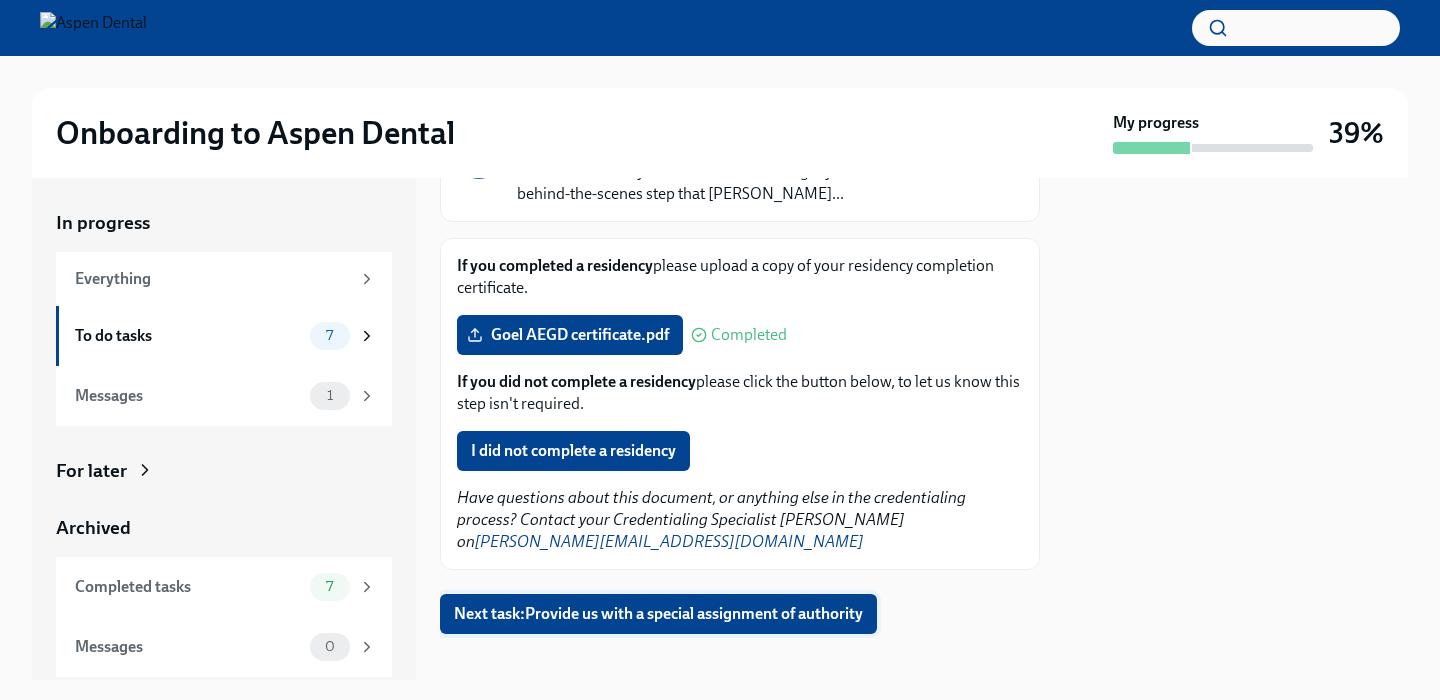 click on "Next task :  Provide us with a special assignment of authority" at bounding box center [658, 614] 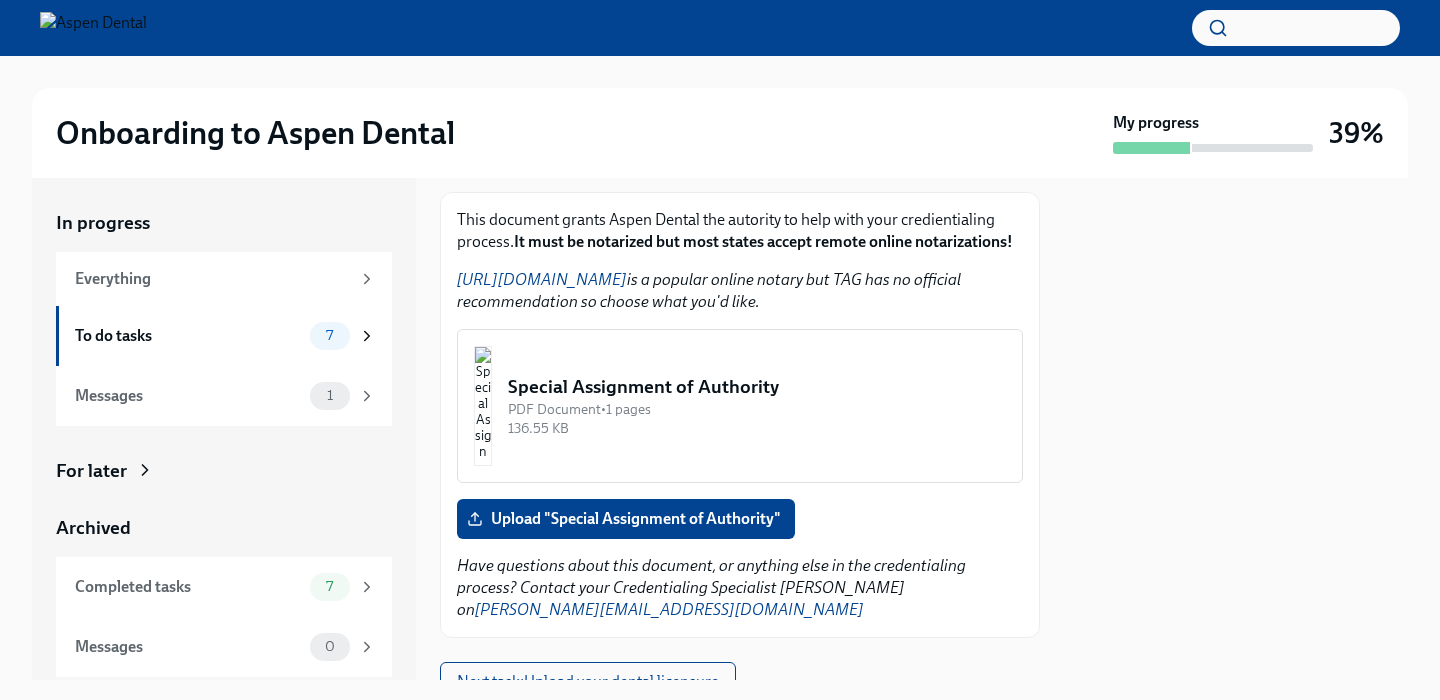 scroll, scrollTop: 258, scrollLeft: 0, axis: vertical 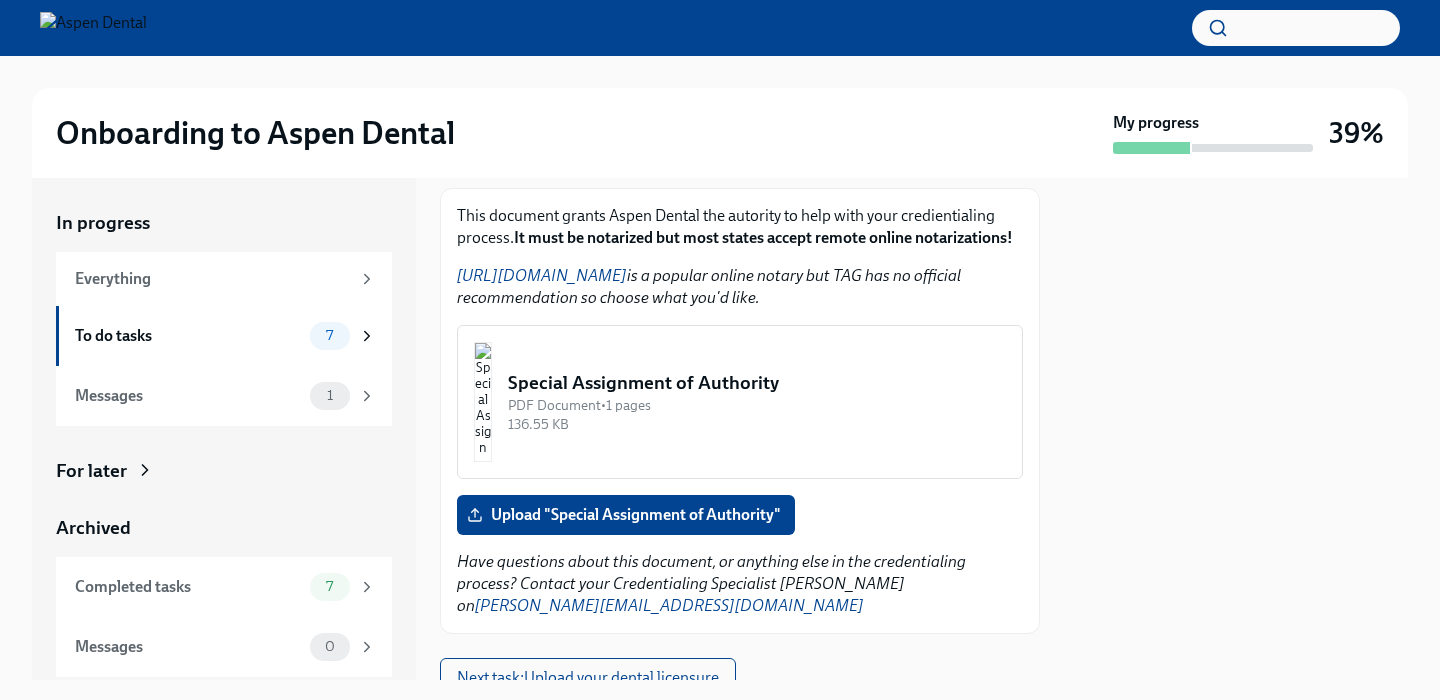 click on "PDF Document  •  1 pages" at bounding box center [757, 405] 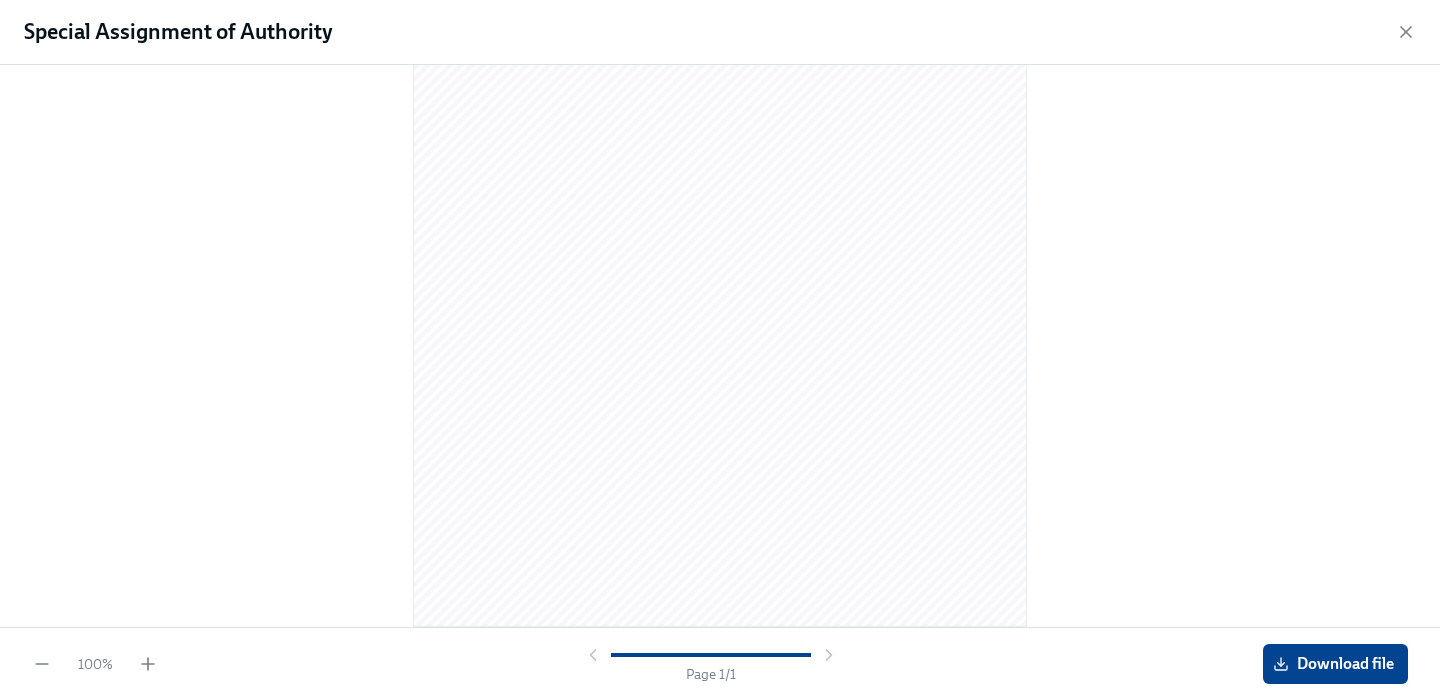 scroll, scrollTop: 0, scrollLeft: 0, axis: both 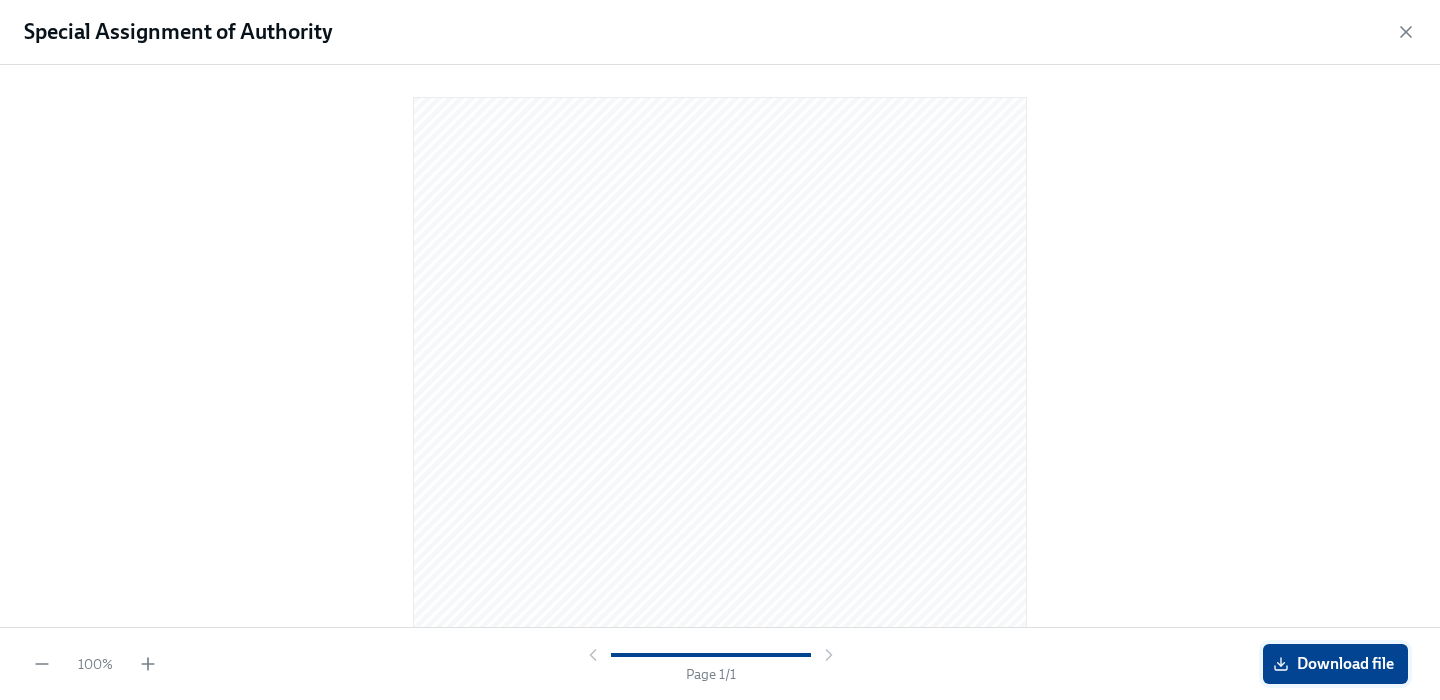 click on "Download file" at bounding box center [1335, 664] 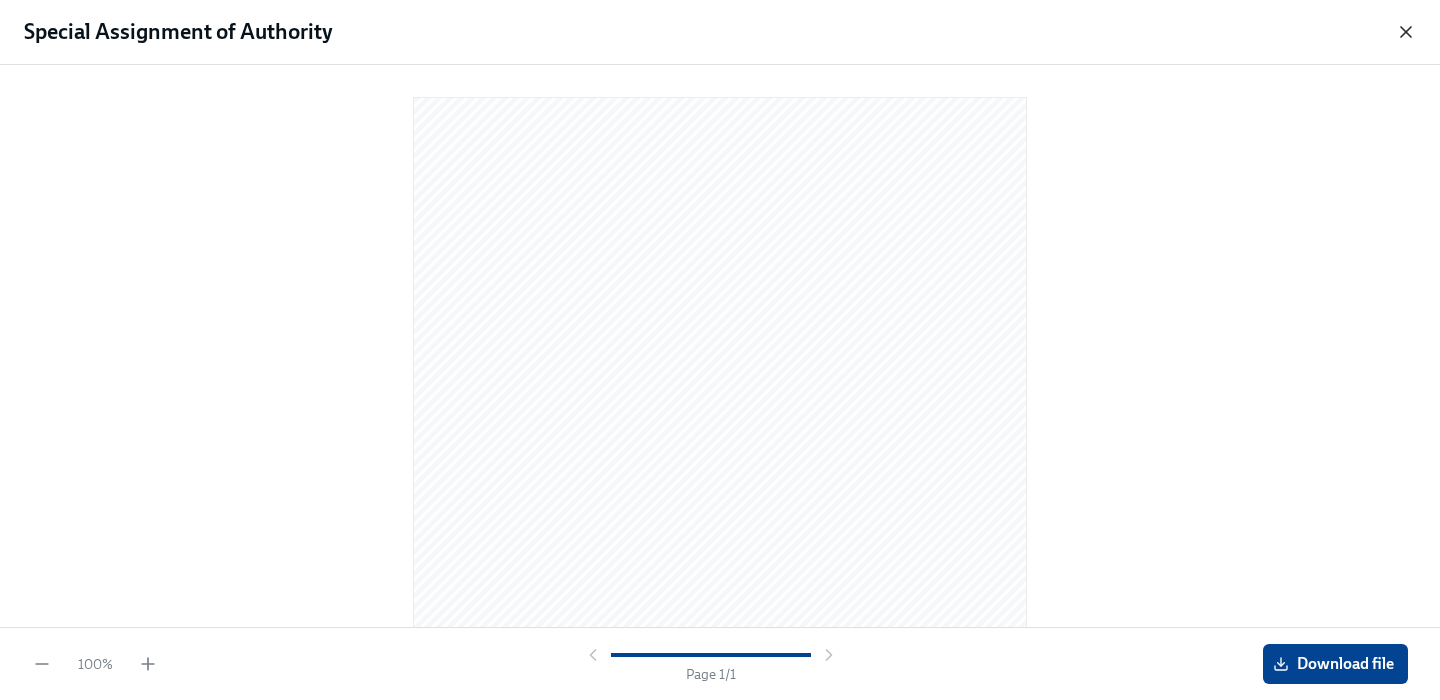click 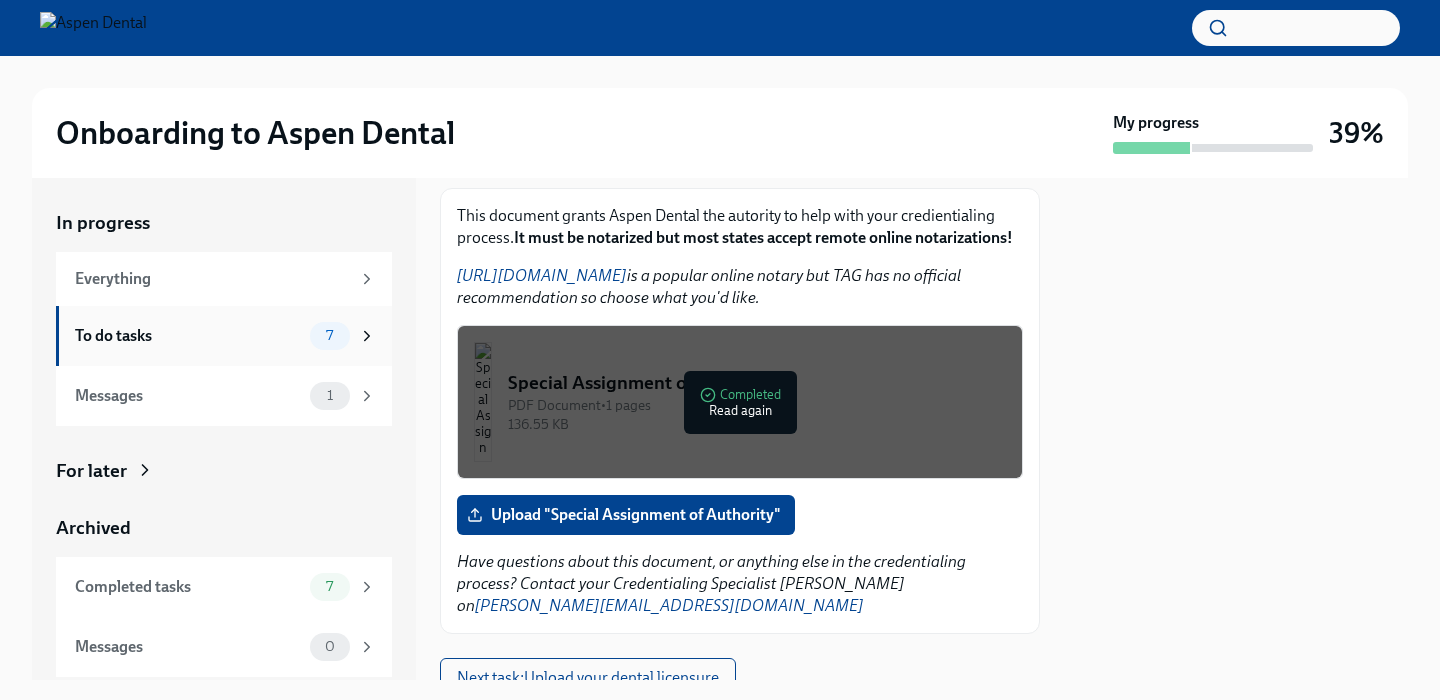 click 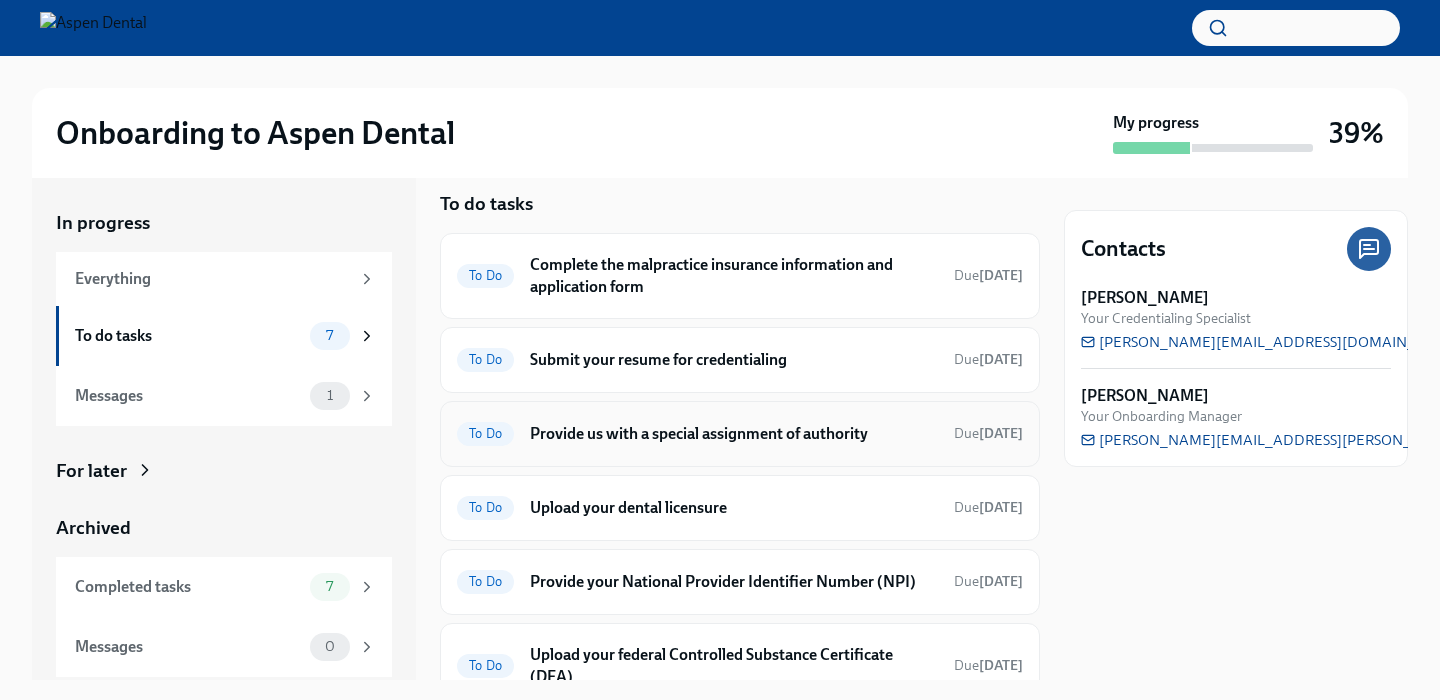 scroll, scrollTop: 21, scrollLeft: 0, axis: vertical 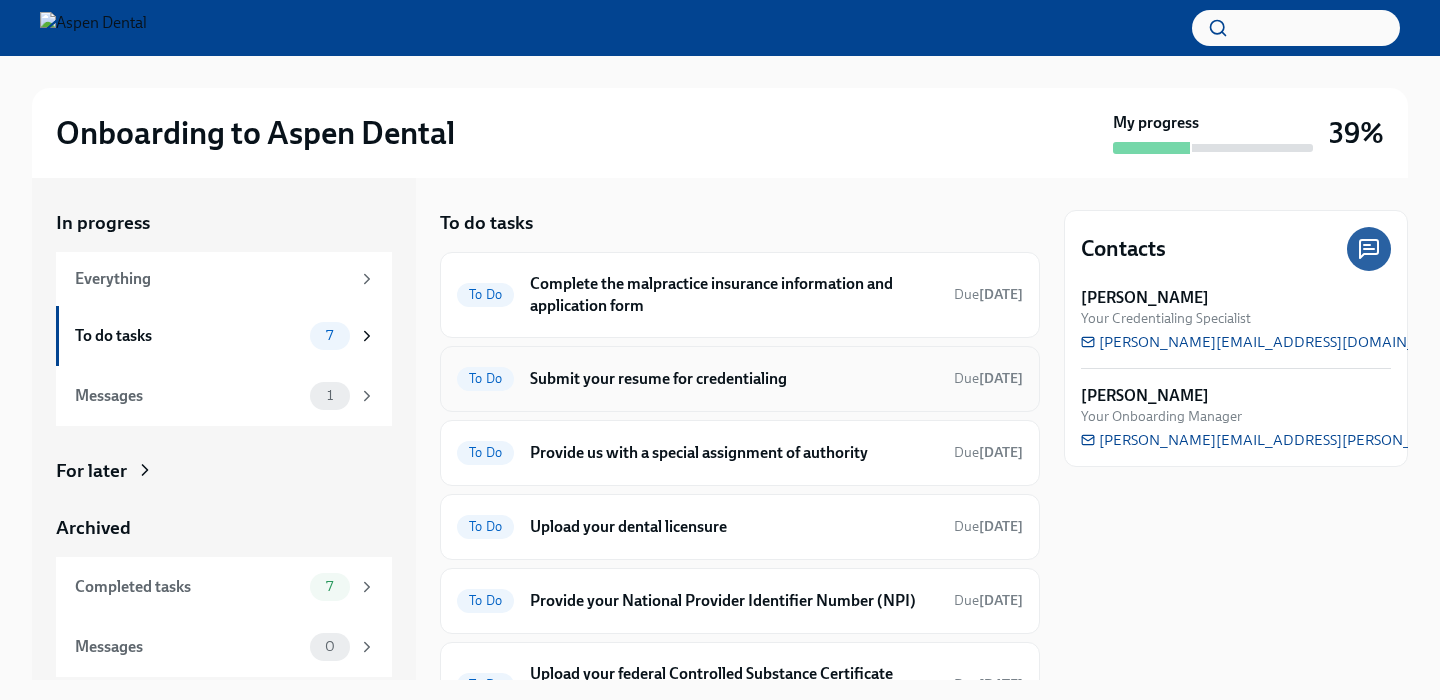click on "To Do Submit your resume for credentialing Due  [DATE]" at bounding box center (740, 379) 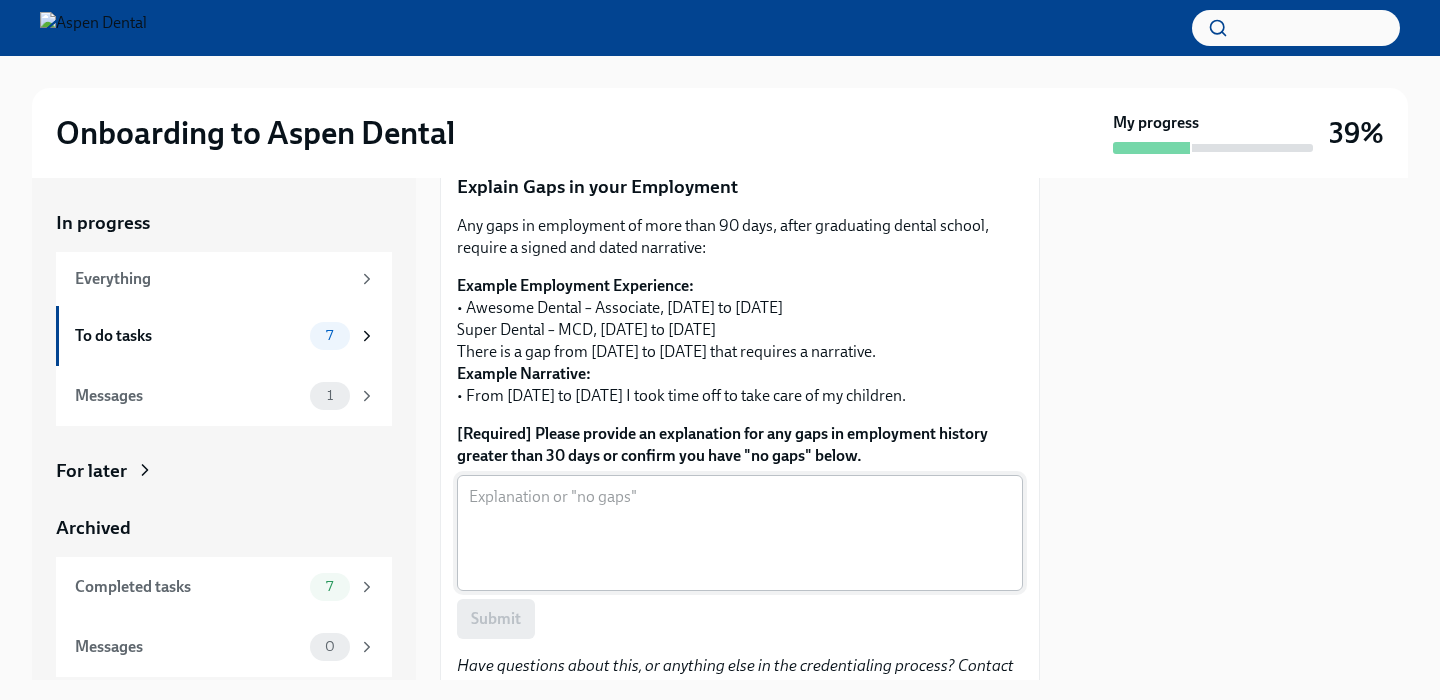 scroll, scrollTop: 736, scrollLeft: 0, axis: vertical 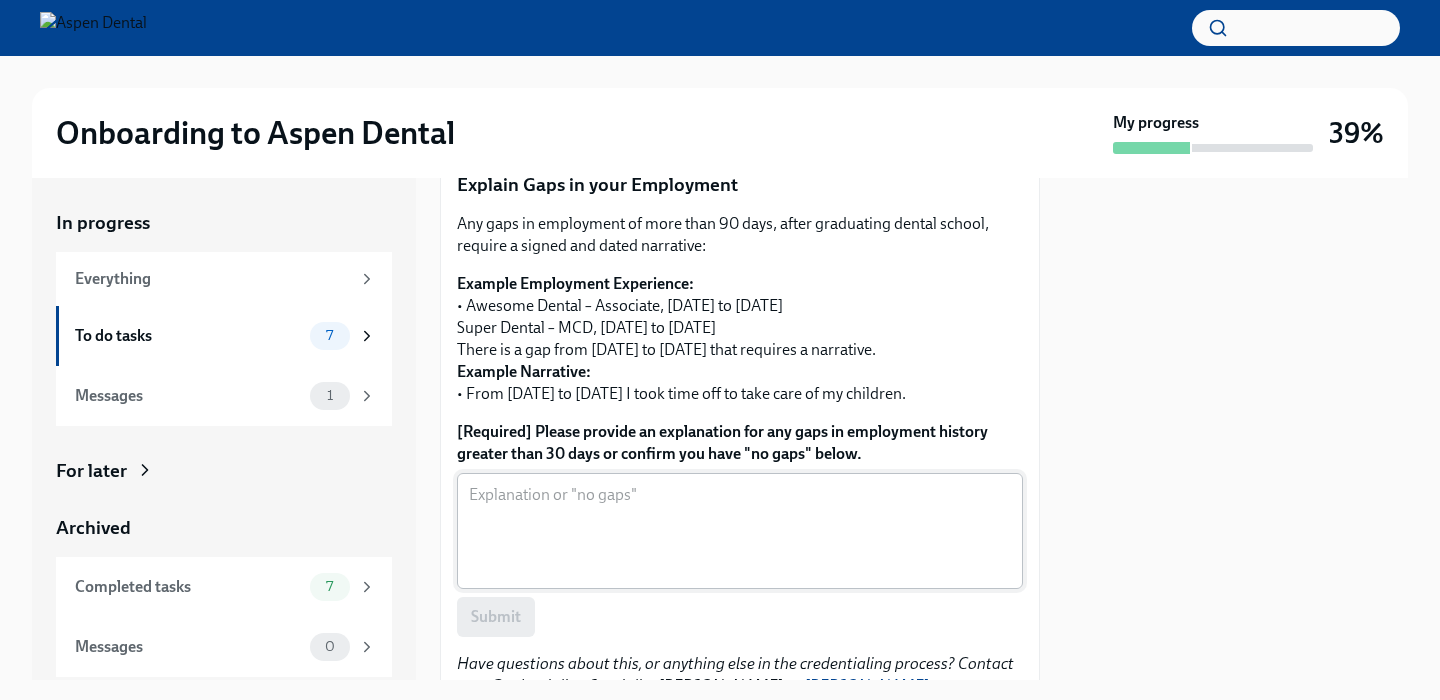 click on "[Required] Please provide an explanation for any gaps in employment history greater than 30 days or confirm you have "no gaps" below." at bounding box center [740, 531] 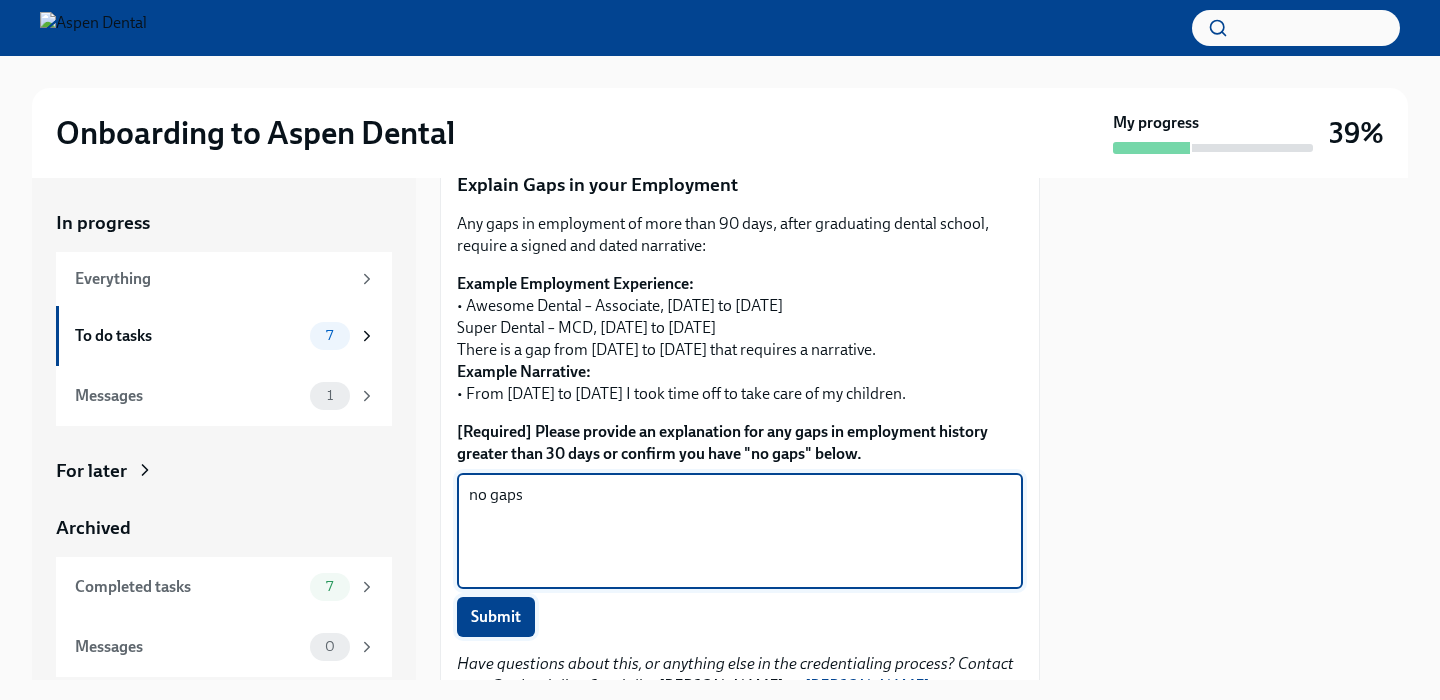type on "no gaps" 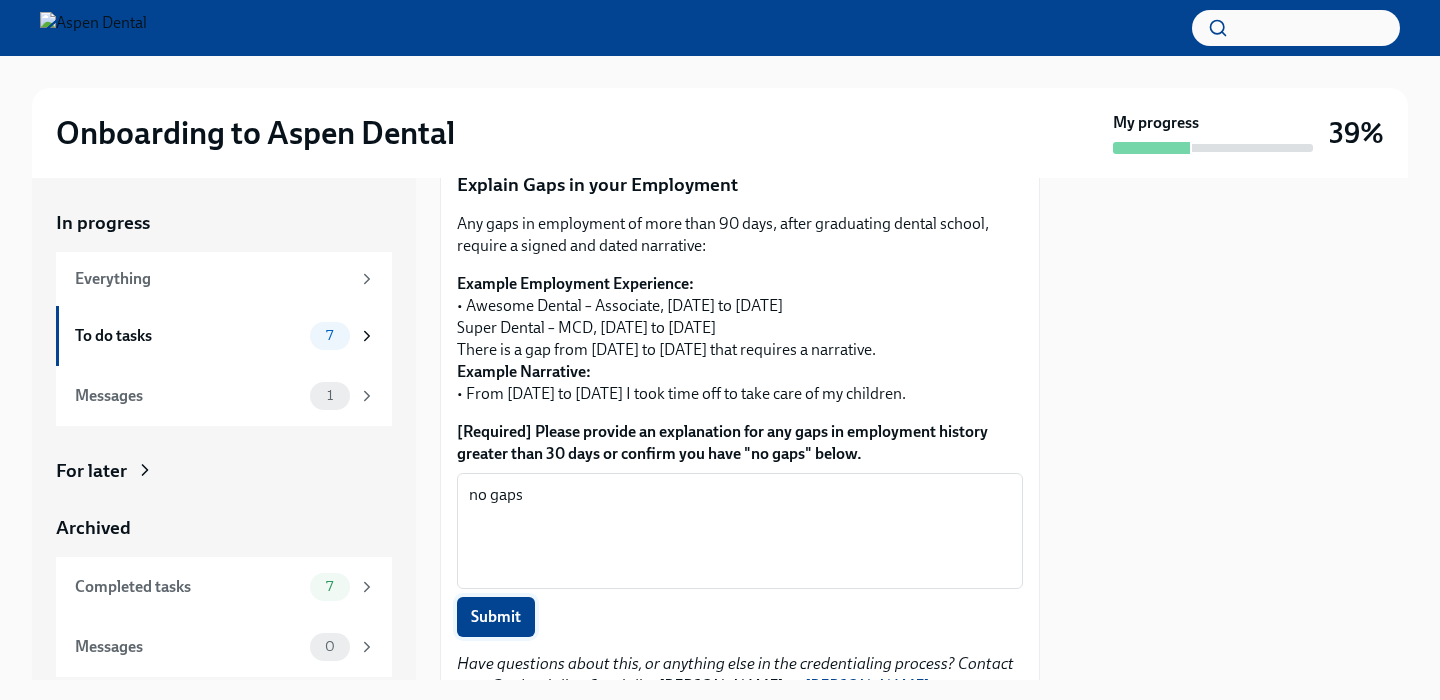 click on "Submit" at bounding box center (496, 617) 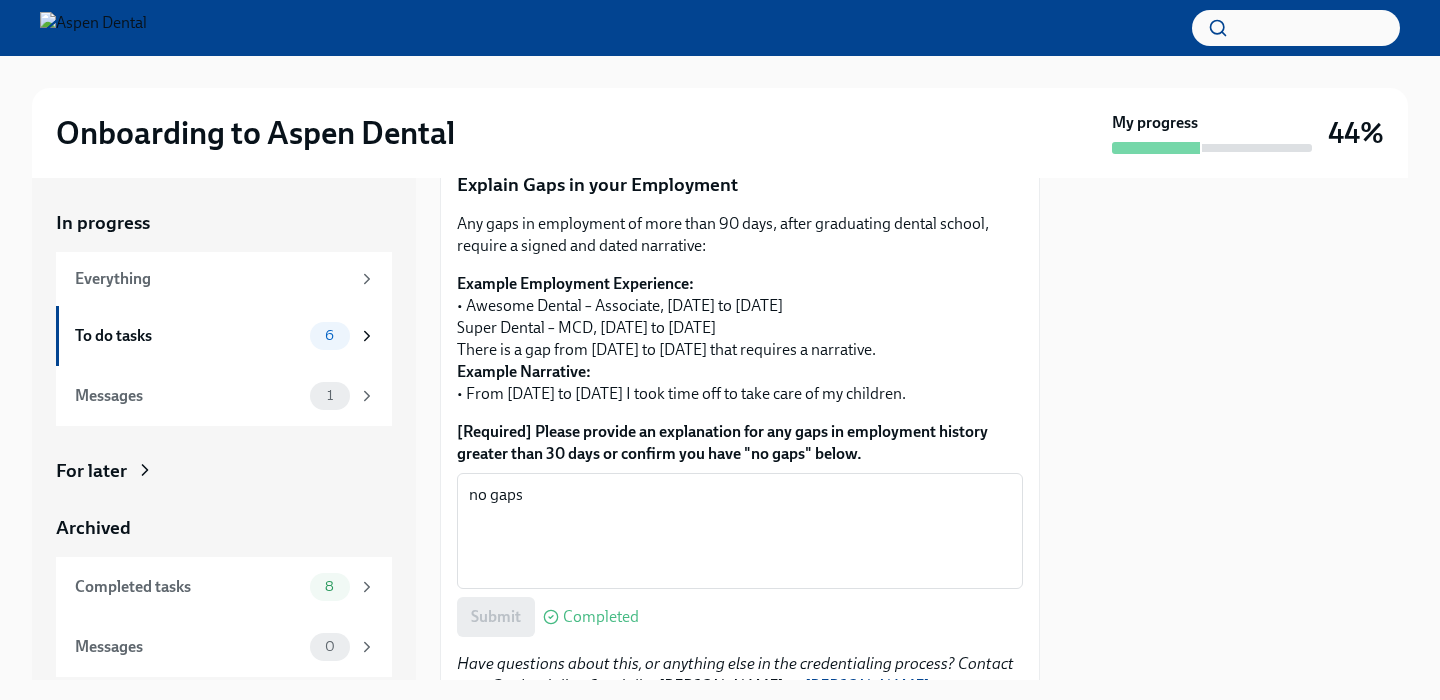 scroll, scrollTop: 899, scrollLeft: 0, axis: vertical 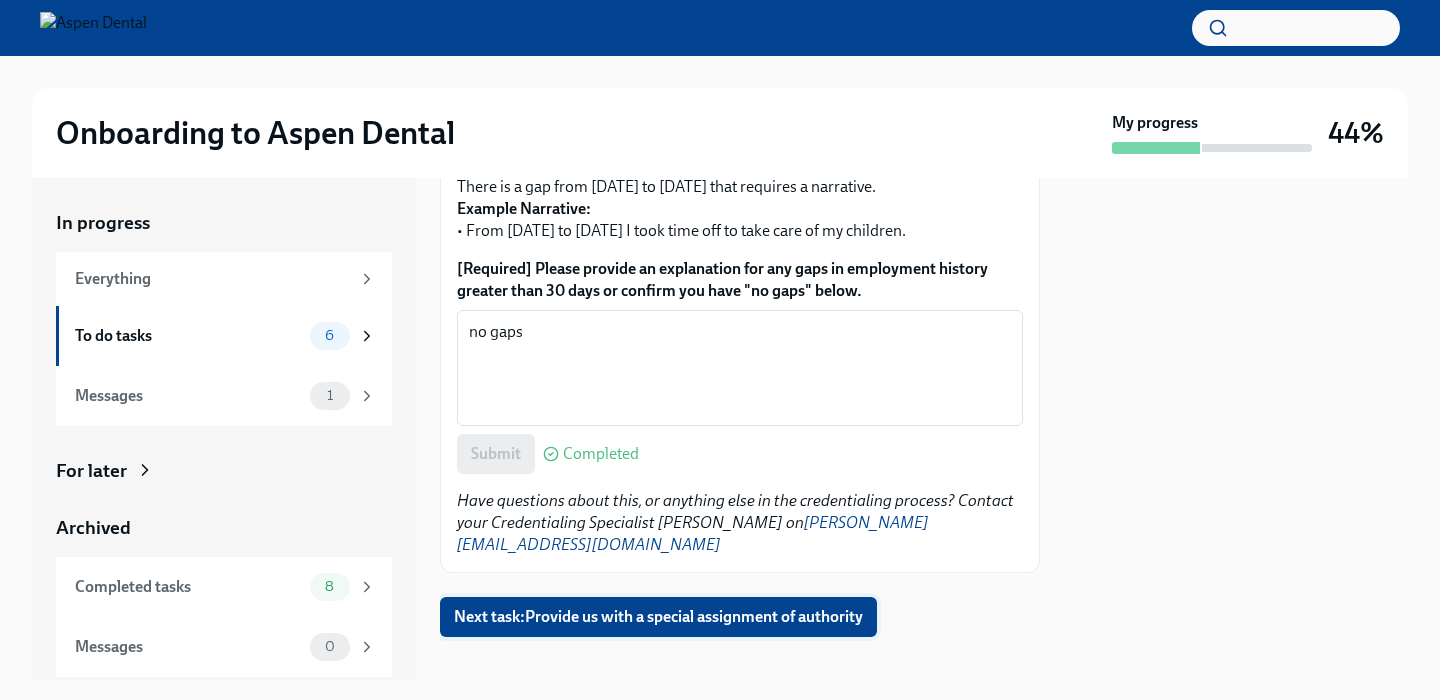 click on "Next task :  Provide us with a special assignment of authority" at bounding box center (658, 617) 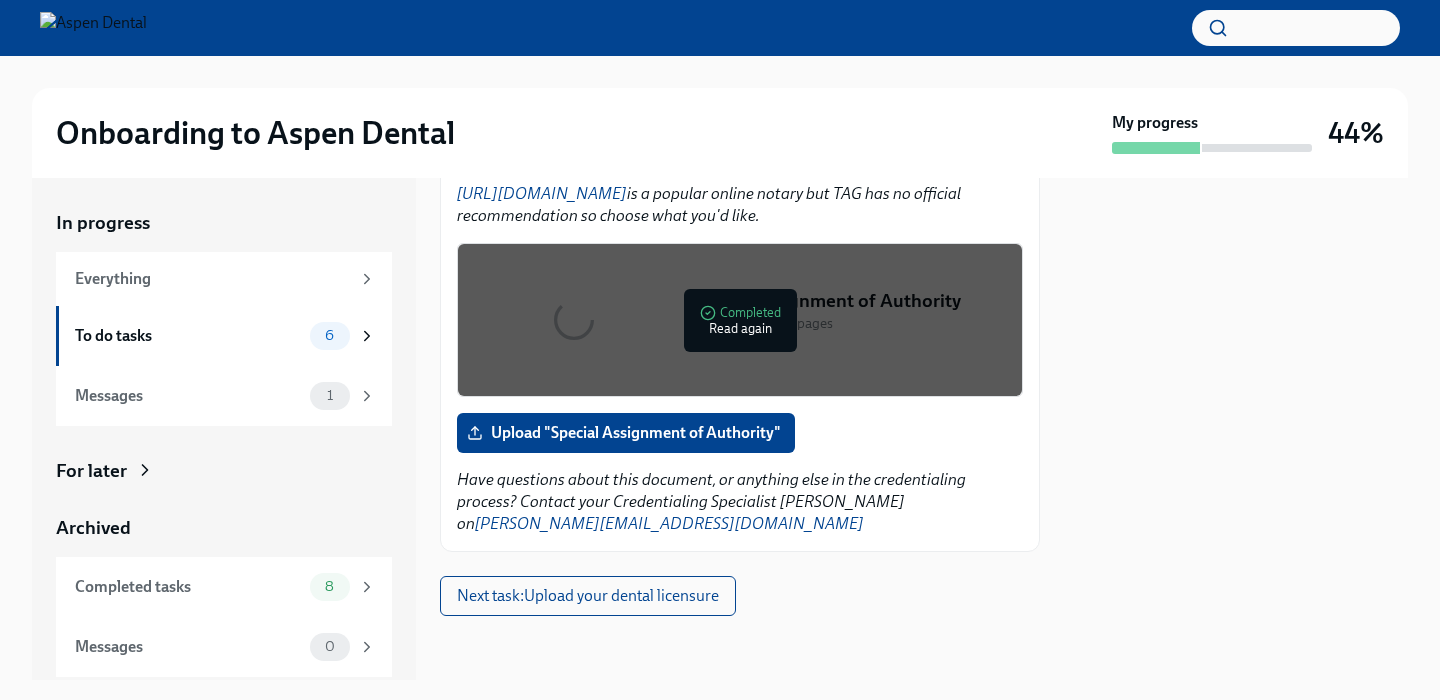 scroll, scrollTop: 0, scrollLeft: 0, axis: both 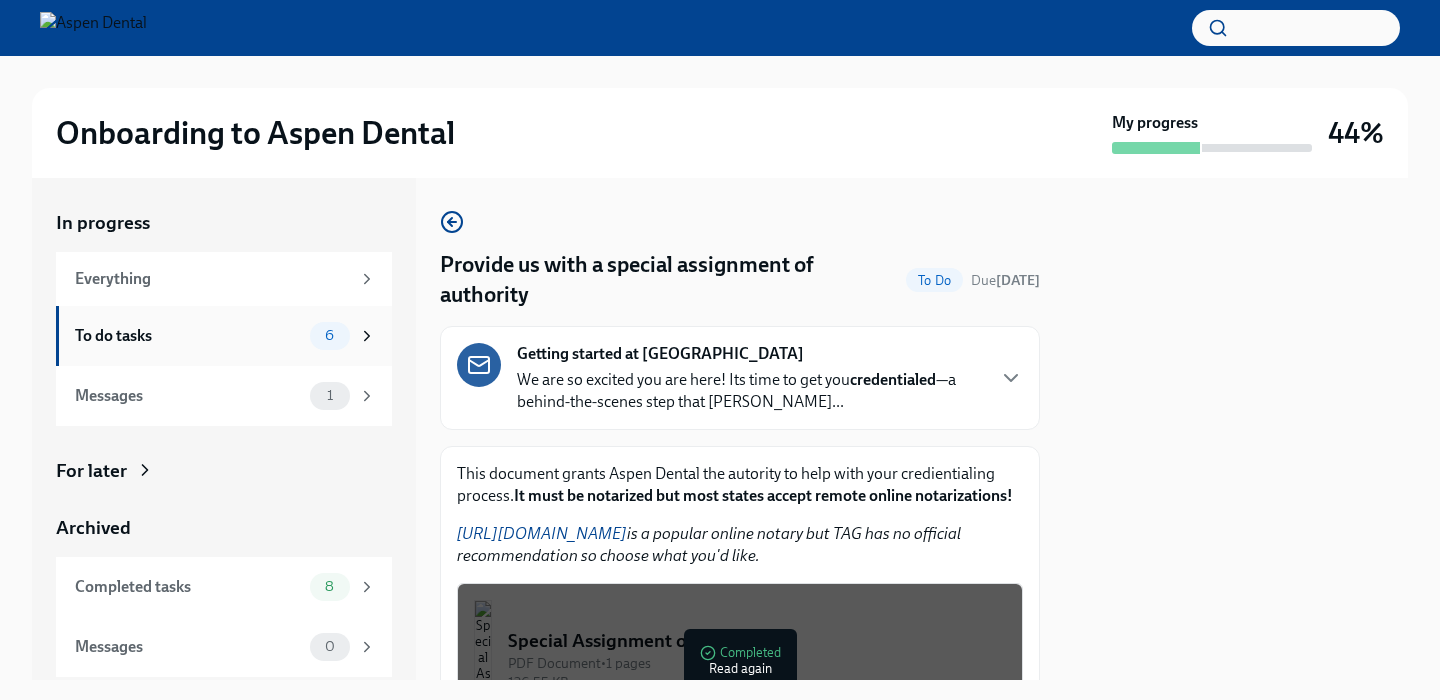 click on "6" at bounding box center (329, 335) 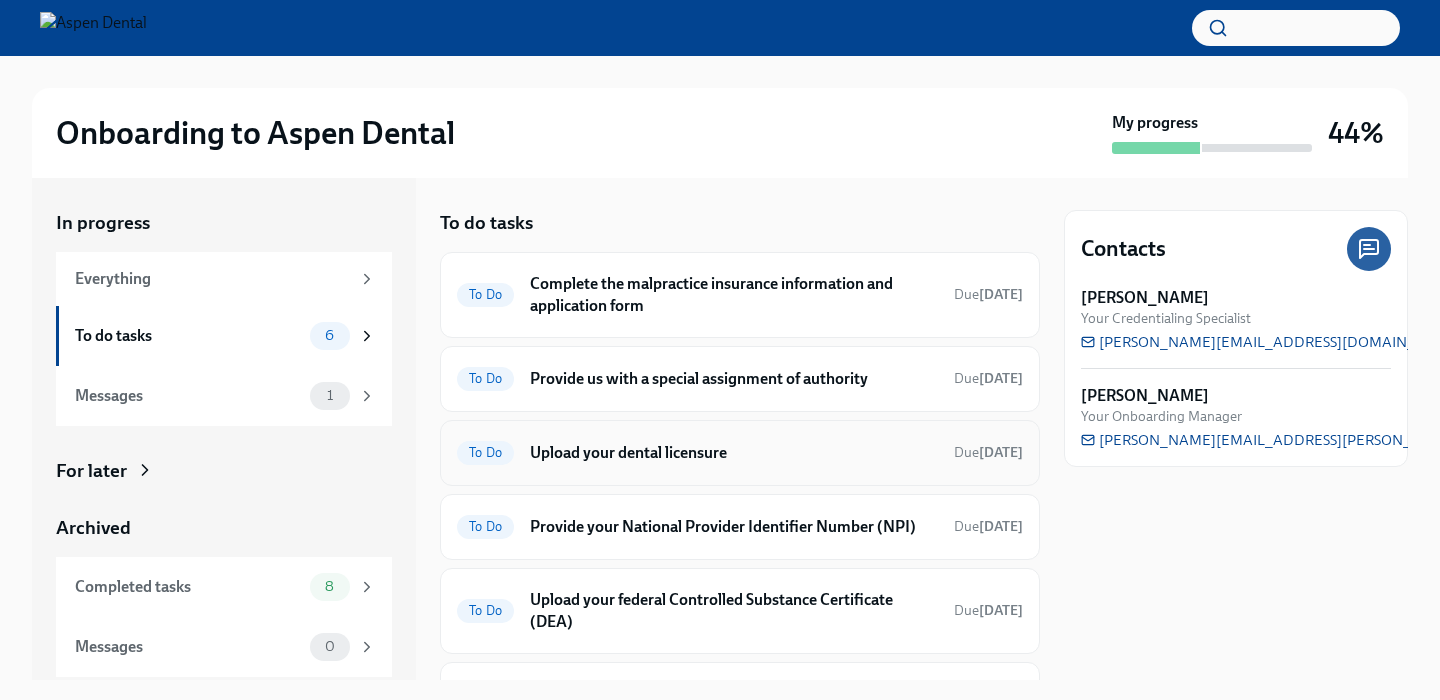click on "To Do" at bounding box center [485, 452] 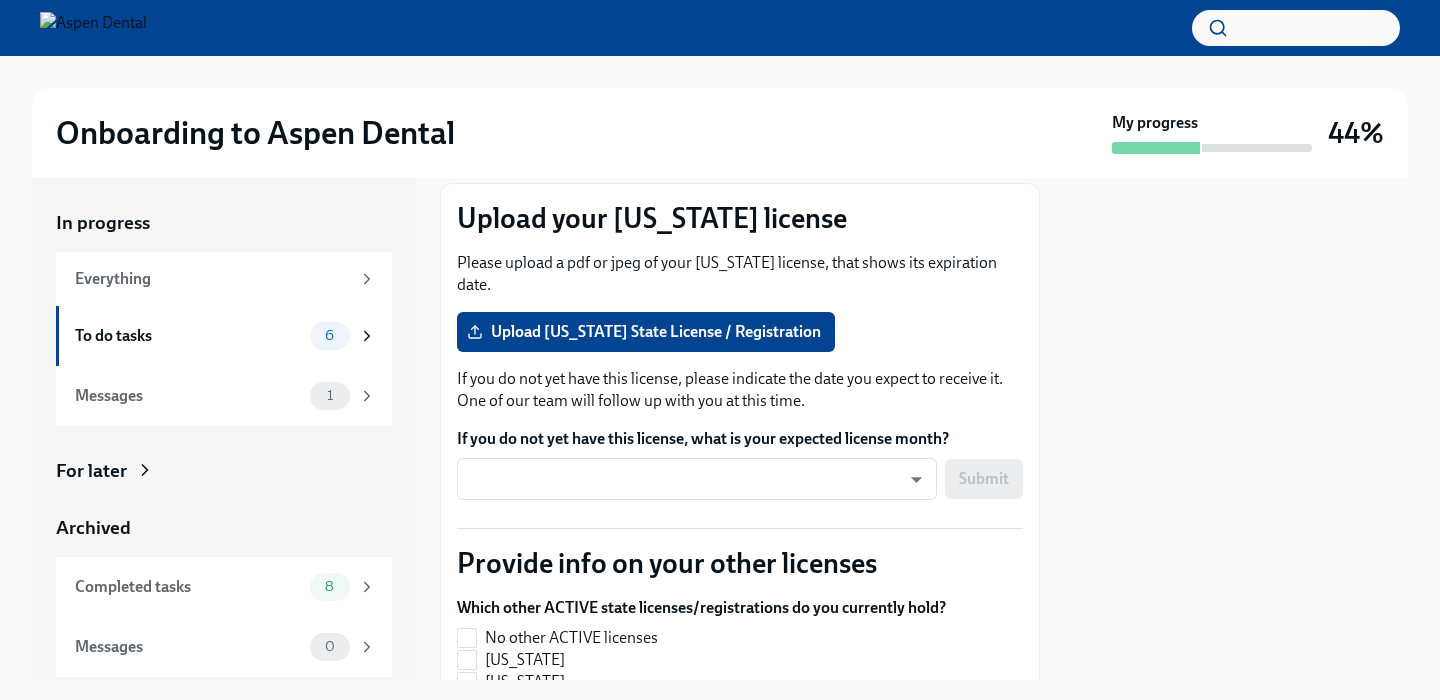 scroll, scrollTop: 225, scrollLeft: 0, axis: vertical 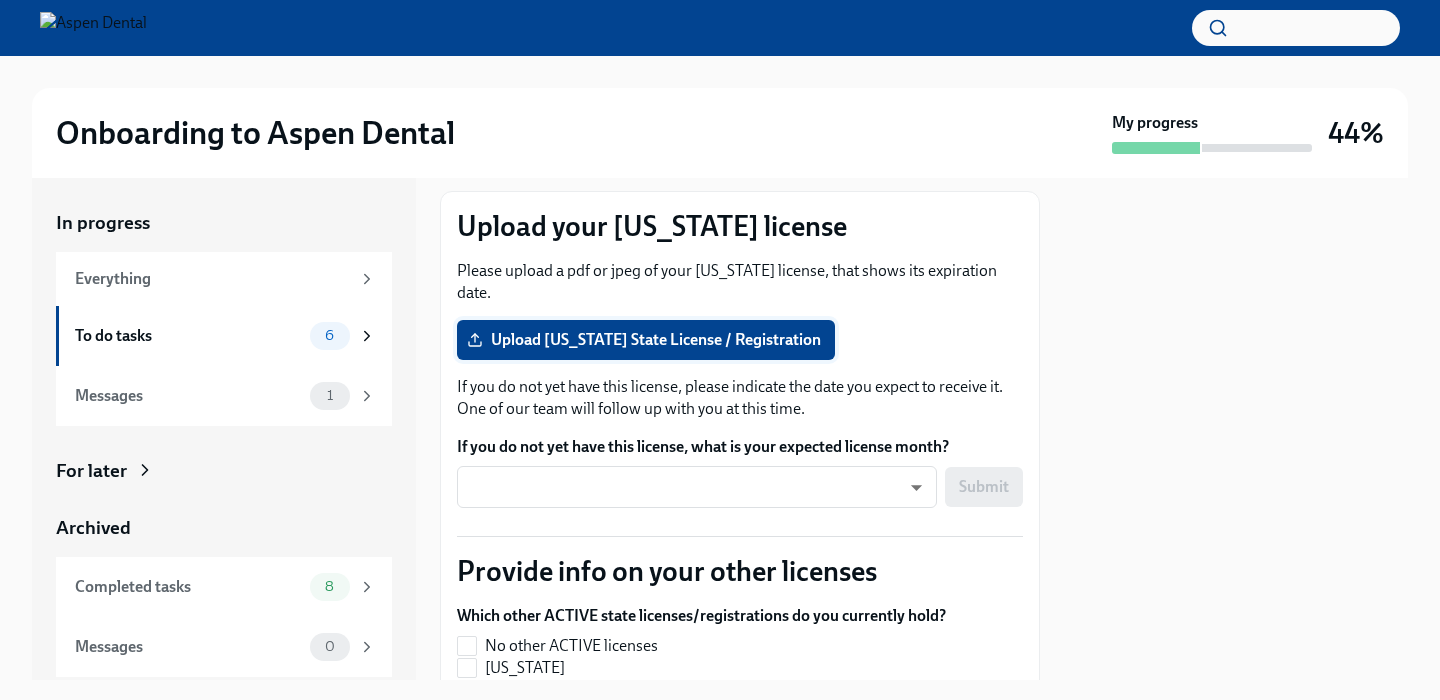 click on "Upload North Carolina State License / Registration" at bounding box center [646, 340] 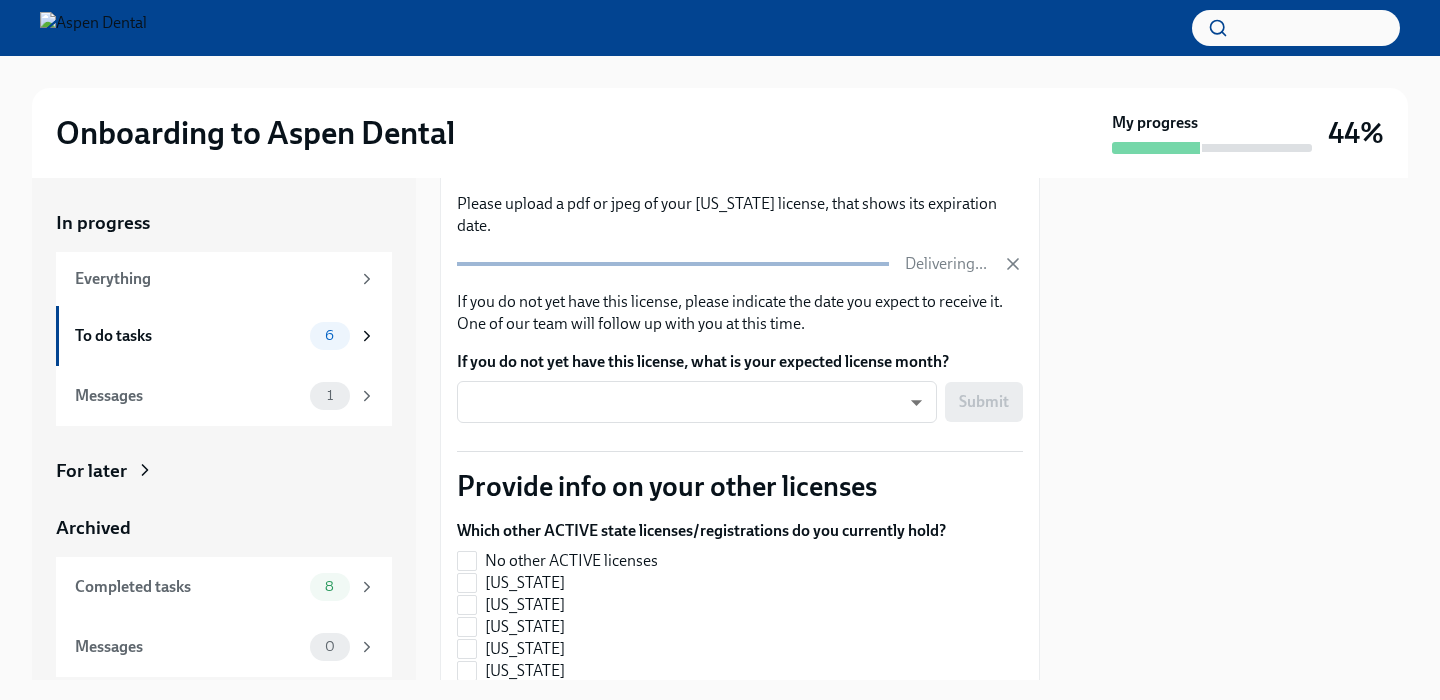 scroll, scrollTop: 313, scrollLeft: 0, axis: vertical 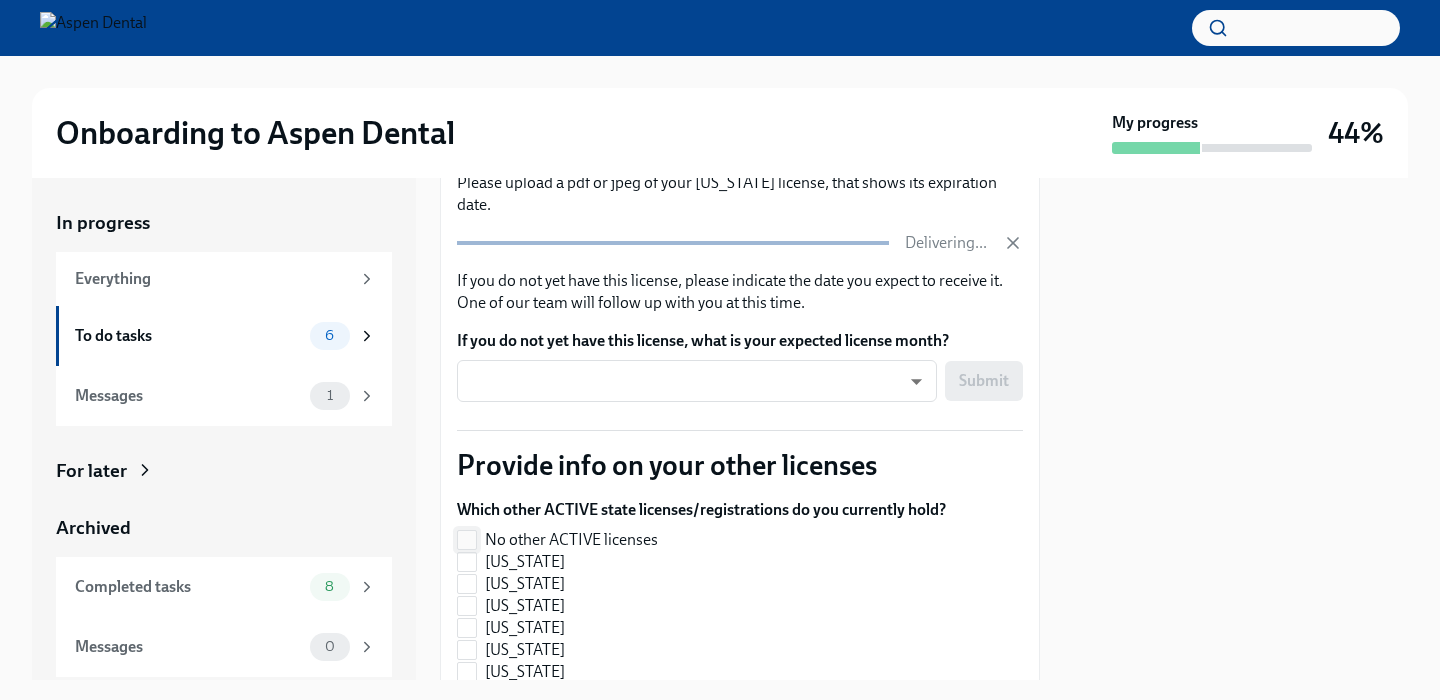 click on "No other ACTIVE licenses" at bounding box center [467, 540] 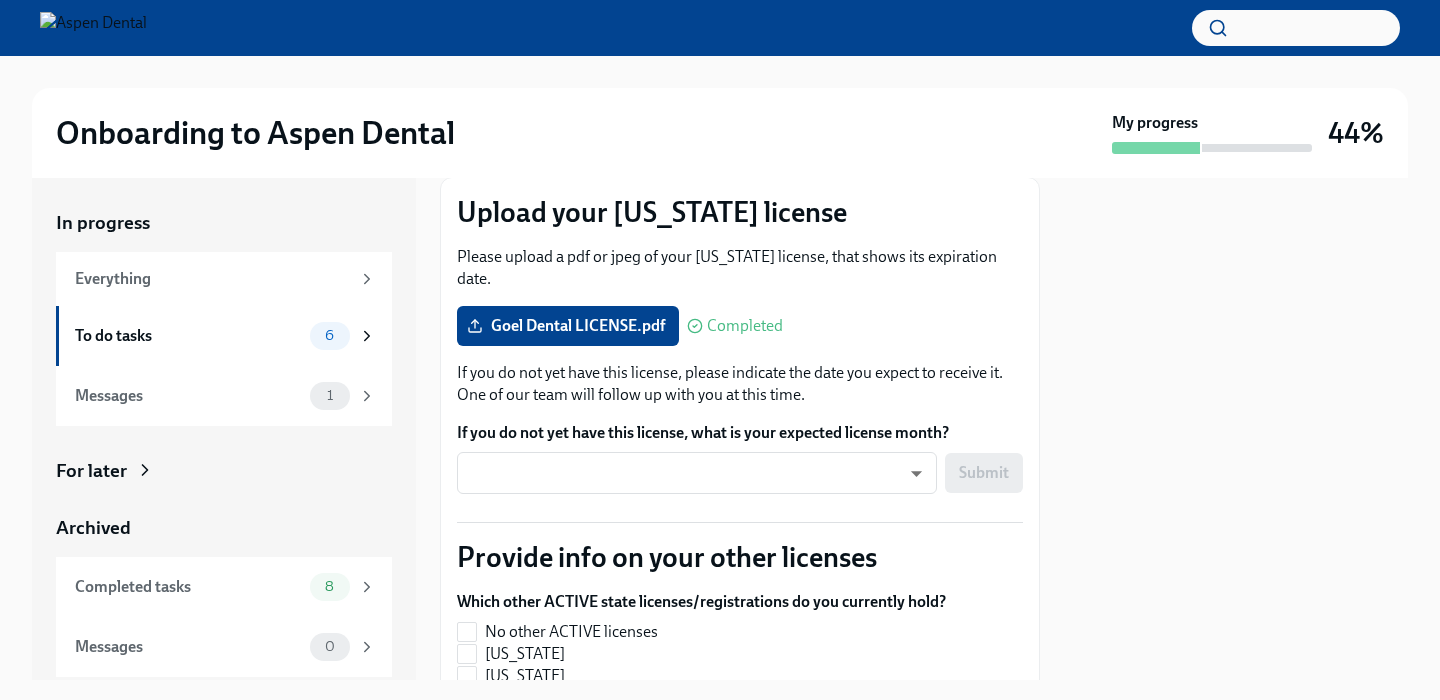 scroll, scrollTop: 235, scrollLeft: 0, axis: vertical 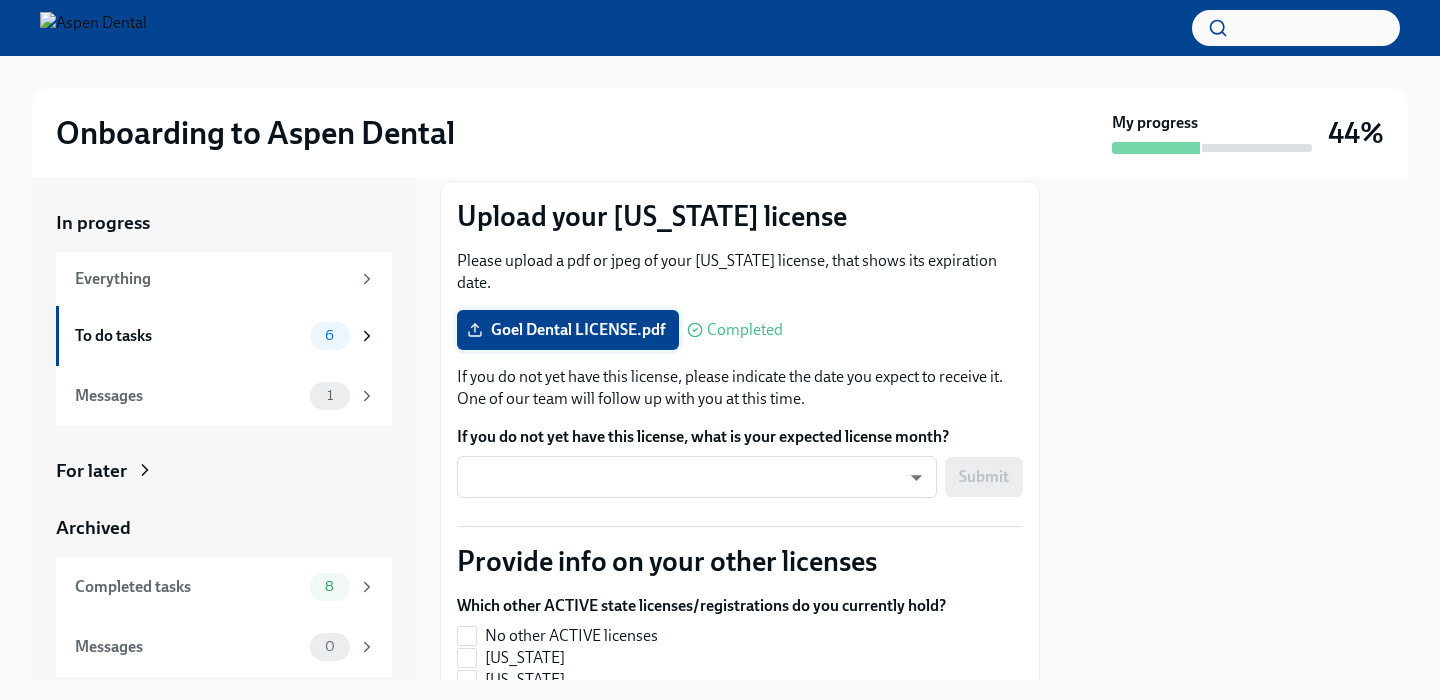 click on "Goel Dental LICENSE.pdf" at bounding box center (568, 330) 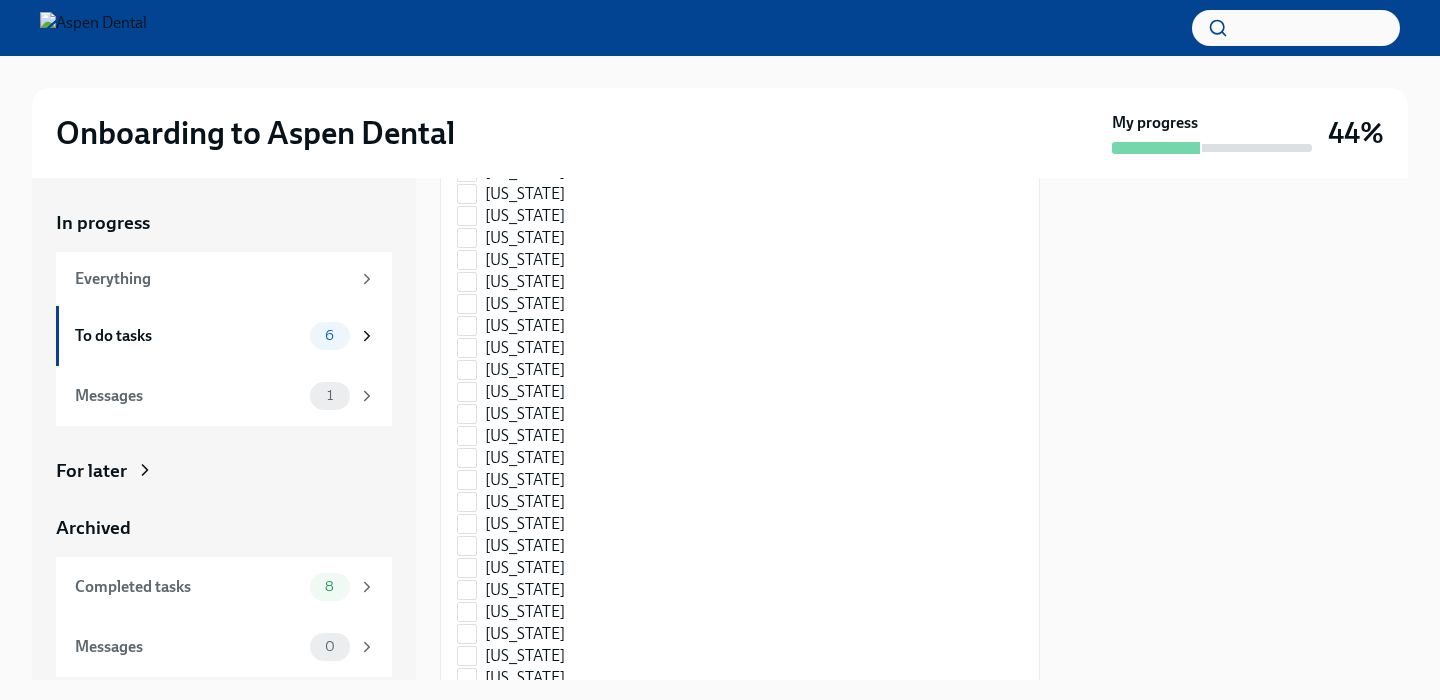scroll, scrollTop: 356, scrollLeft: 0, axis: vertical 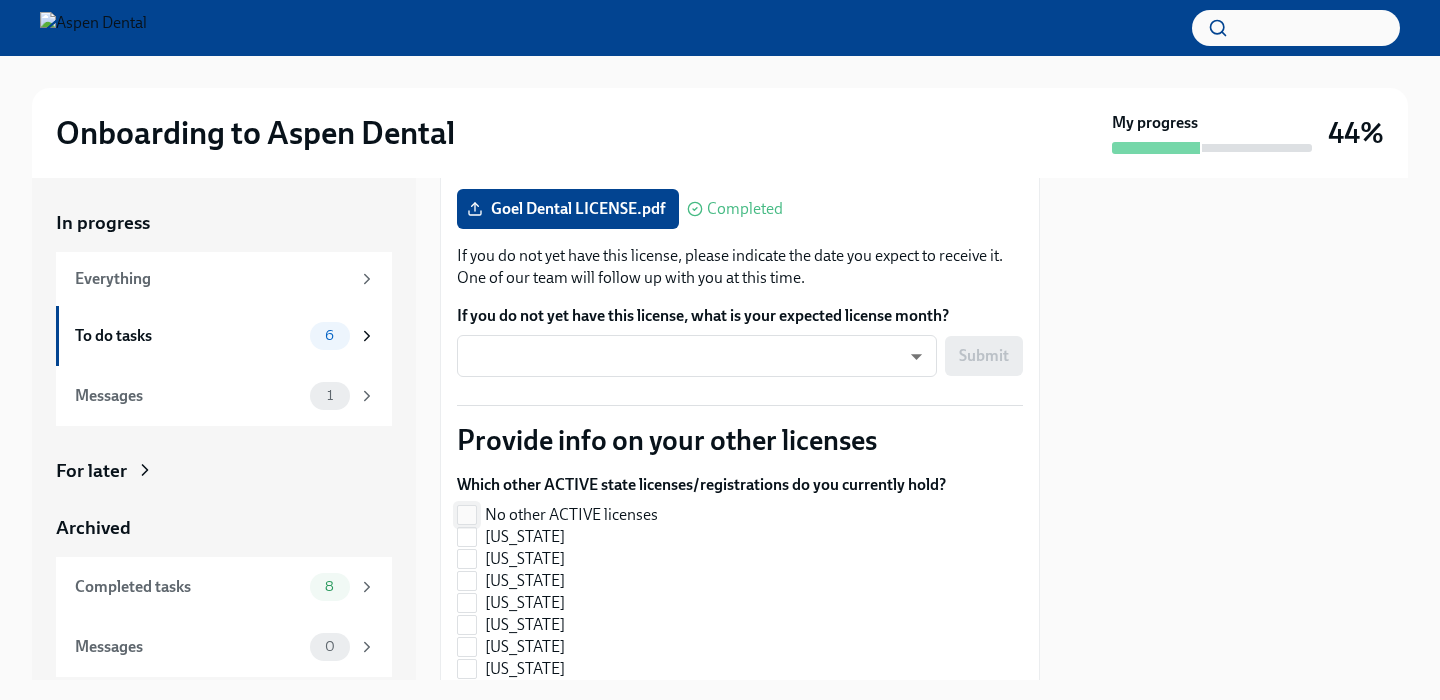 click on "No other ACTIVE licenses" at bounding box center [467, 515] 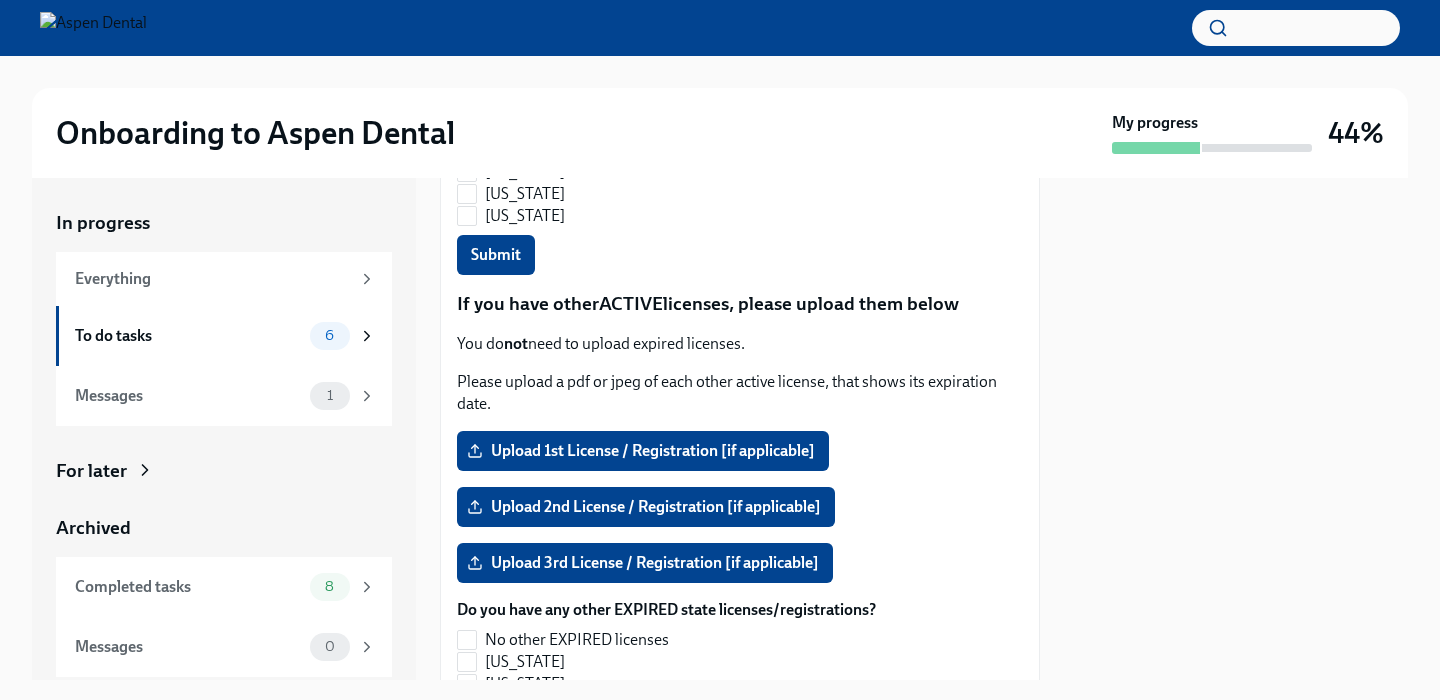 scroll, scrollTop: 1745, scrollLeft: 0, axis: vertical 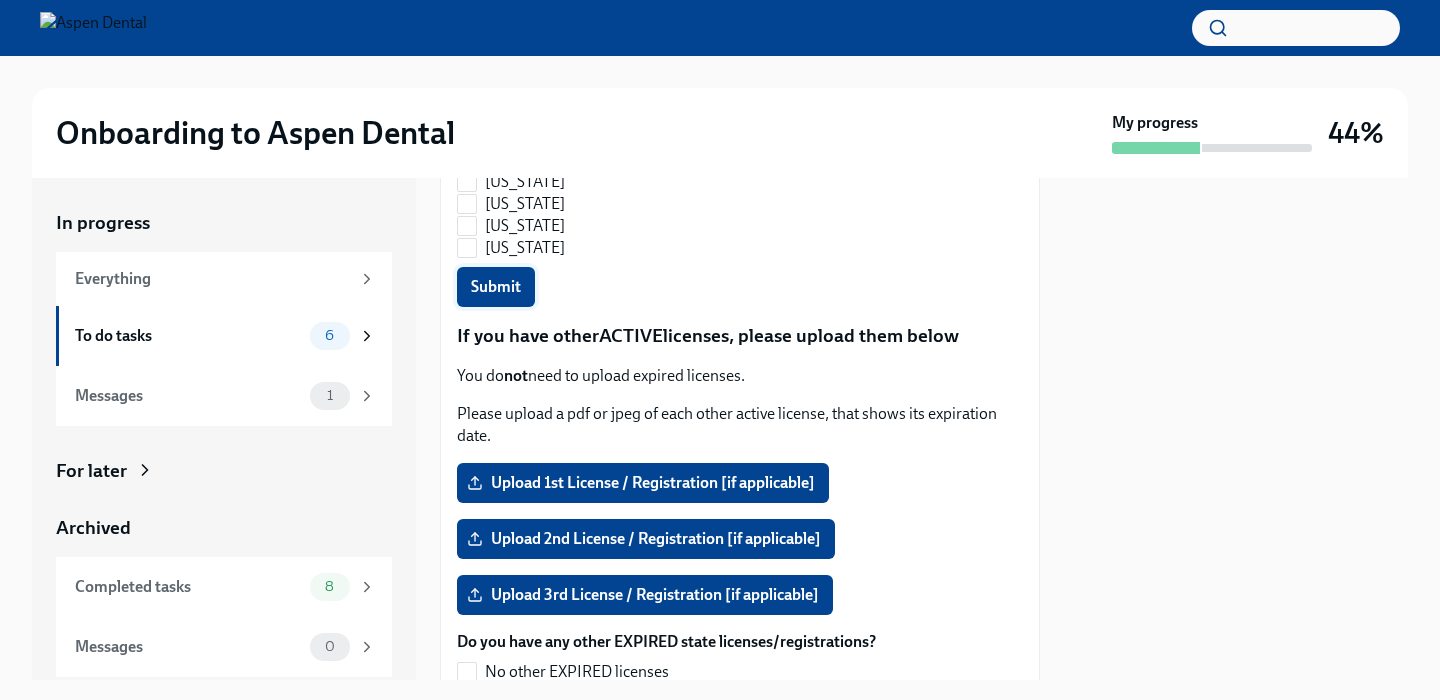 click on "Submit" at bounding box center [496, 287] 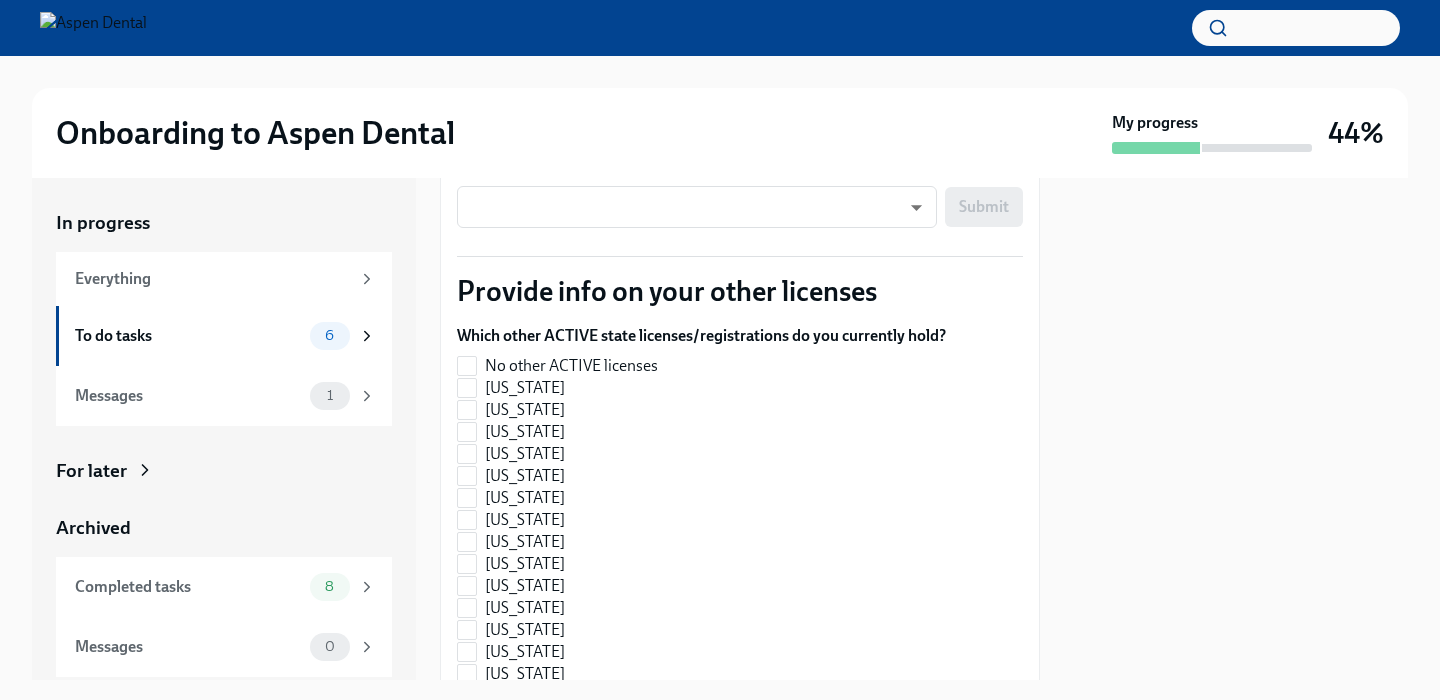 checkbox on "true" 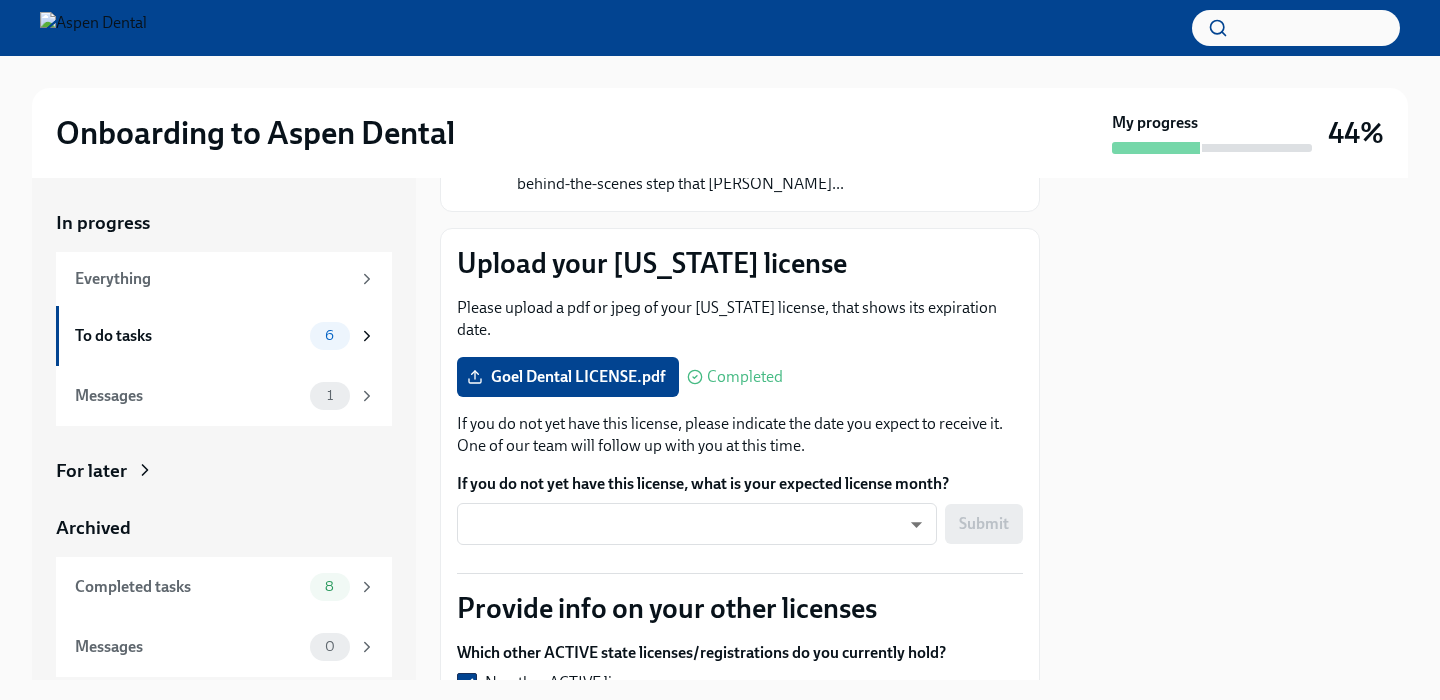 scroll, scrollTop: 181, scrollLeft: 0, axis: vertical 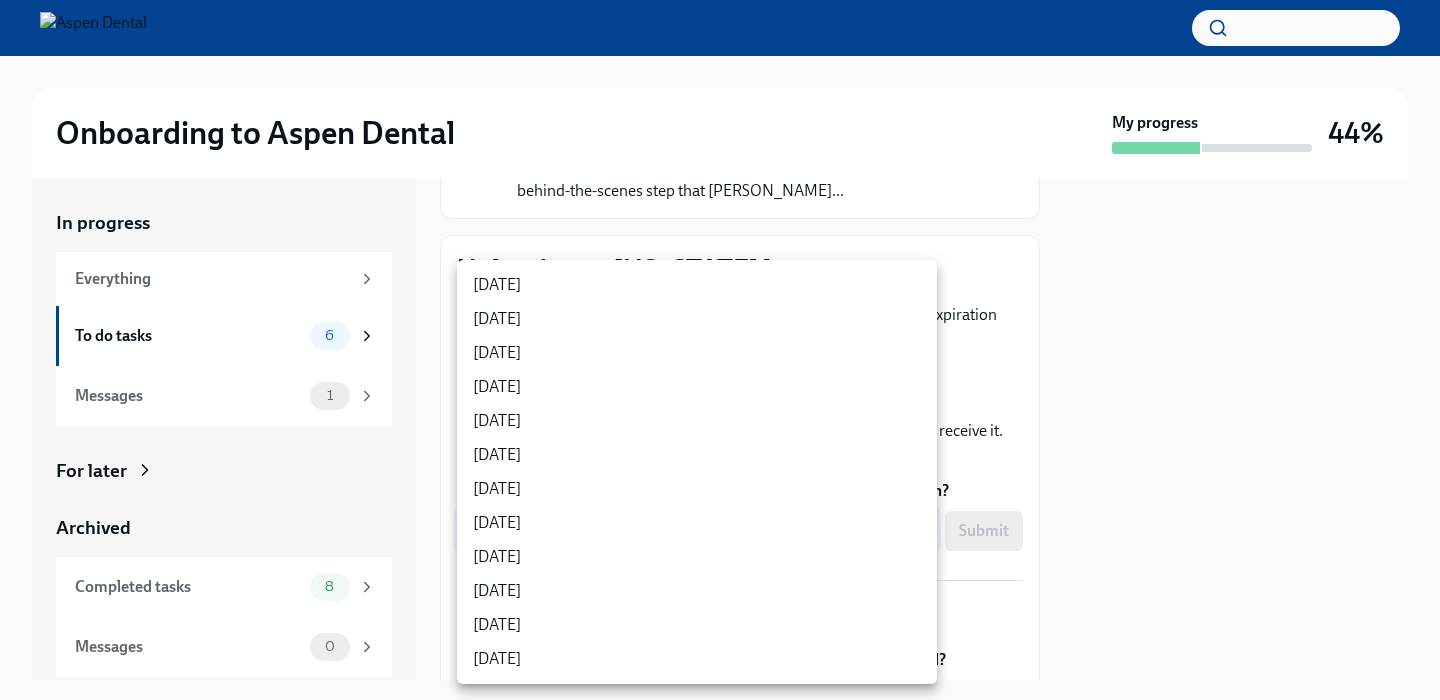 click on "Onboarding to Aspen Dental My progress 44% In progress Everything To do tasks 6 Messages 1 For later Archived Completed tasks 8 Messages 0 Upload your dental licensure To Do Due  in 6 days Getting started at Aspen Dental We are so excited you are here! Its time to get you  credentialed —a behind-the-scenes step that confi... Upload your North Carolina license Please upload a pdf or jpeg of your North Carolina license, that shows its expiration date. Goel Dental LICENSE.pdf Completed If you do not yet have this license, please indicate the date you expect to receive it. One of our team will follow up with you at this time. If you do not yet have this license, what is your expected license month? ​ ​ Submit Provide info on your other licenses Which other ACTIVE state licenses/registrations do you currently hold? No other ACTIVE licenses Alabama Alaska Arizona Arkansas California Colorado Connecticut Delaware District of Columbia Florida Georgia Hawaii Idaho Illinois Indiana Iowa Kansas Maine" at bounding box center [720, 350] 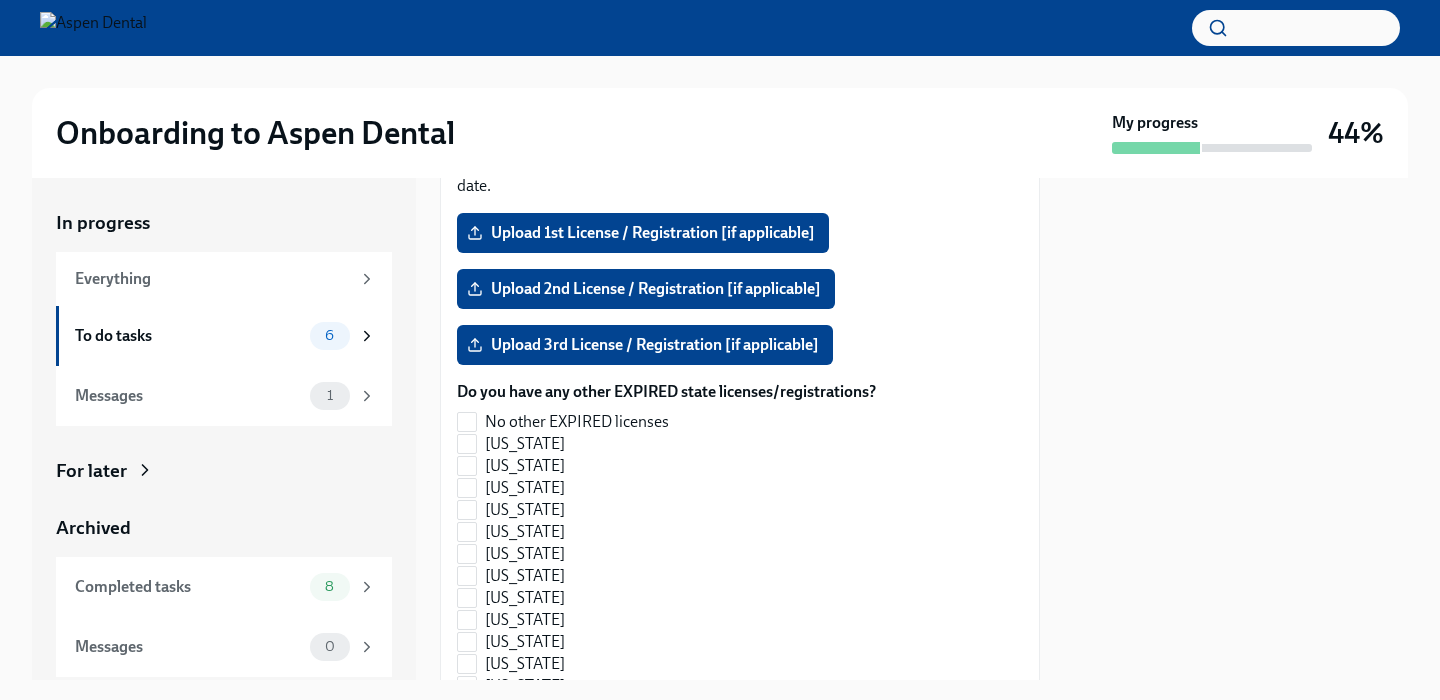 scroll, scrollTop: 1990, scrollLeft: 0, axis: vertical 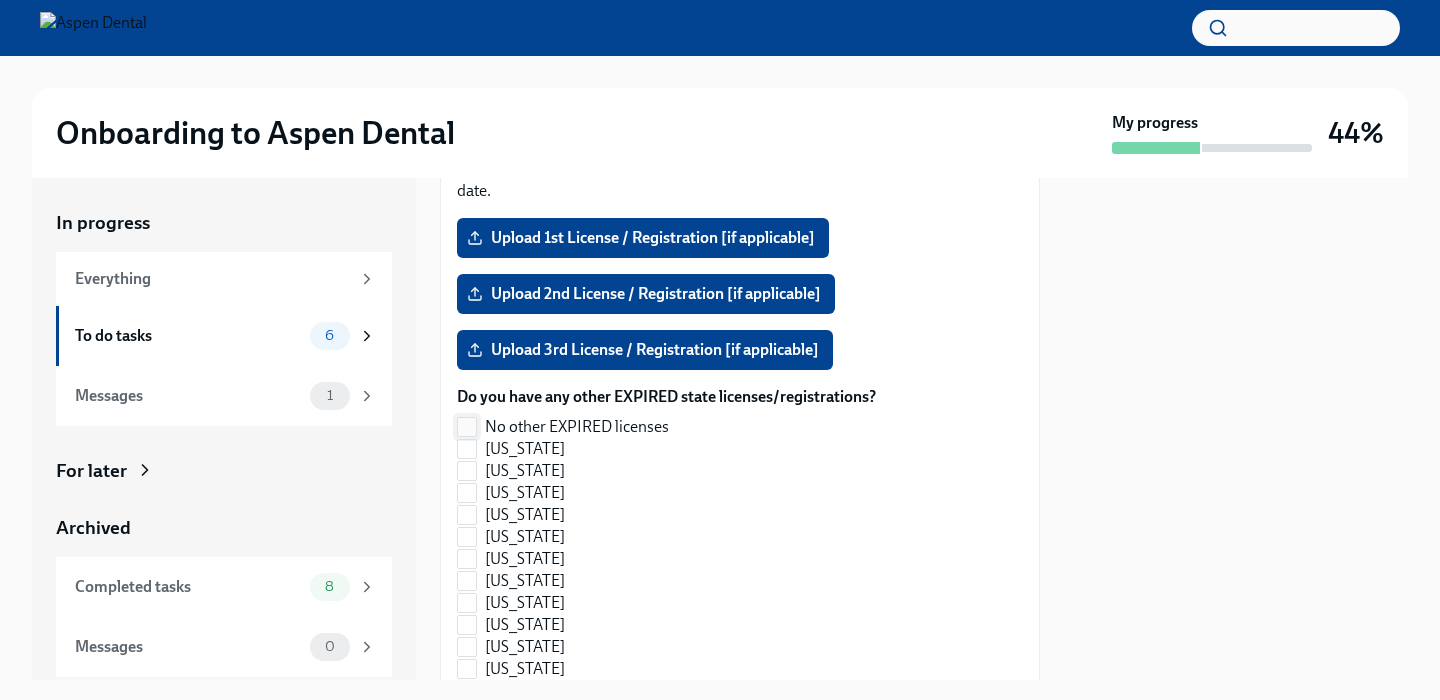 click on "No other EXPIRED licenses" at bounding box center (577, 427) 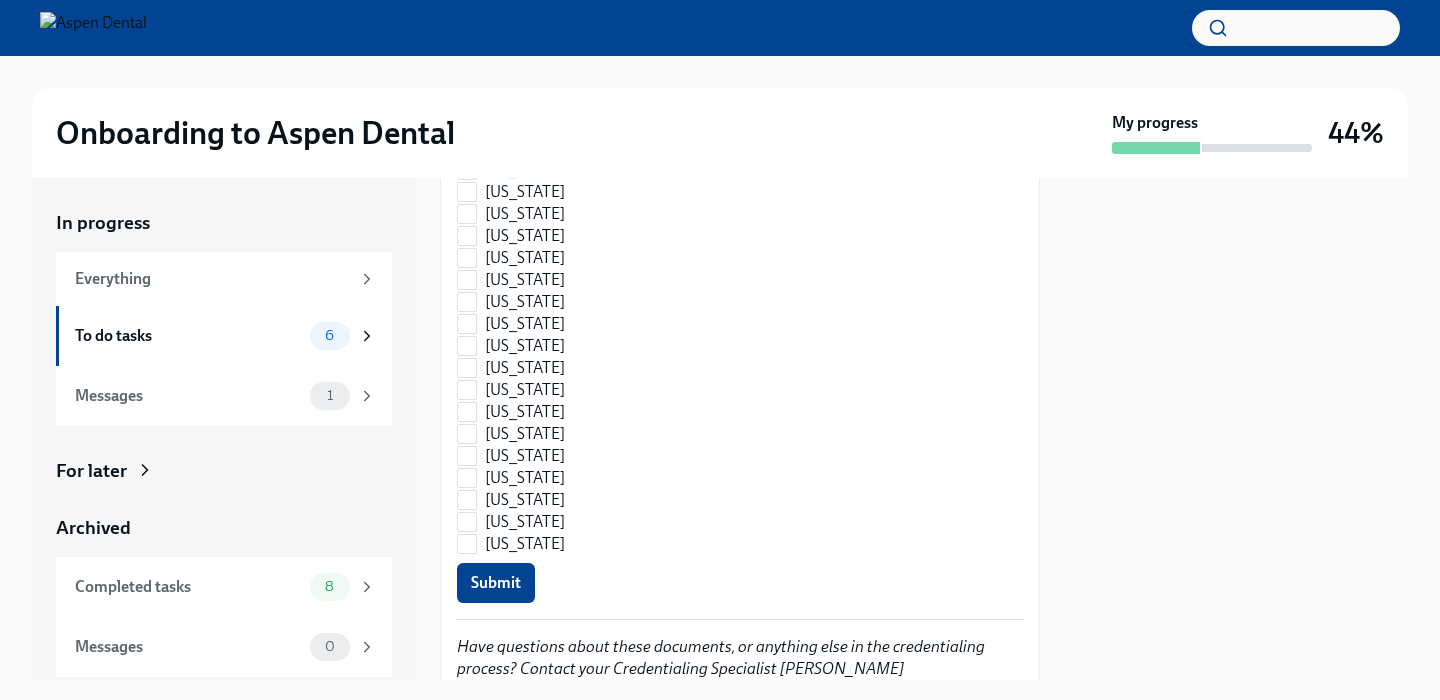 scroll, scrollTop: 3162, scrollLeft: 0, axis: vertical 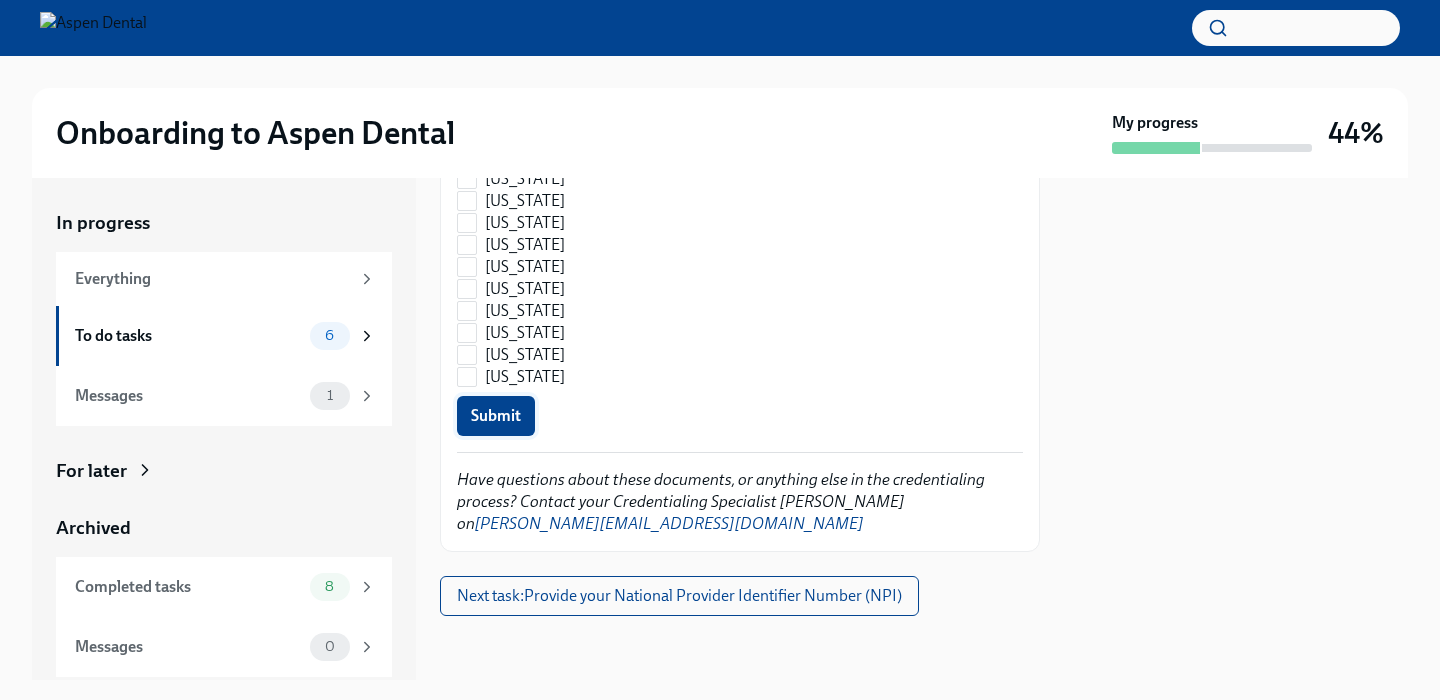click on "Submit" at bounding box center [496, 416] 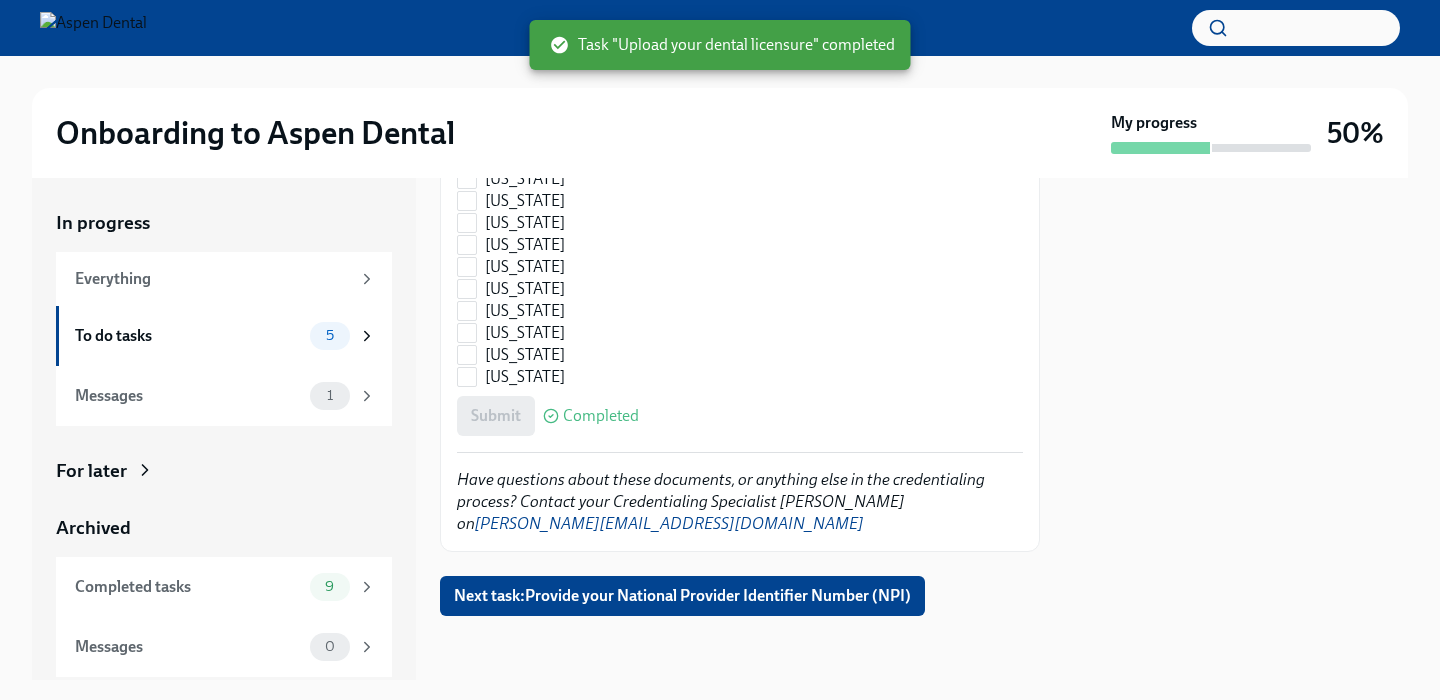checkbox on "true" 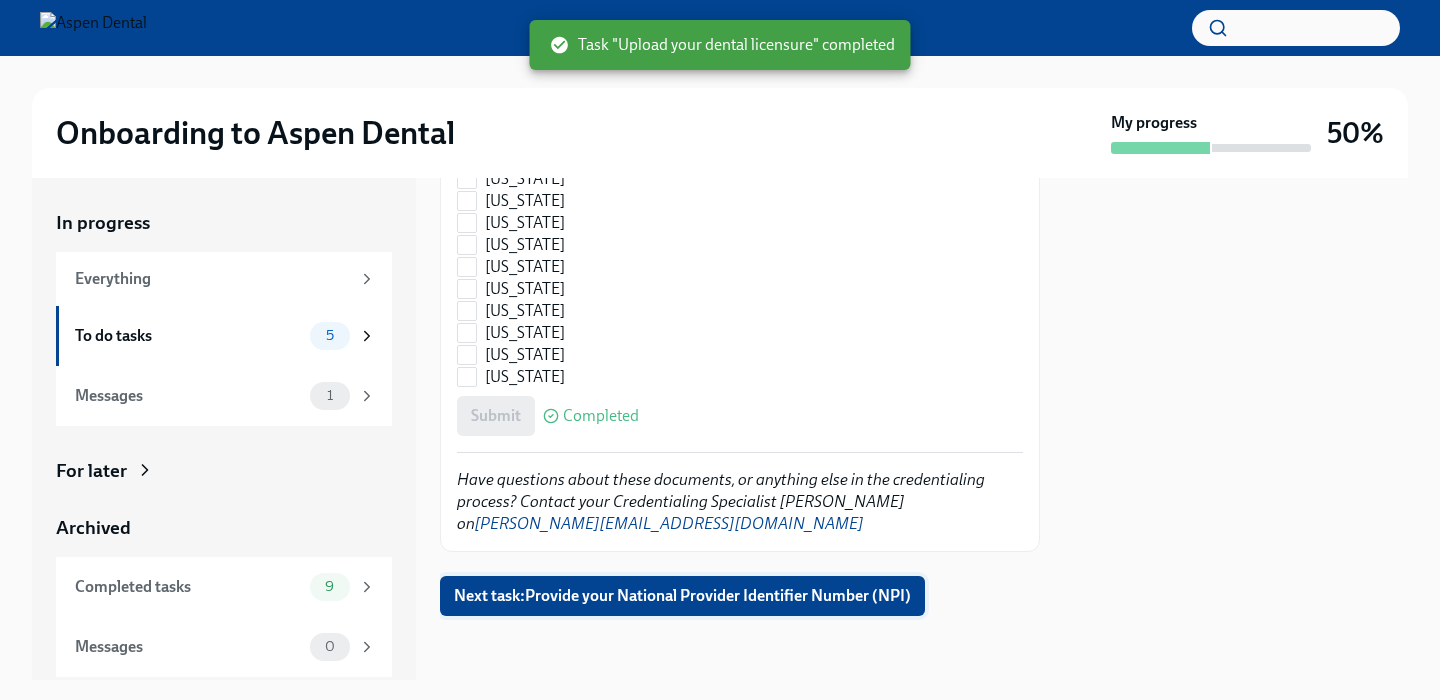 click on "Next task :  Provide your National Provider Identifier Number (NPI)" at bounding box center (682, 596) 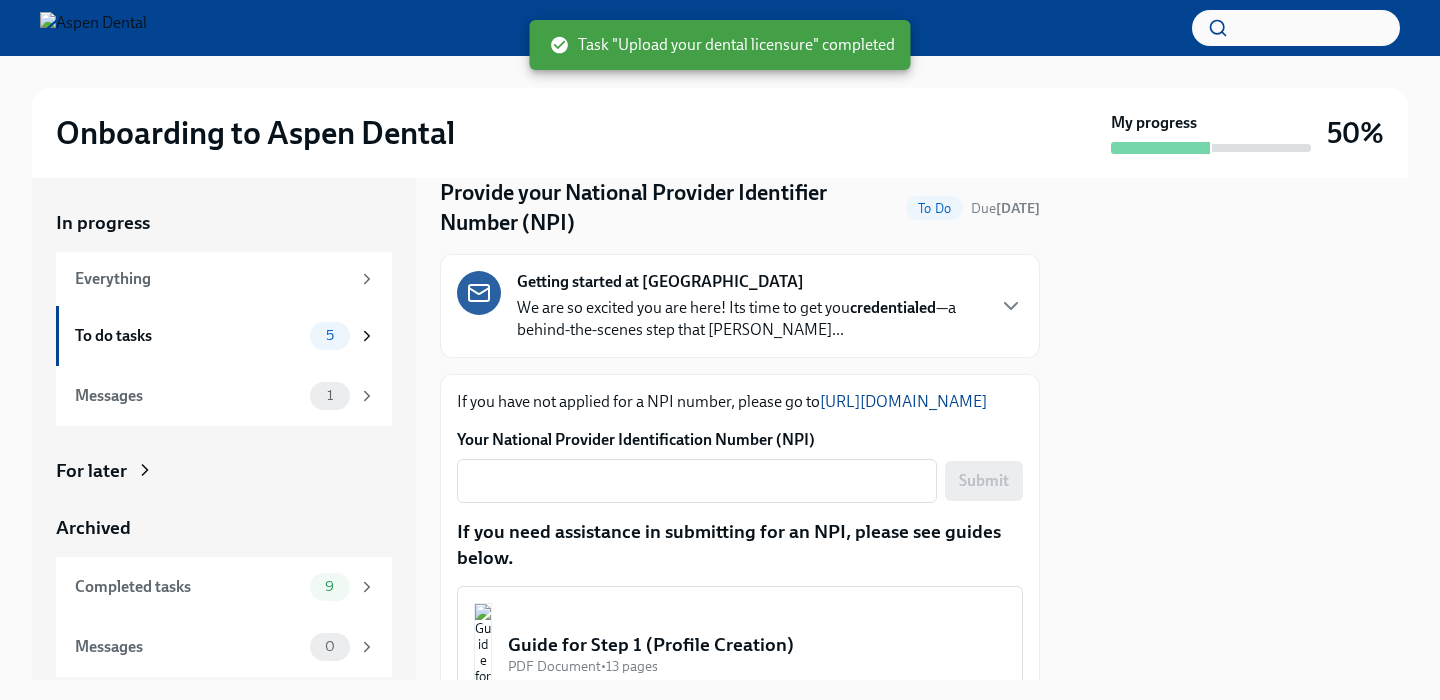 scroll, scrollTop: 141, scrollLeft: 0, axis: vertical 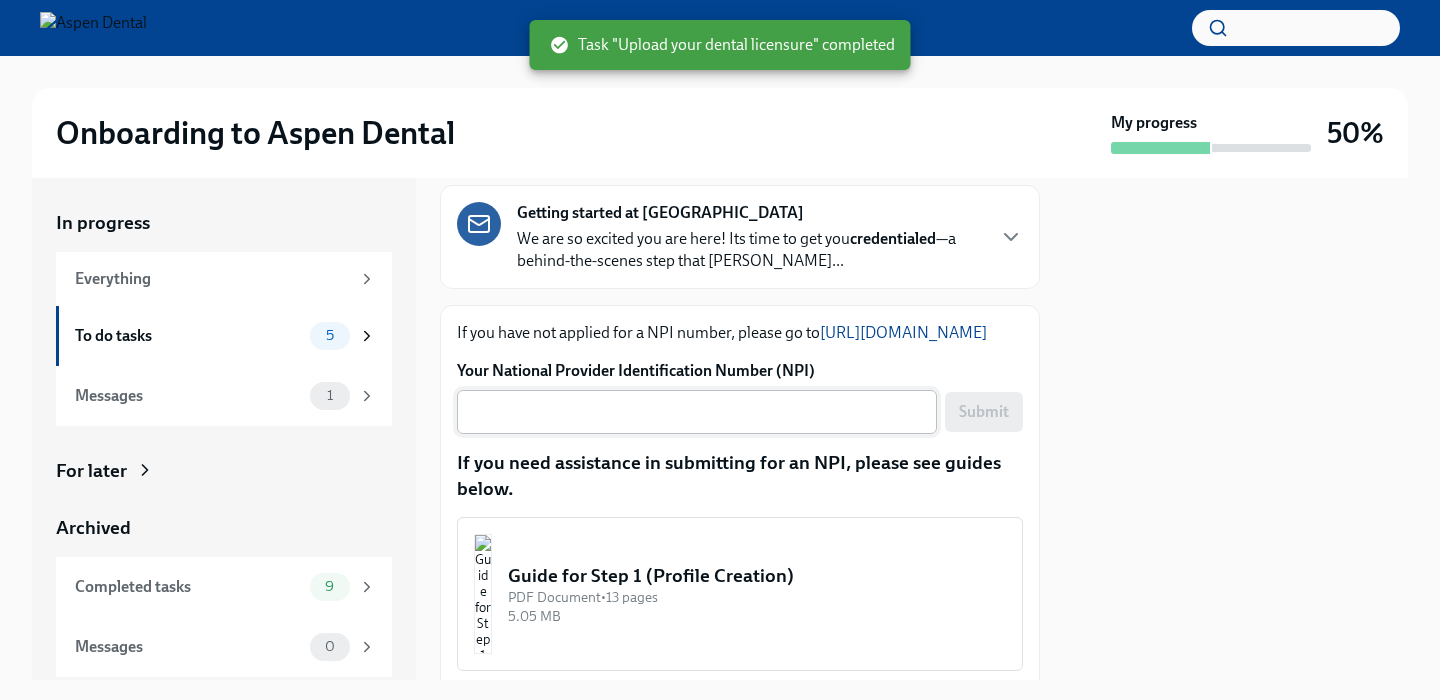 click on "Your National Provider Identification Number (NPI)" at bounding box center (697, 412) 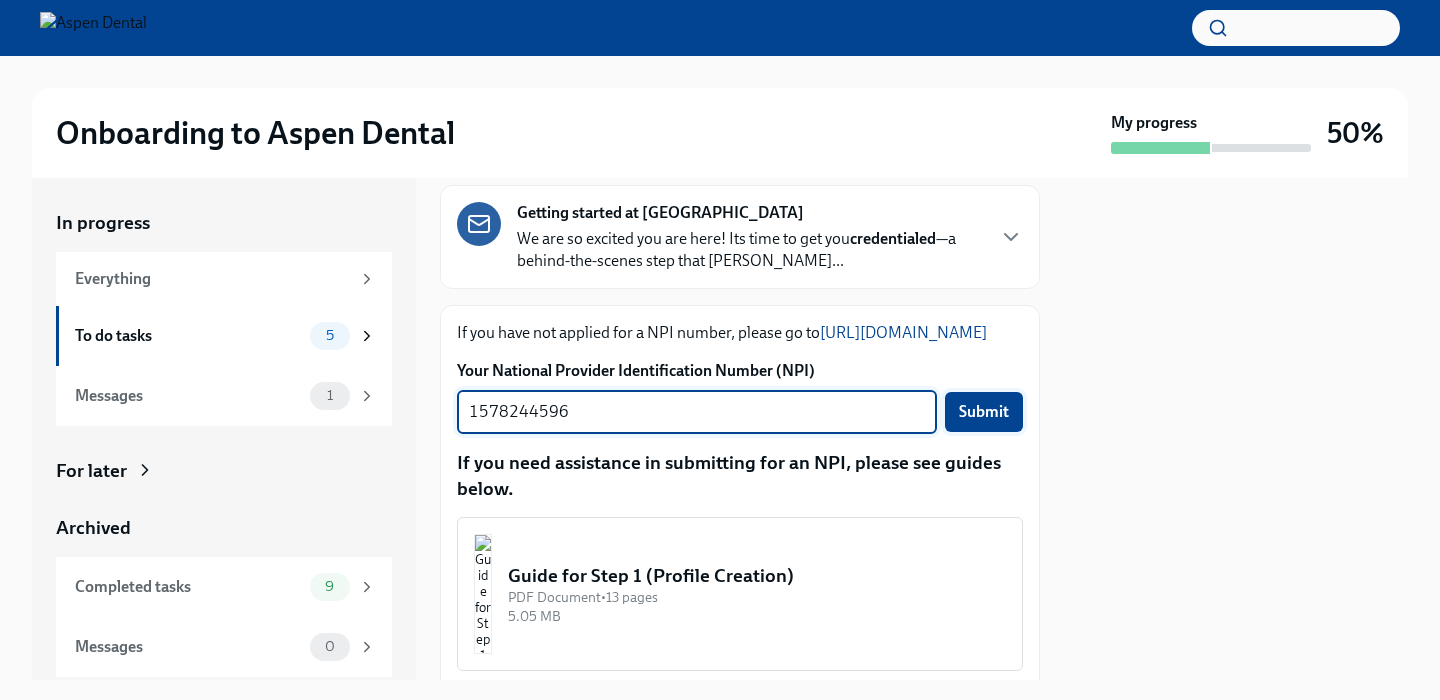 type on "1578244596" 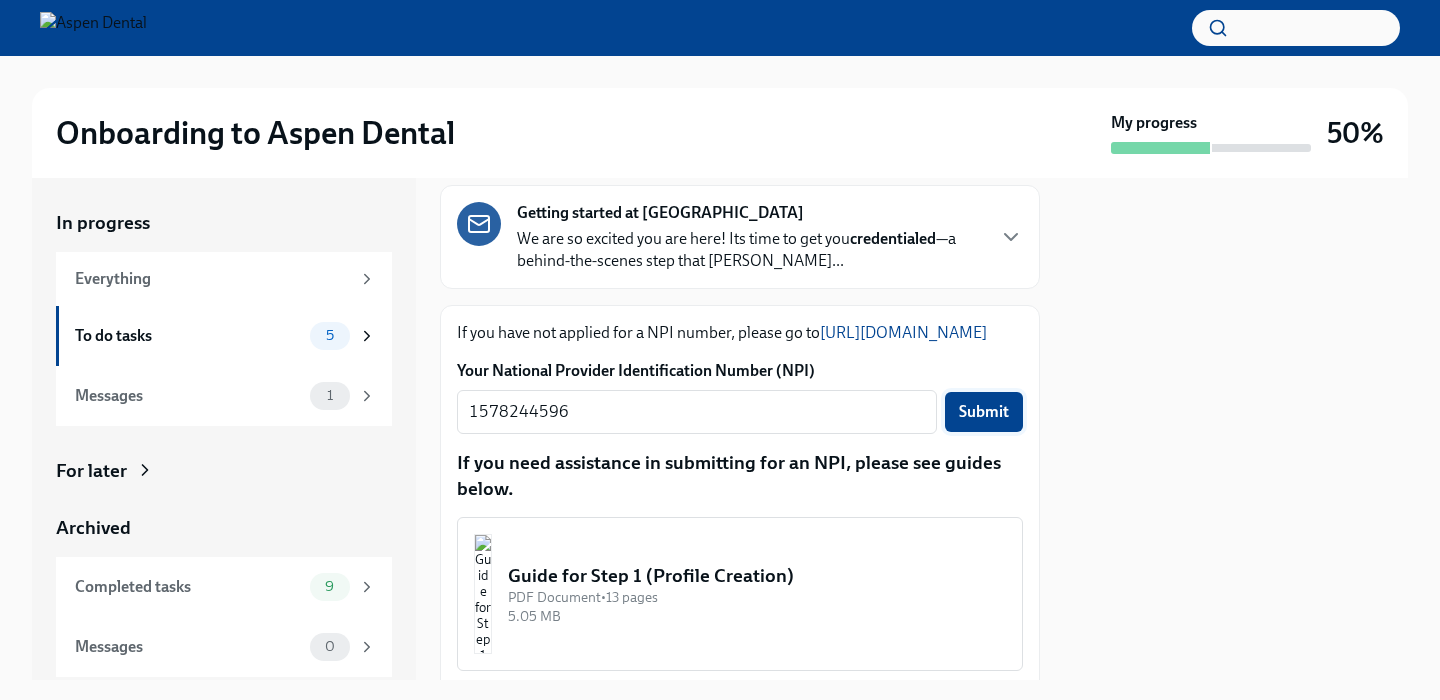 click on "Submit" at bounding box center (984, 412) 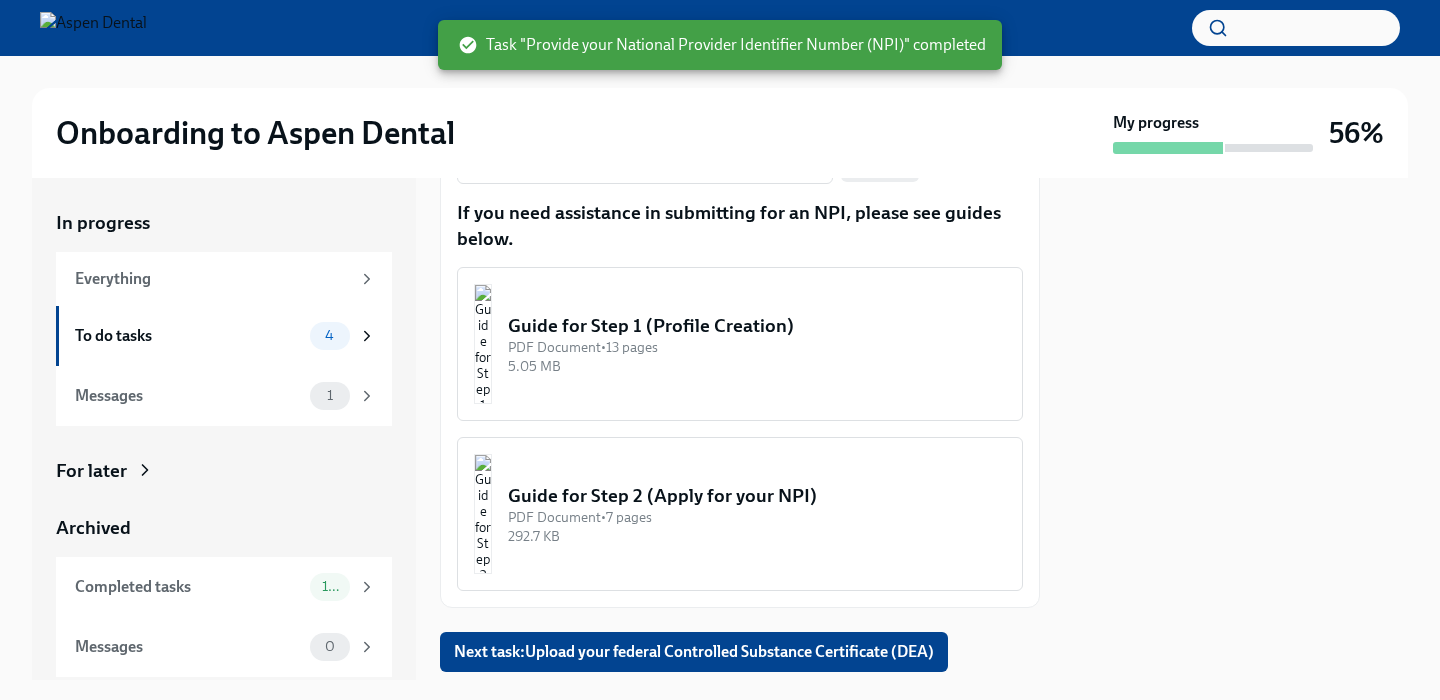 scroll, scrollTop: 470, scrollLeft: 0, axis: vertical 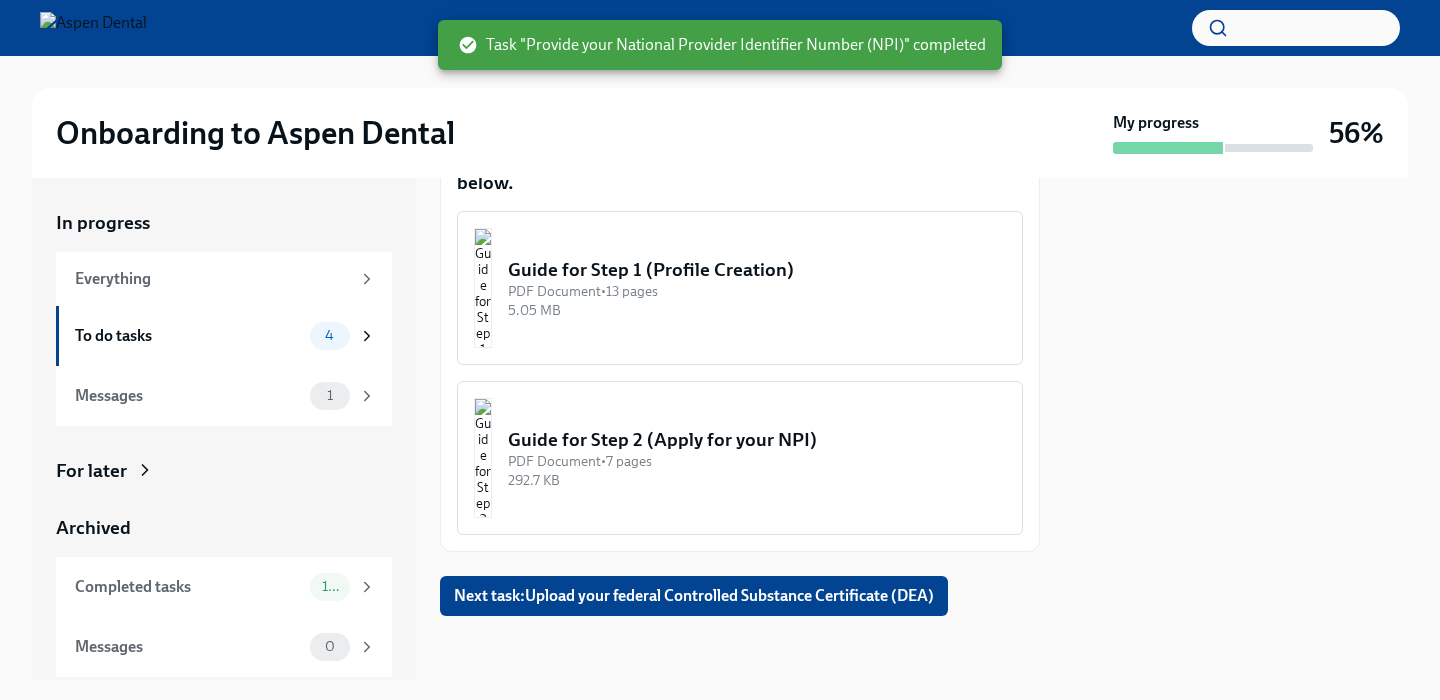 click at bounding box center (740, 648) 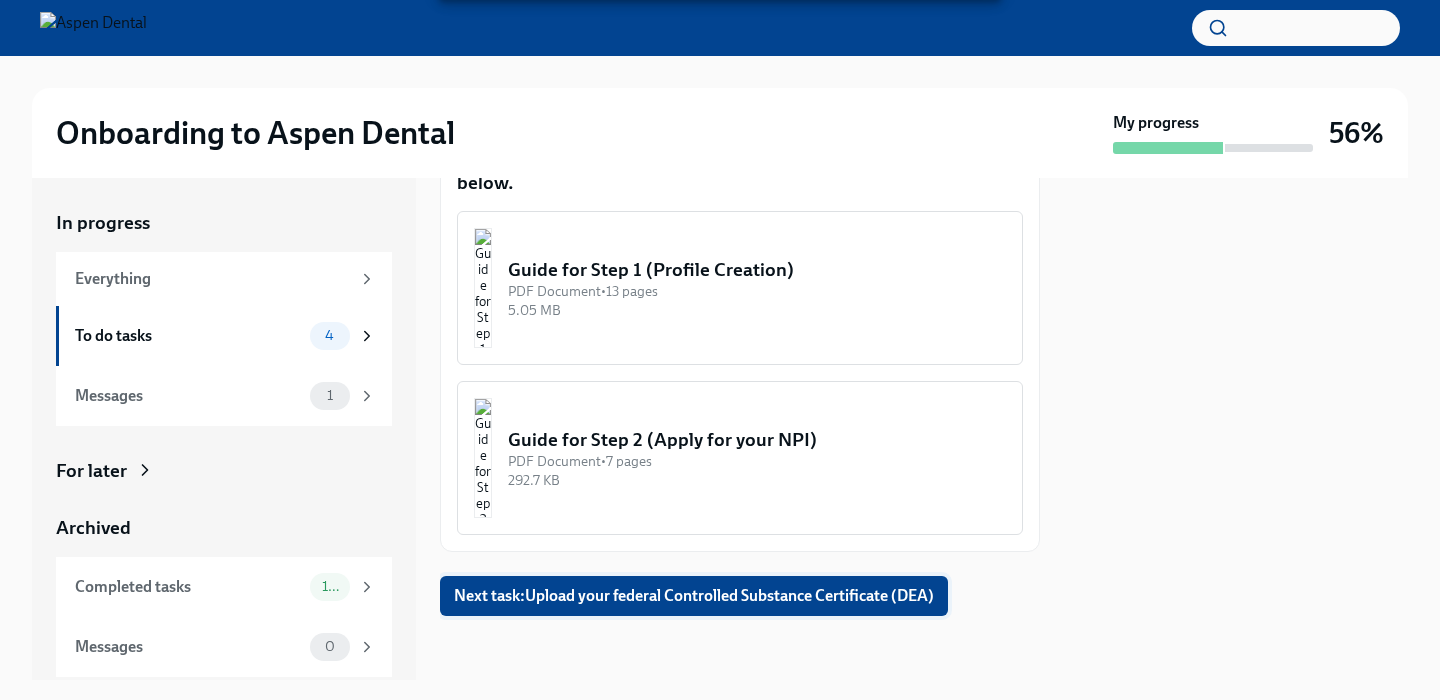 click on "Next task :  Upload your federal Controlled Substance Certificate (DEA)" at bounding box center (694, 596) 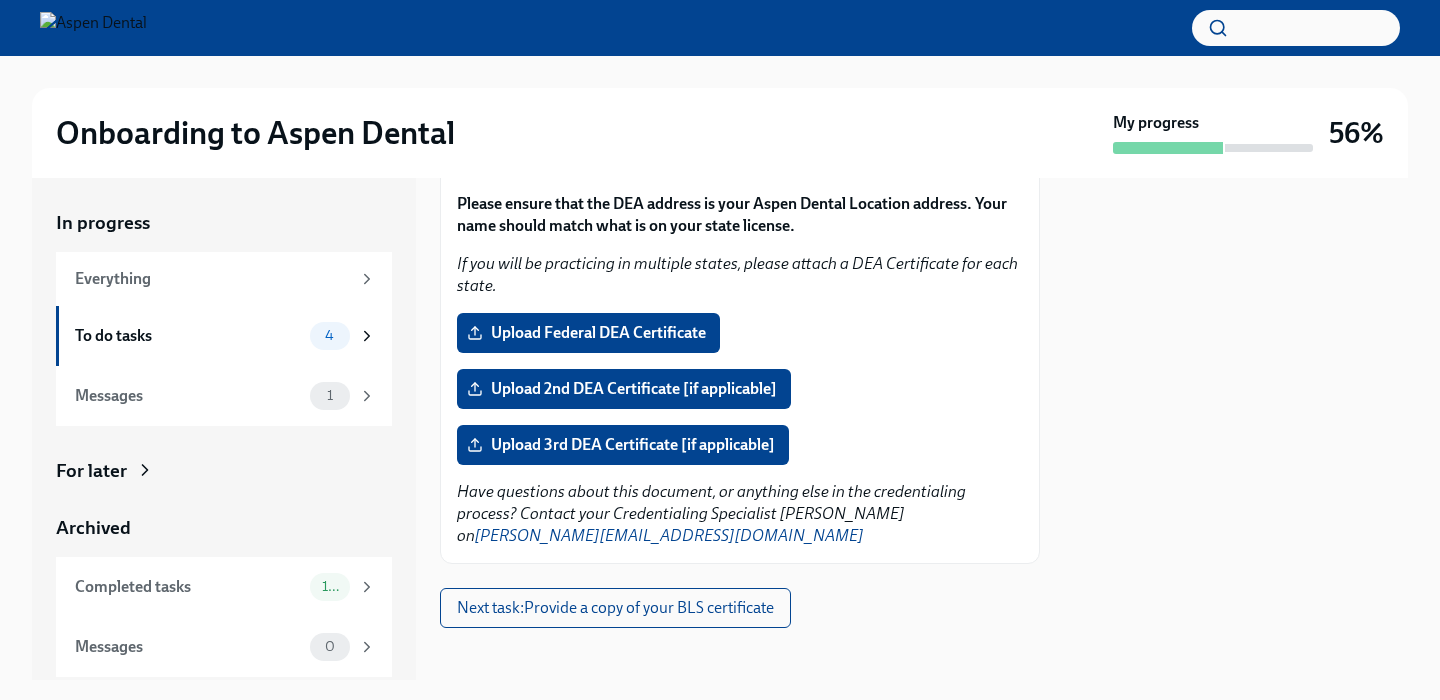 scroll, scrollTop: 380, scrollLeft: 0, axis: vertical 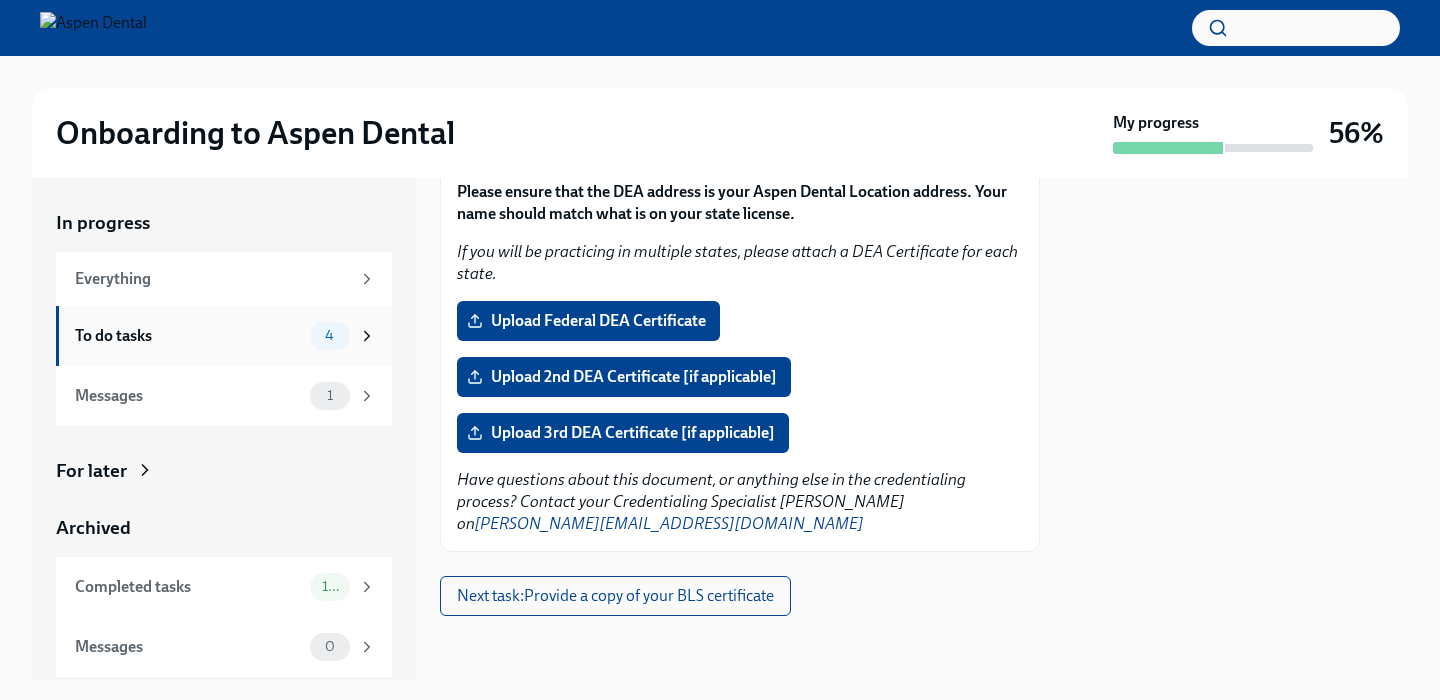 click on "To do tasks 4" at bounding box center (225, 336) 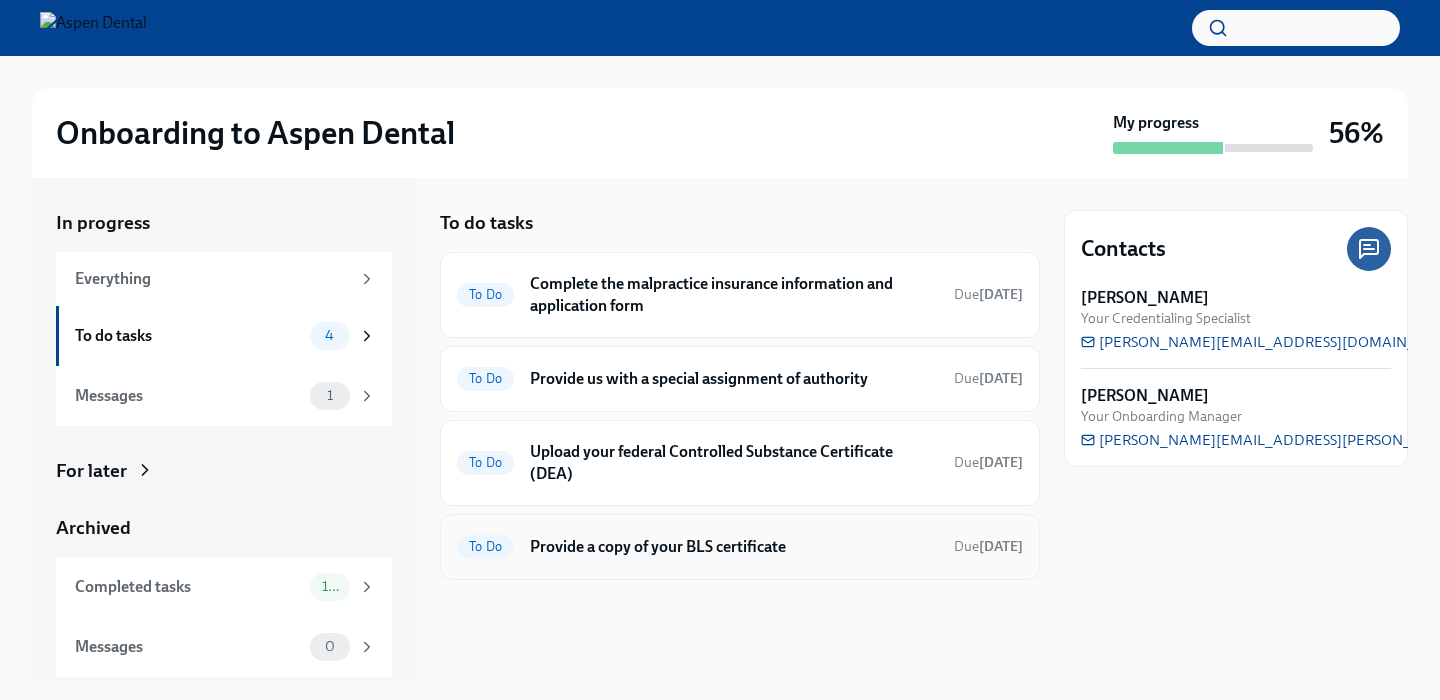 click on "Provide a copy of your BLS certificate" at bounding box center [734, 547] 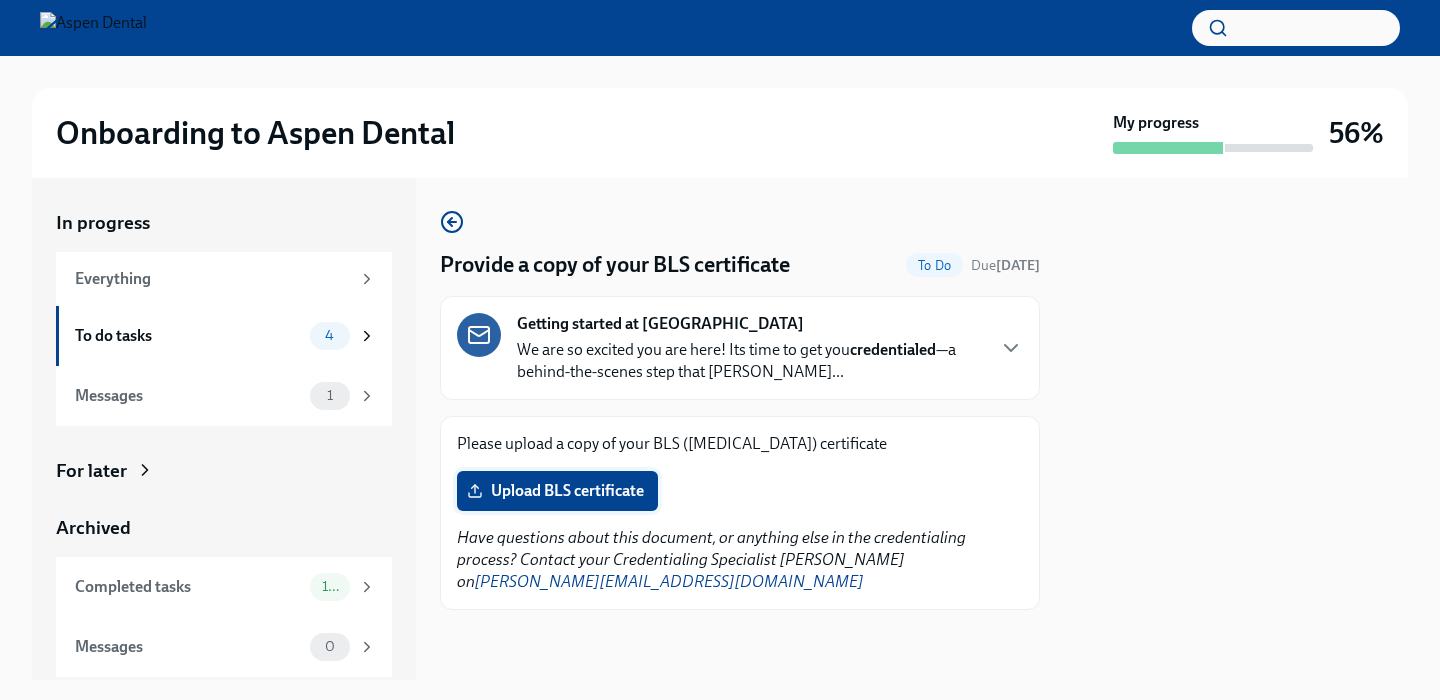 click on "Upload BLS certificate" at bounding box center (557, 491) 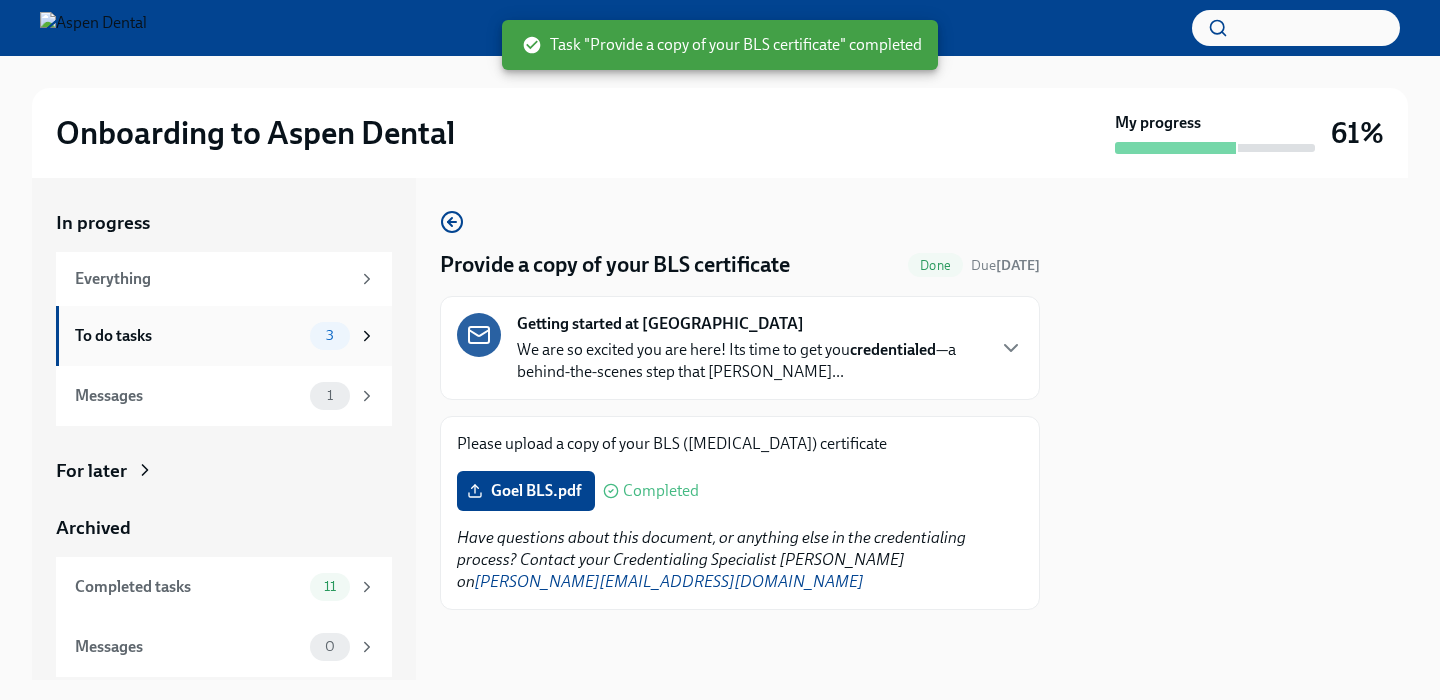 click on "To do tasks 3" at bounding box center [224, 336] 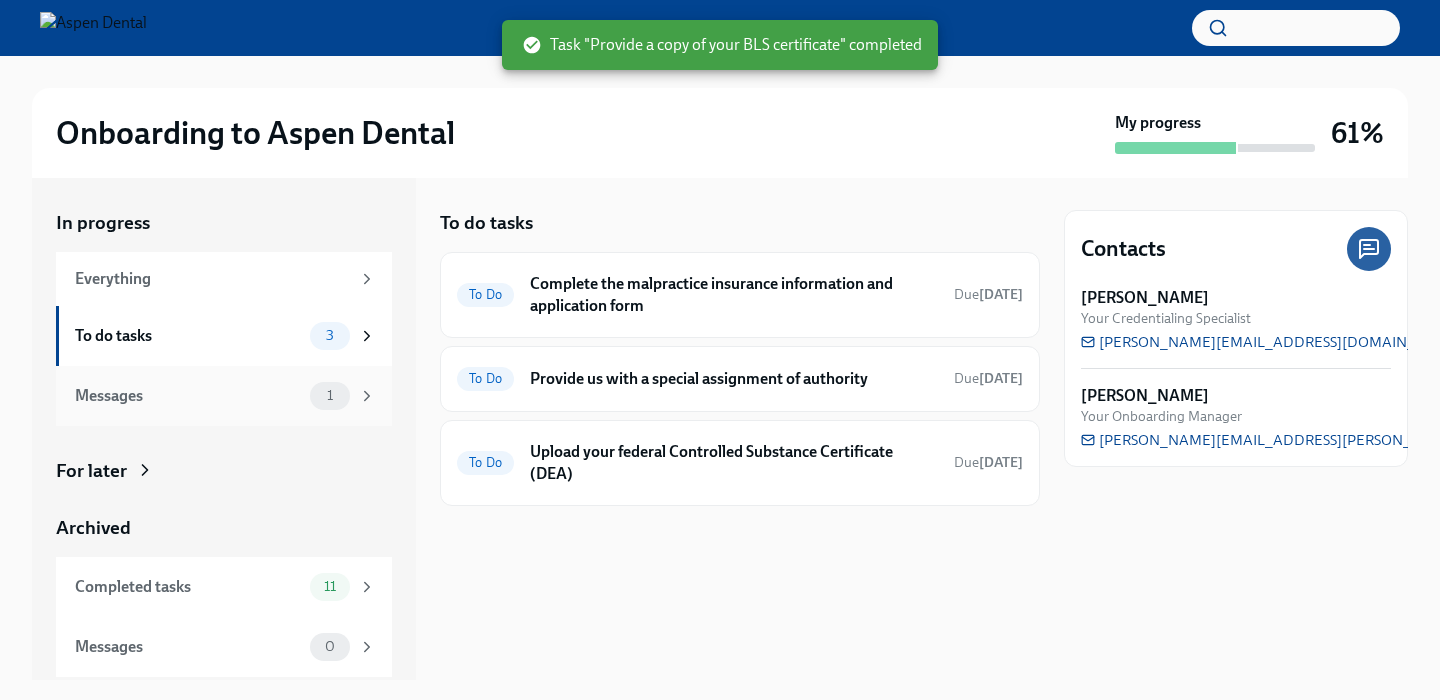 click on "1" at bounding box center [343, 396] 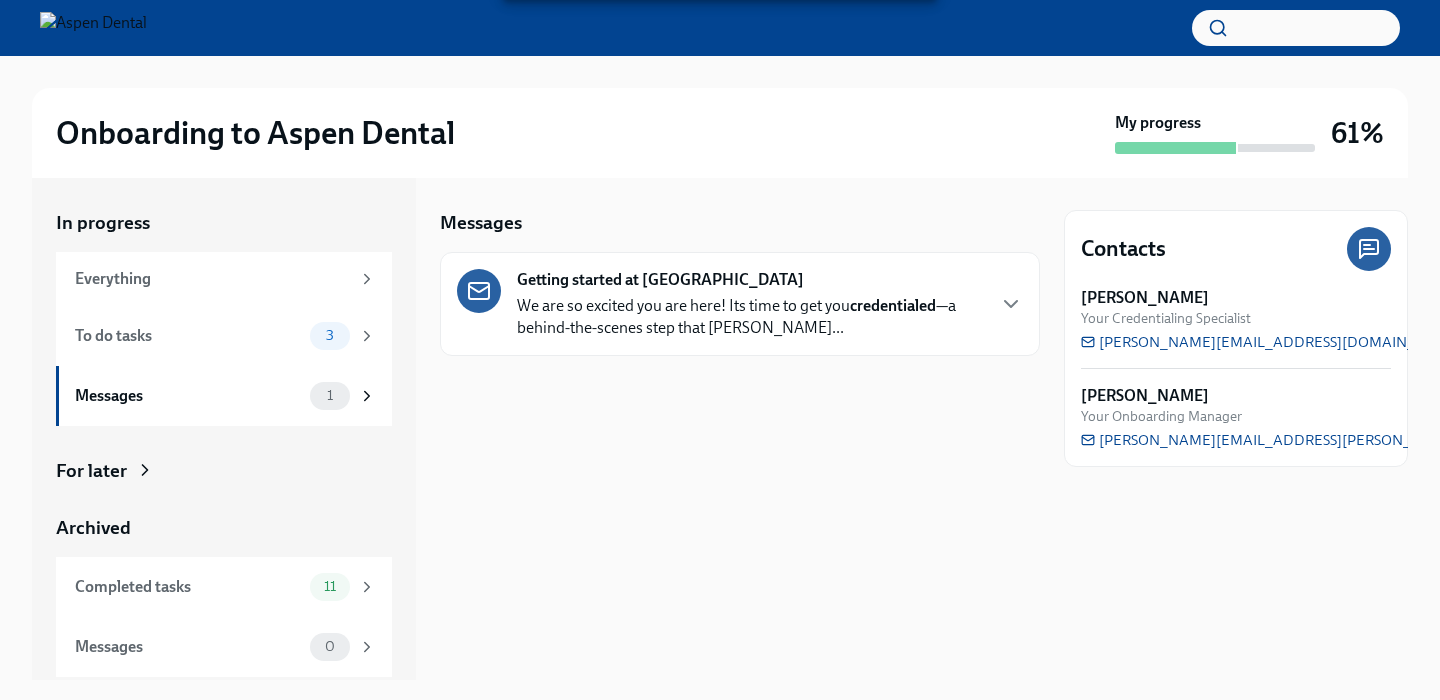 click on "We are so excited you are here! Its time to get you  credentialed —a behind-the-scenes step that confi..." at bounding box center (750, 317) 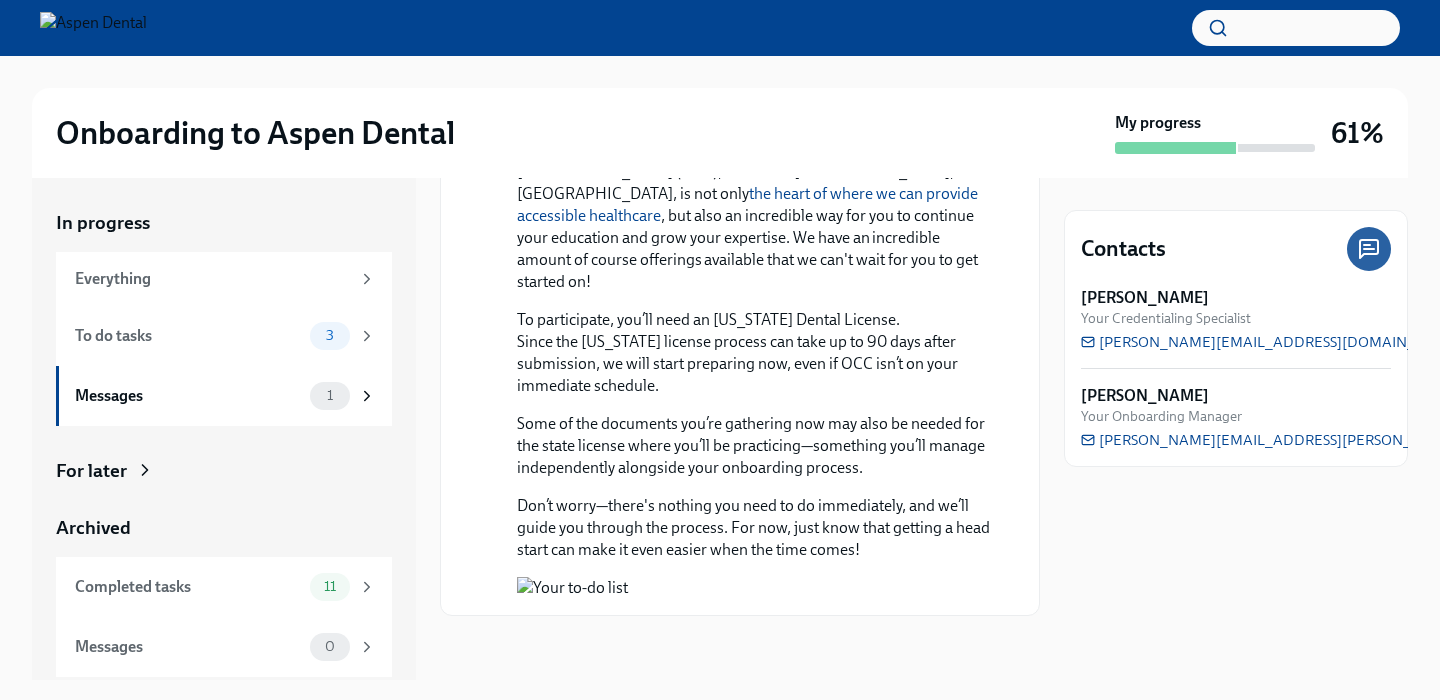 scroll, scrollTop: 1814, scrollLeft: 0, axis: vertical 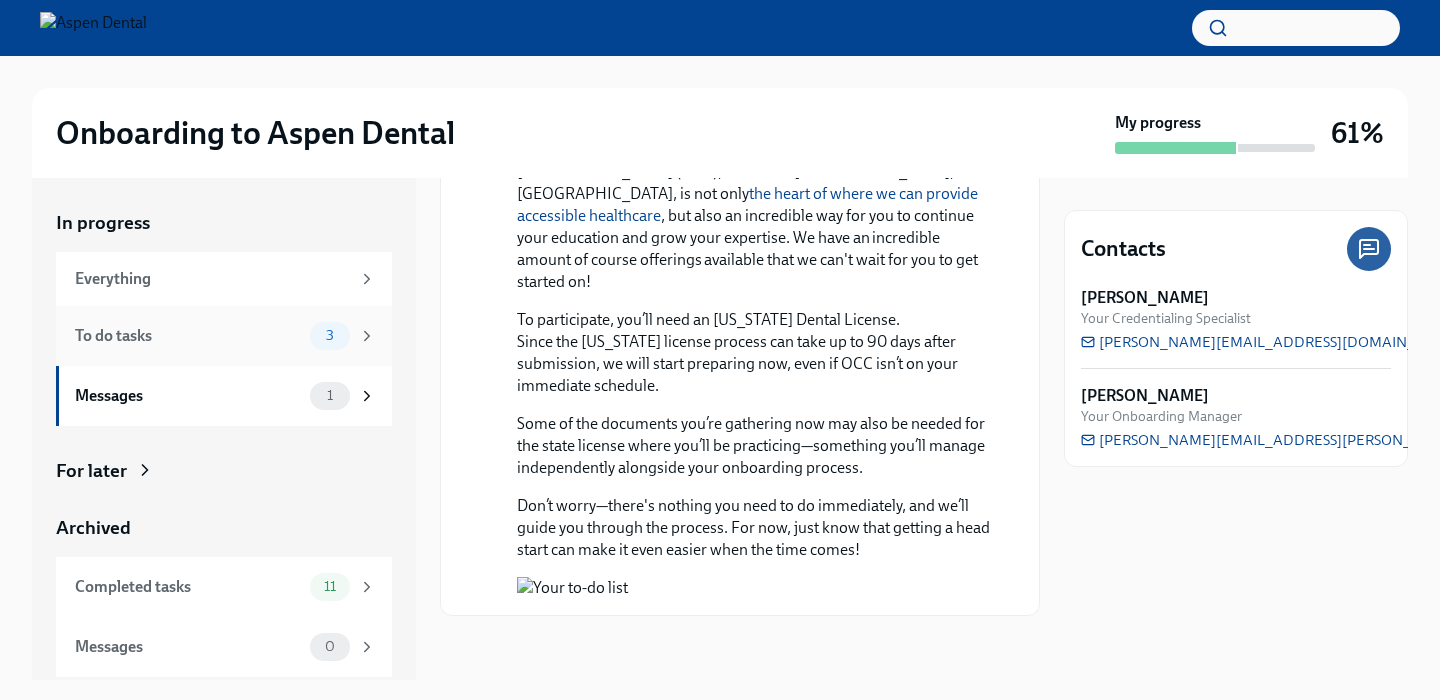 click on "To do tasks 3" at bounding box center [225, 336] 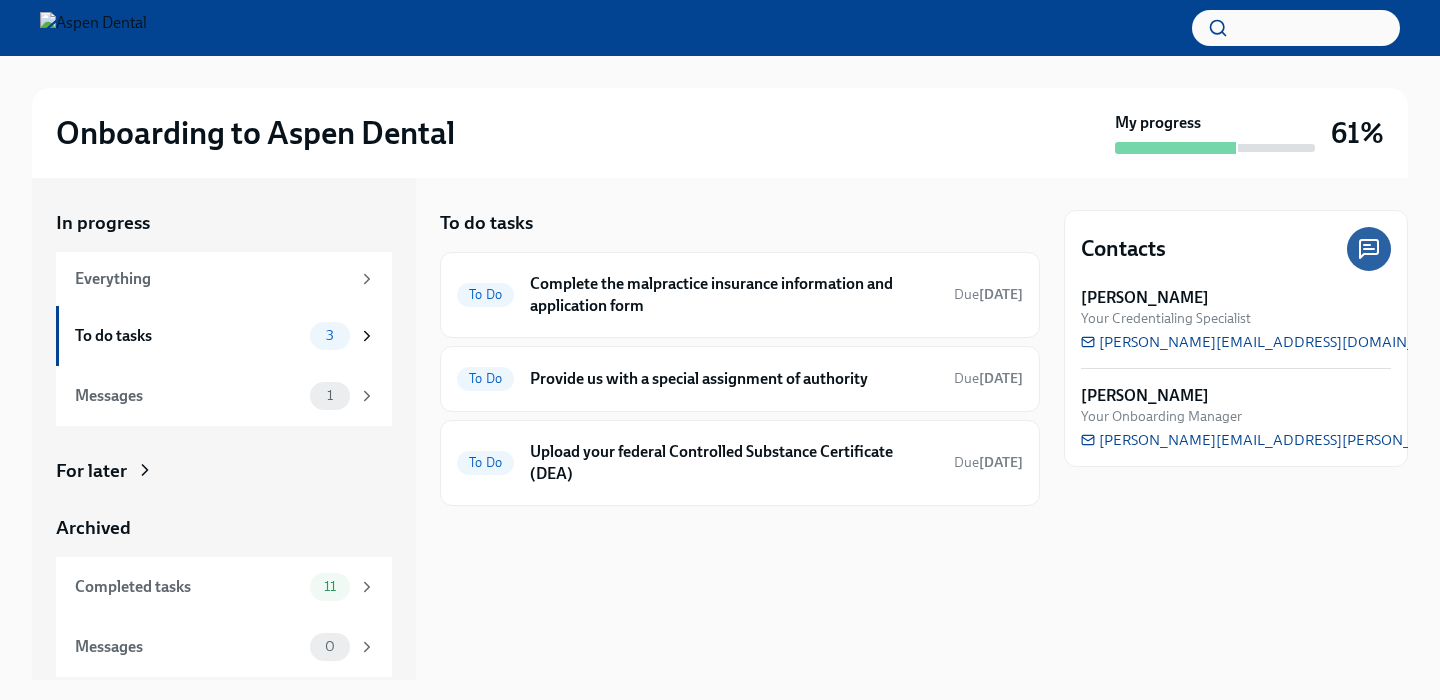 scroll, scrollTop: 0, scrollLeft: 0, axis: both 